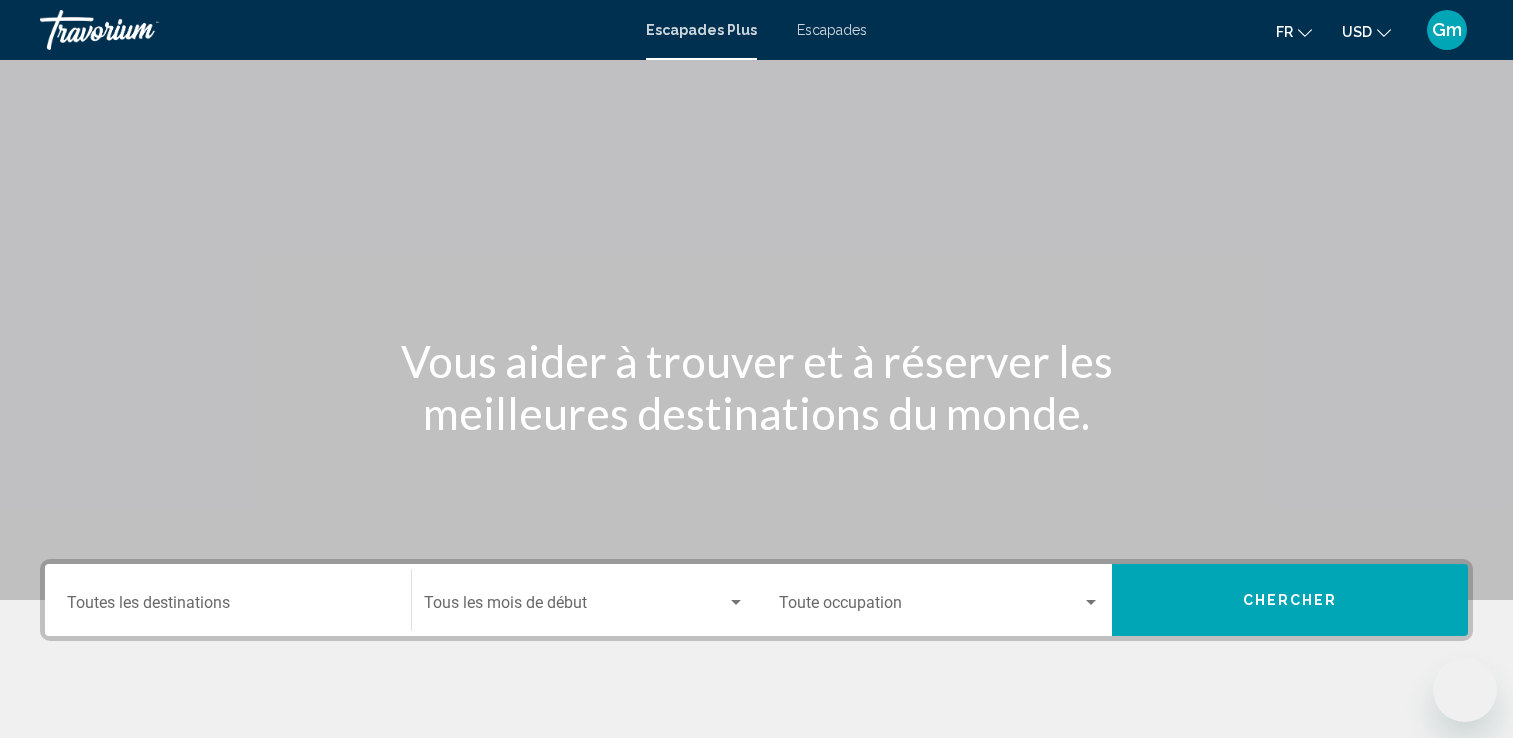 scroll, scrollTop: 347, scrollLeft: 0, axis: vertical 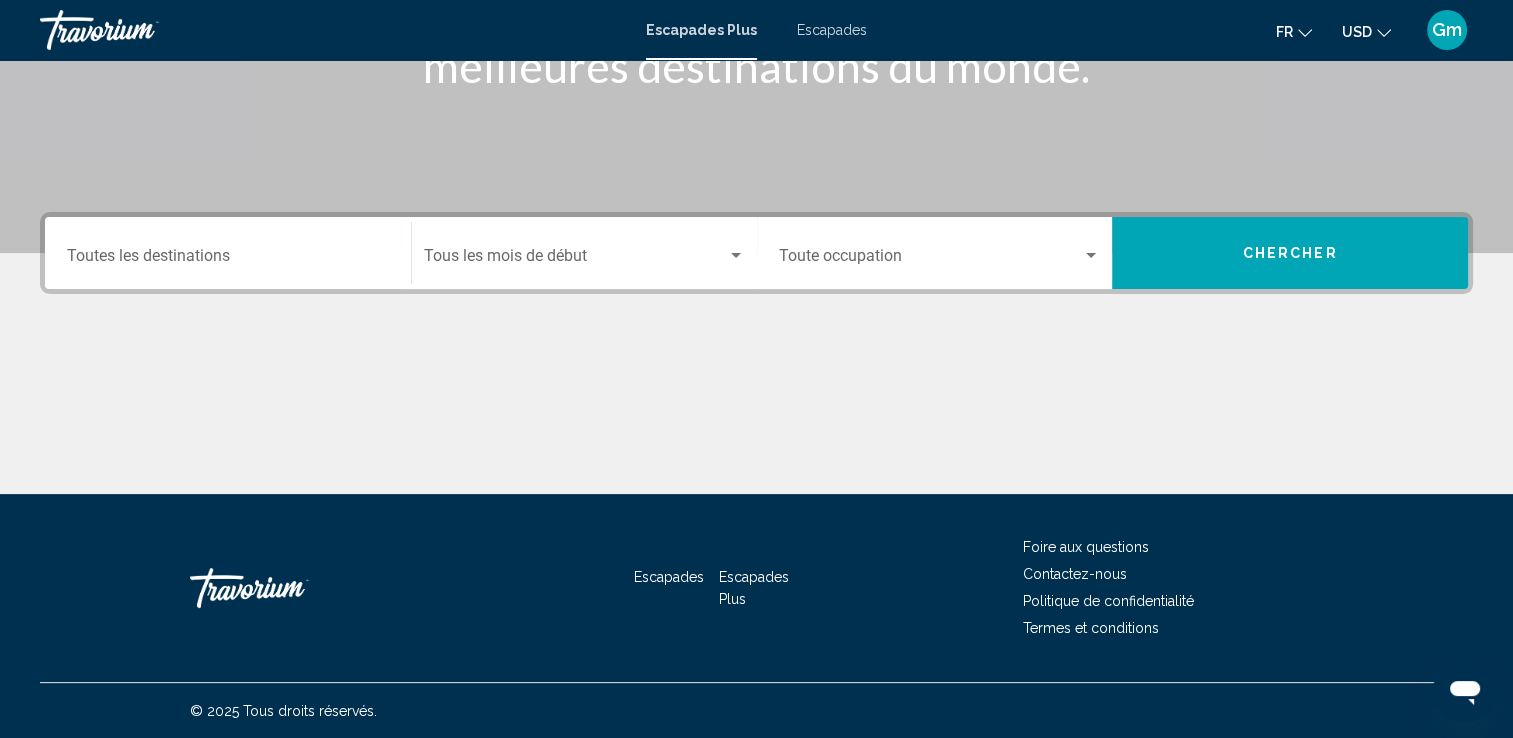 click on "Escapades Plus" at bounding box center (701, 30) 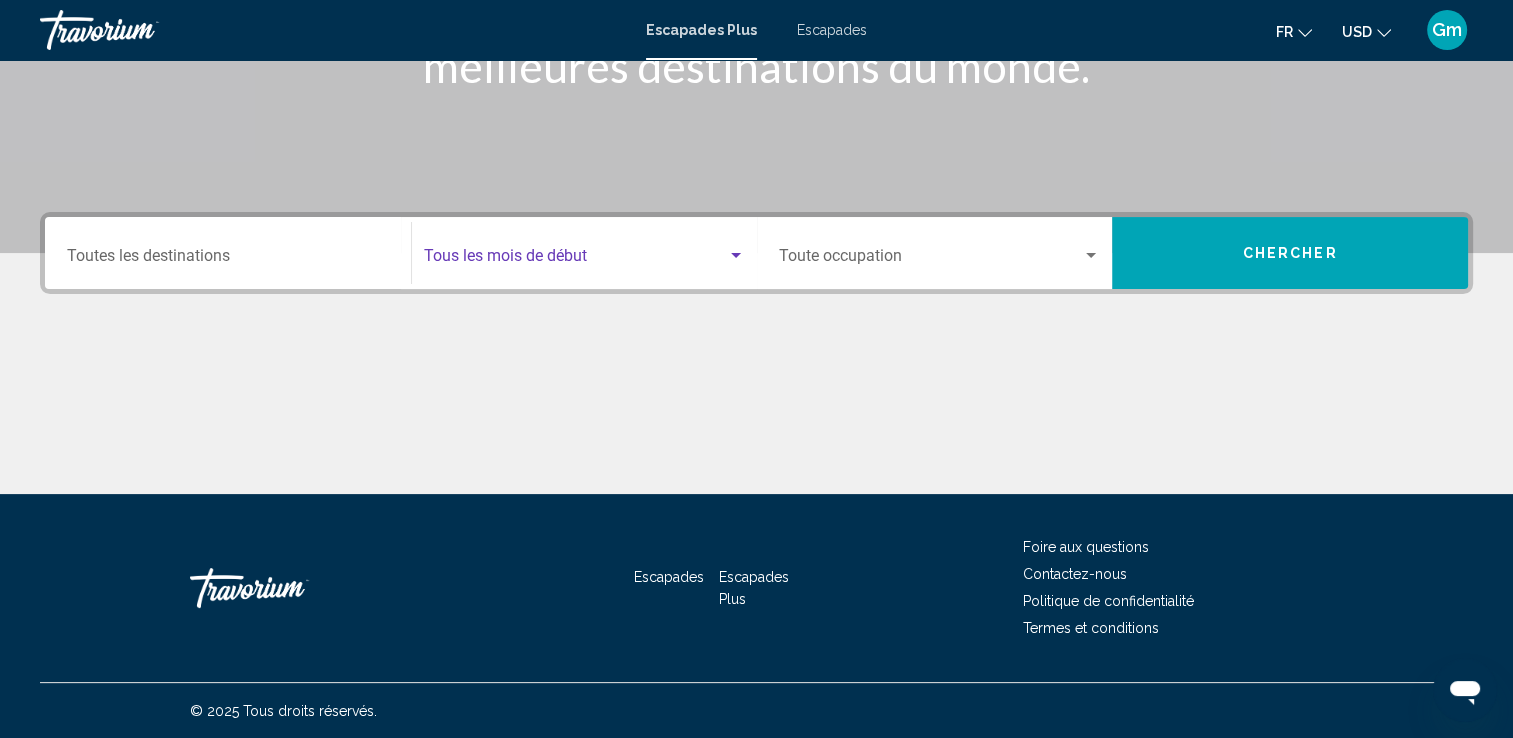 click at bounding box center (736, 255) 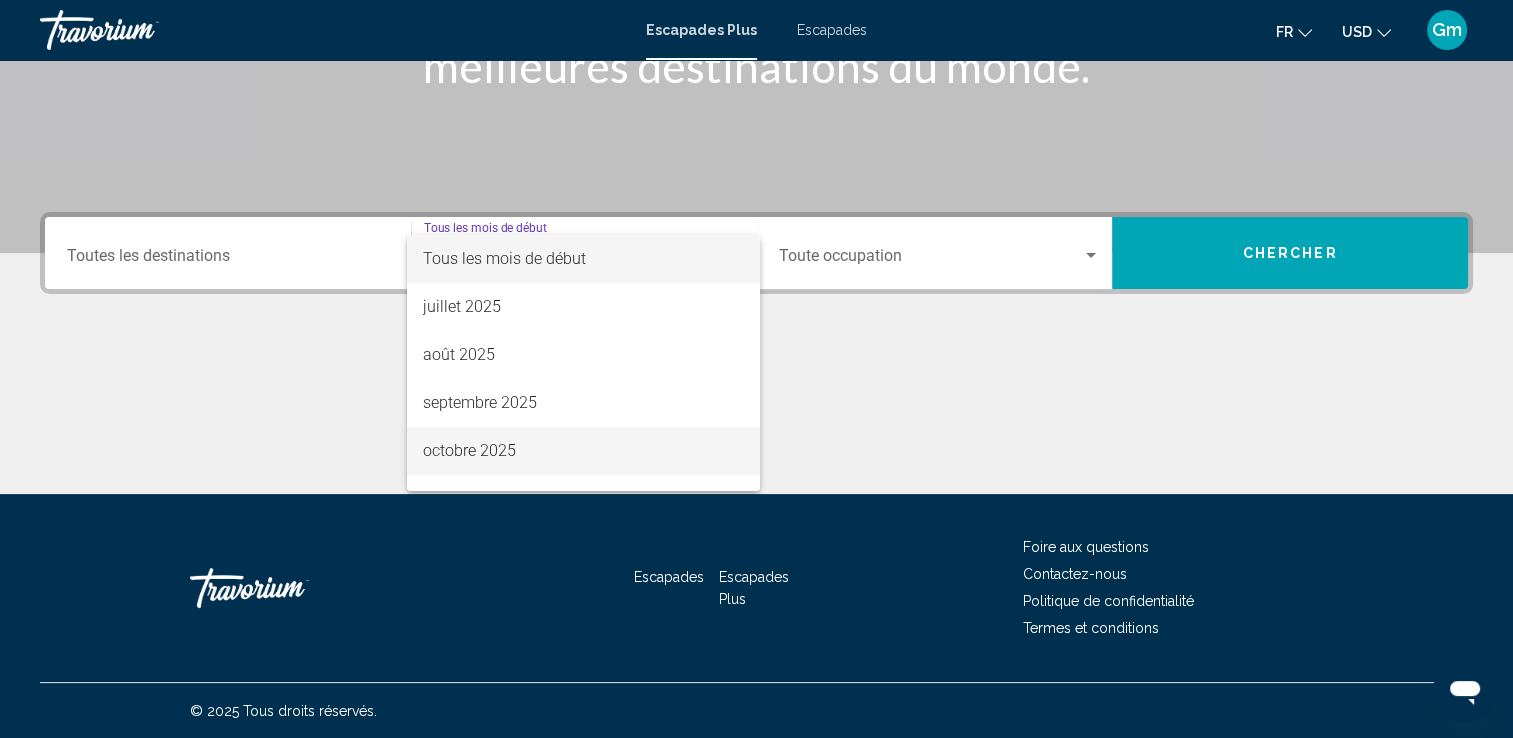 click on "octobre 2025" at bounding box center [583, 451] 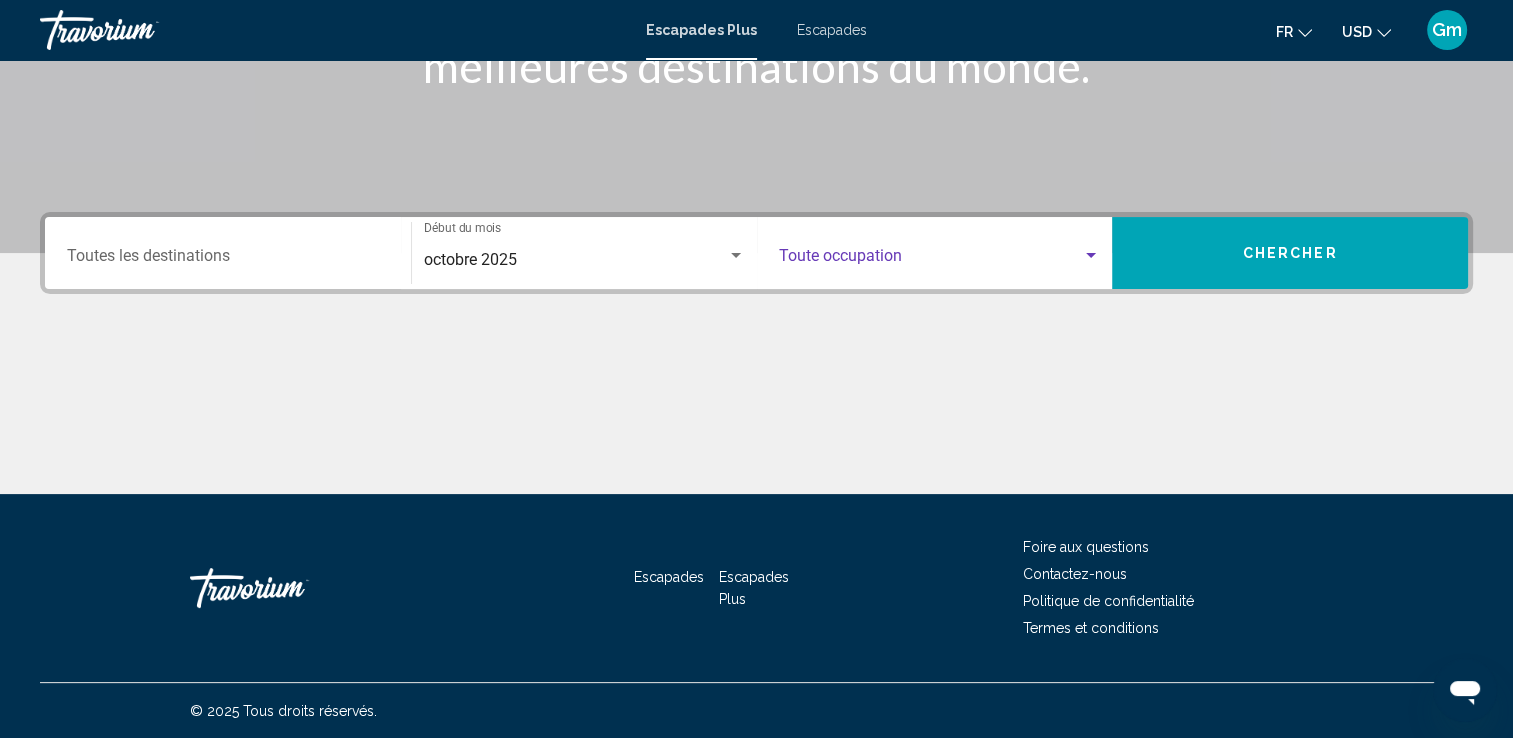 click at bounding box center (1091, 256) 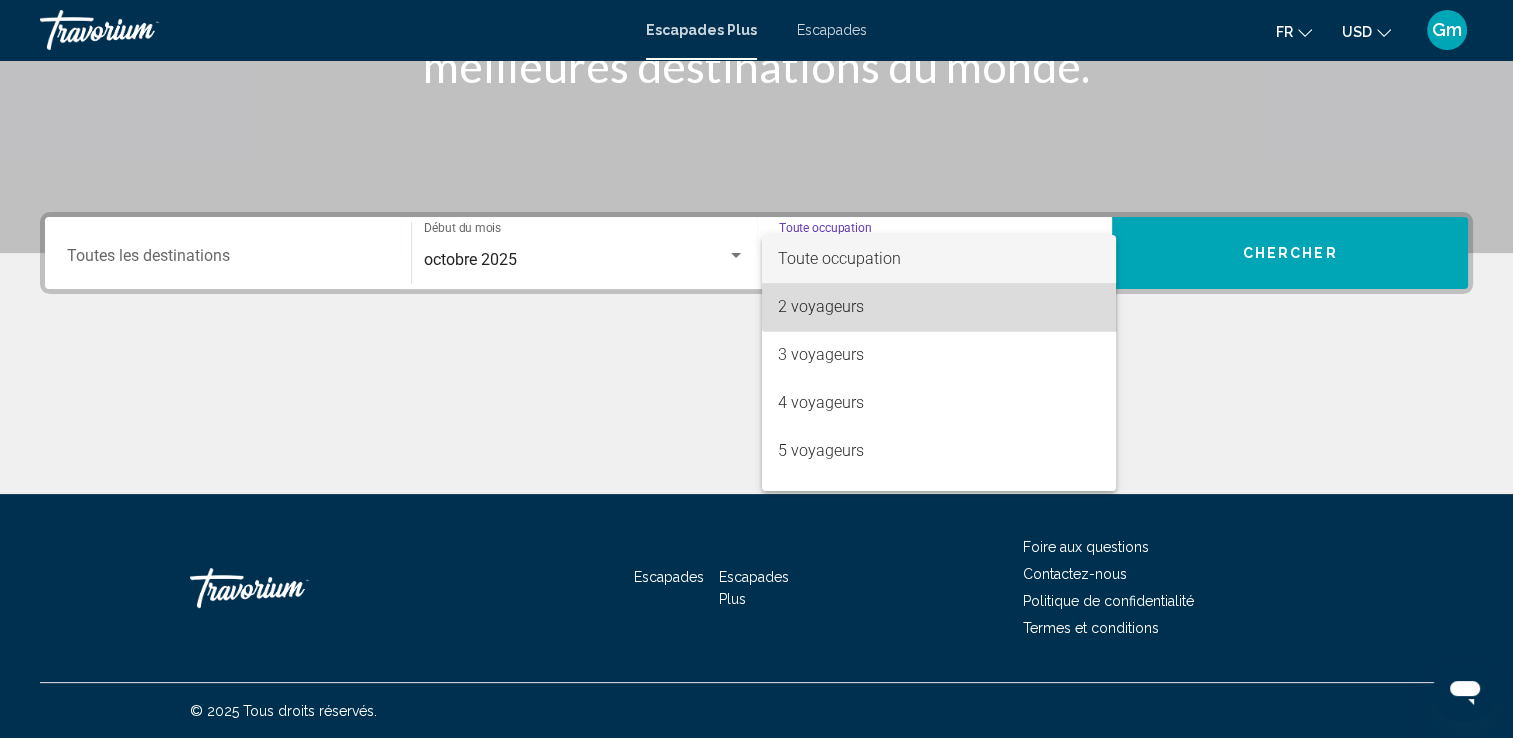click on "2 voyageurs" at bounding box center (939, 307) 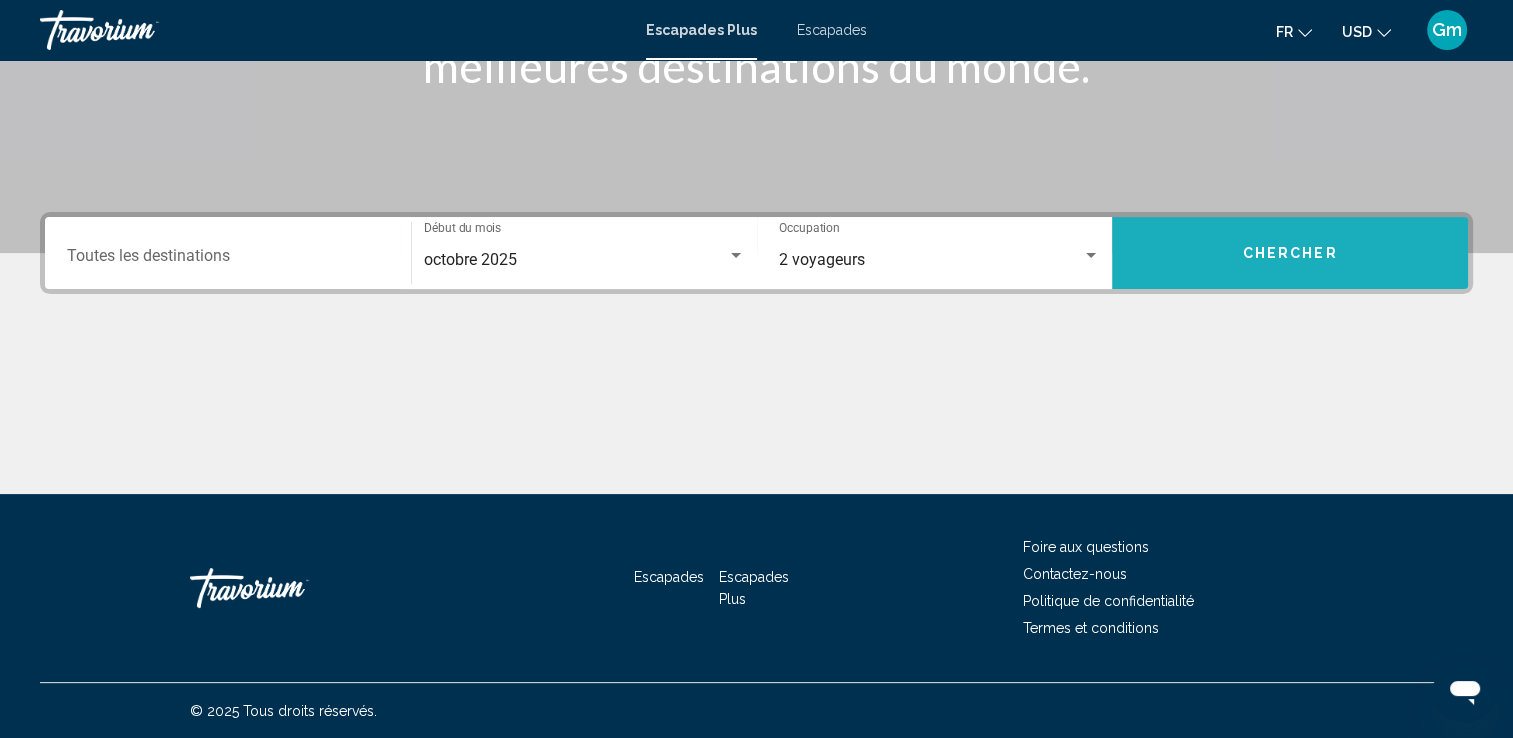 click on "Chercher" at bounding box center [1290, 253] 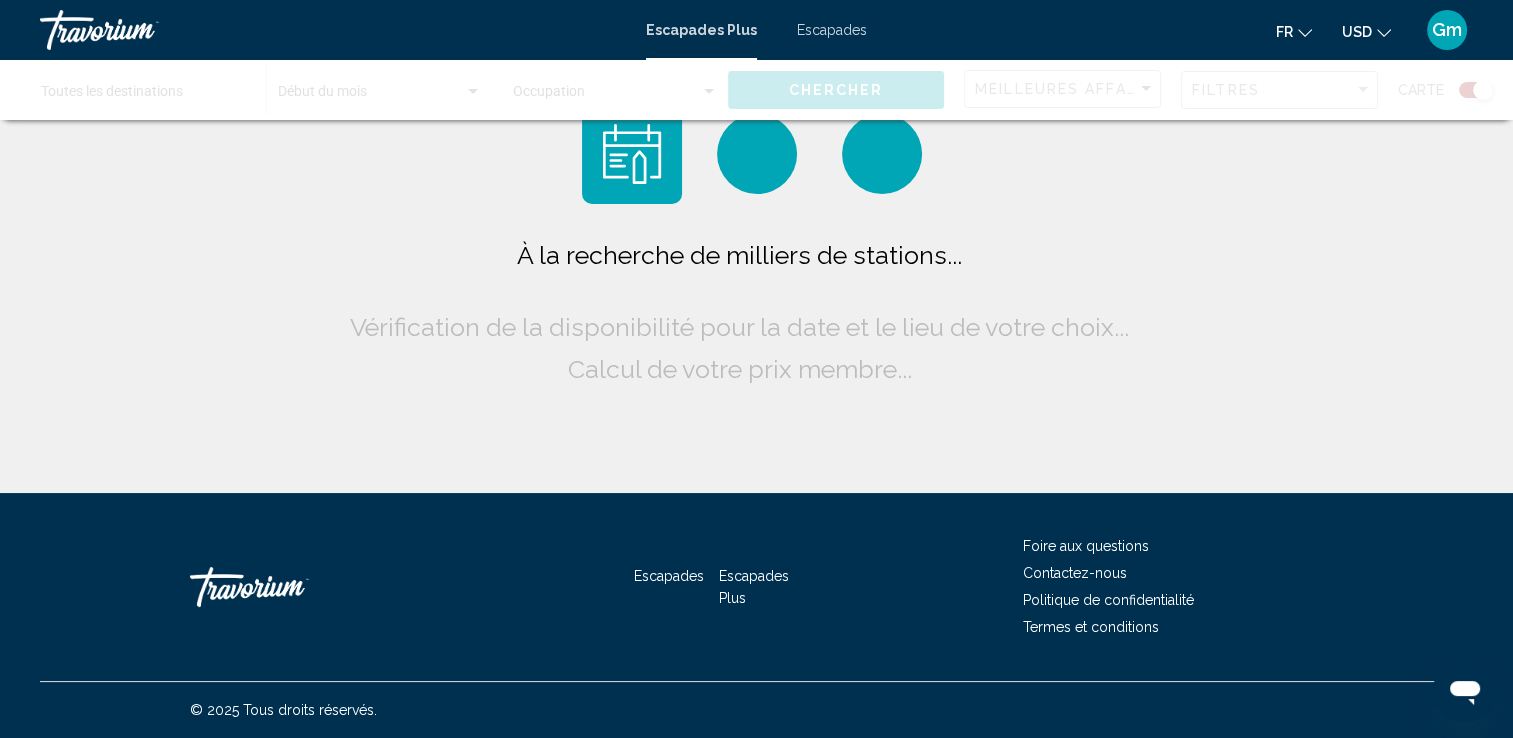 scroll, scrollTop: 0, scrollLeft: 0, axis: both 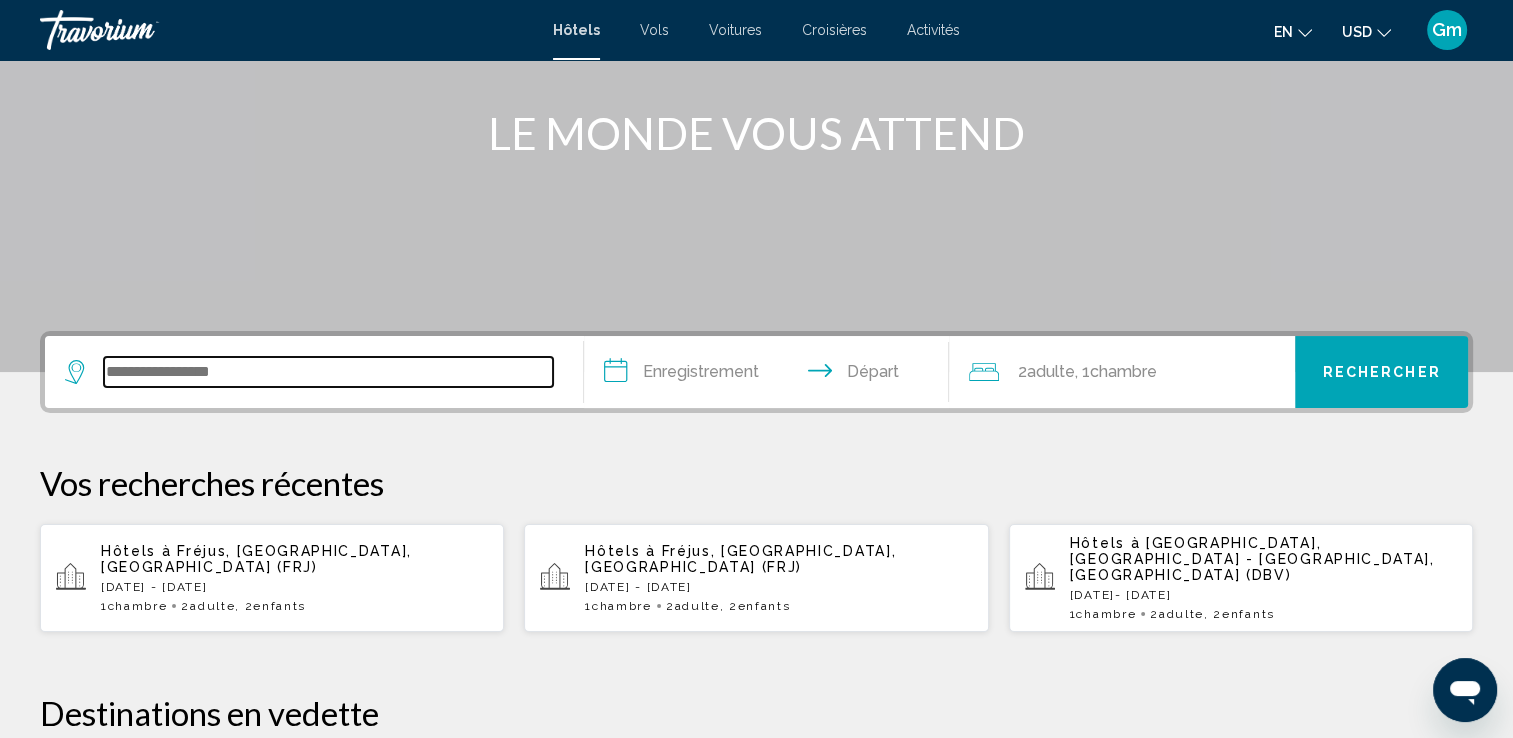 click at bounding box center (328, 372) 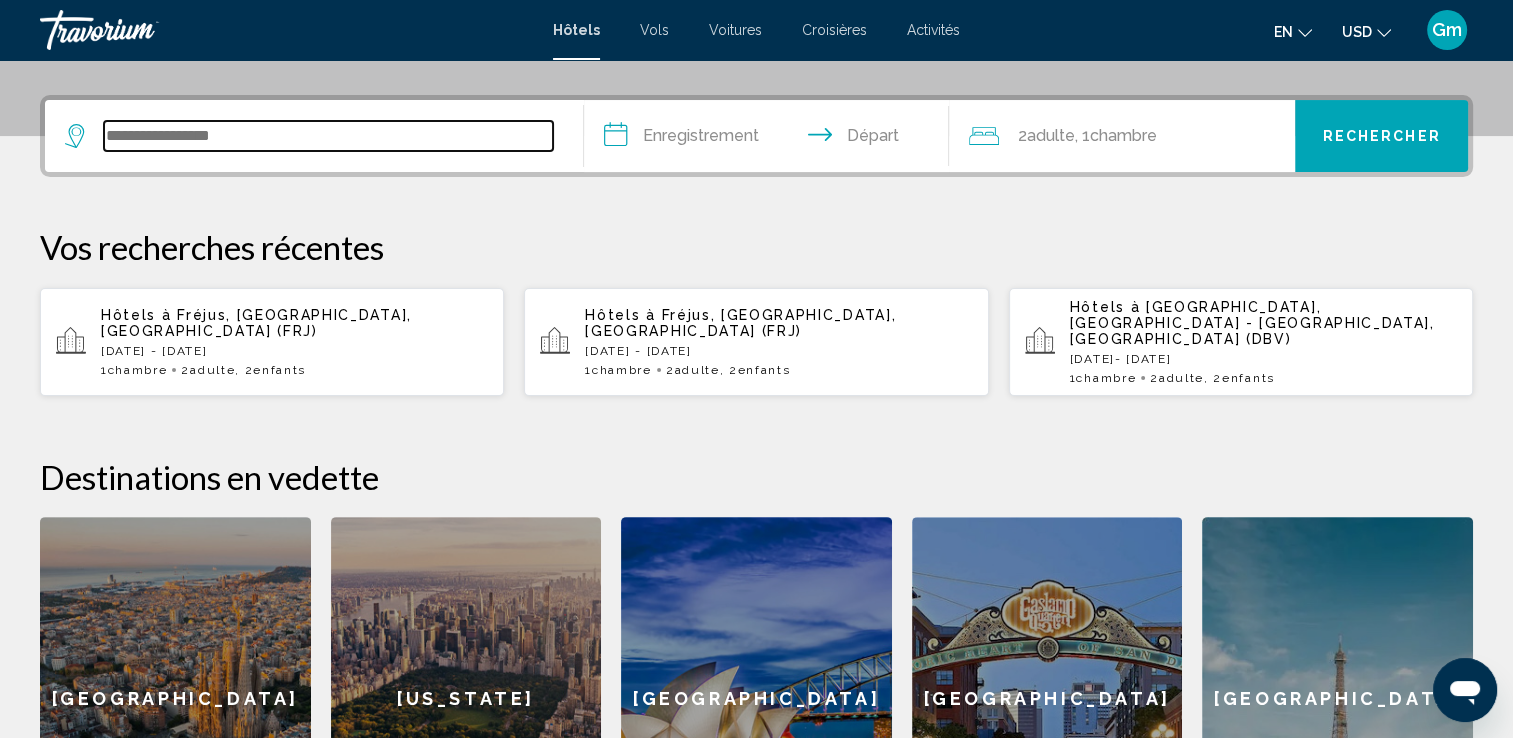 scroll, scrollTop: 493, scrollLeft: 0, axis: vertical 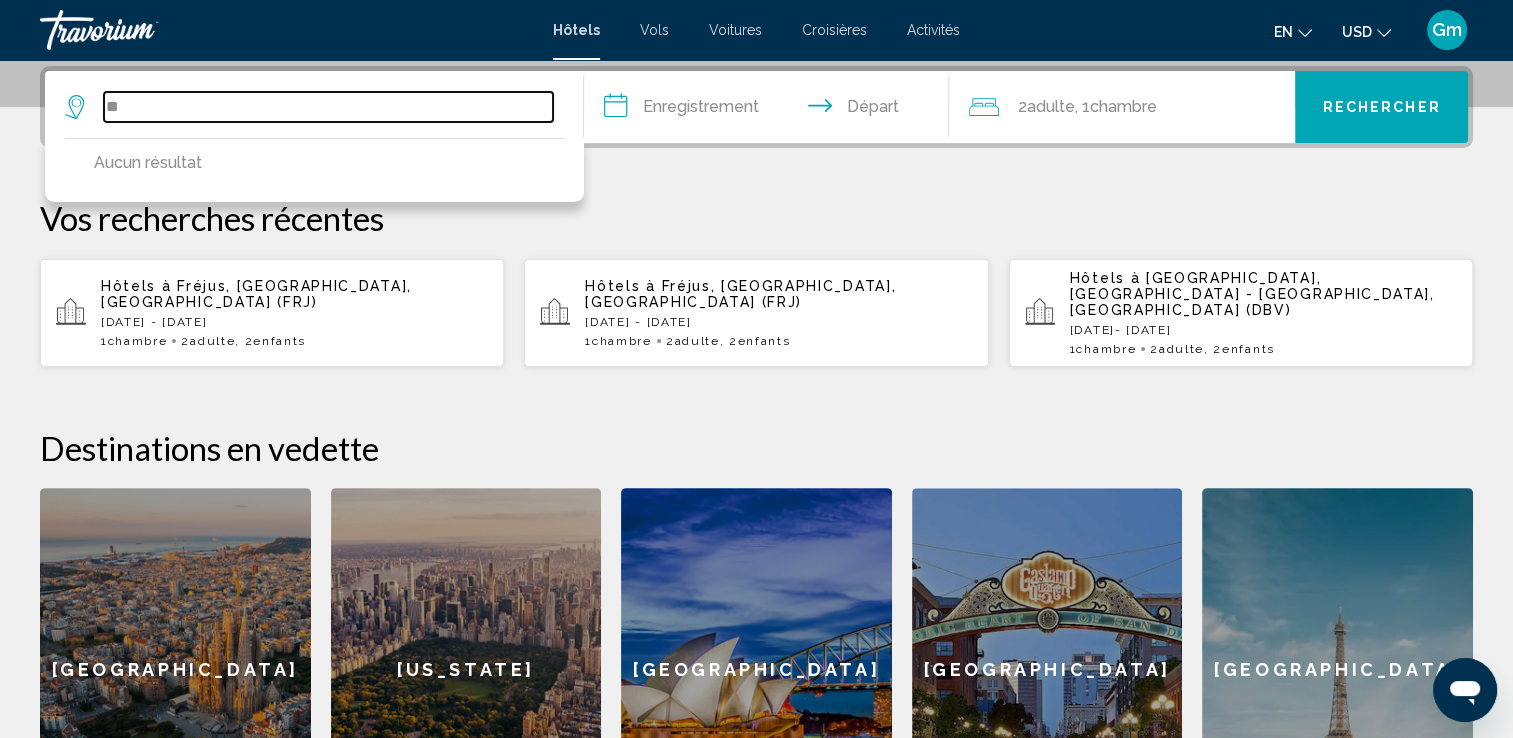 type on "*" 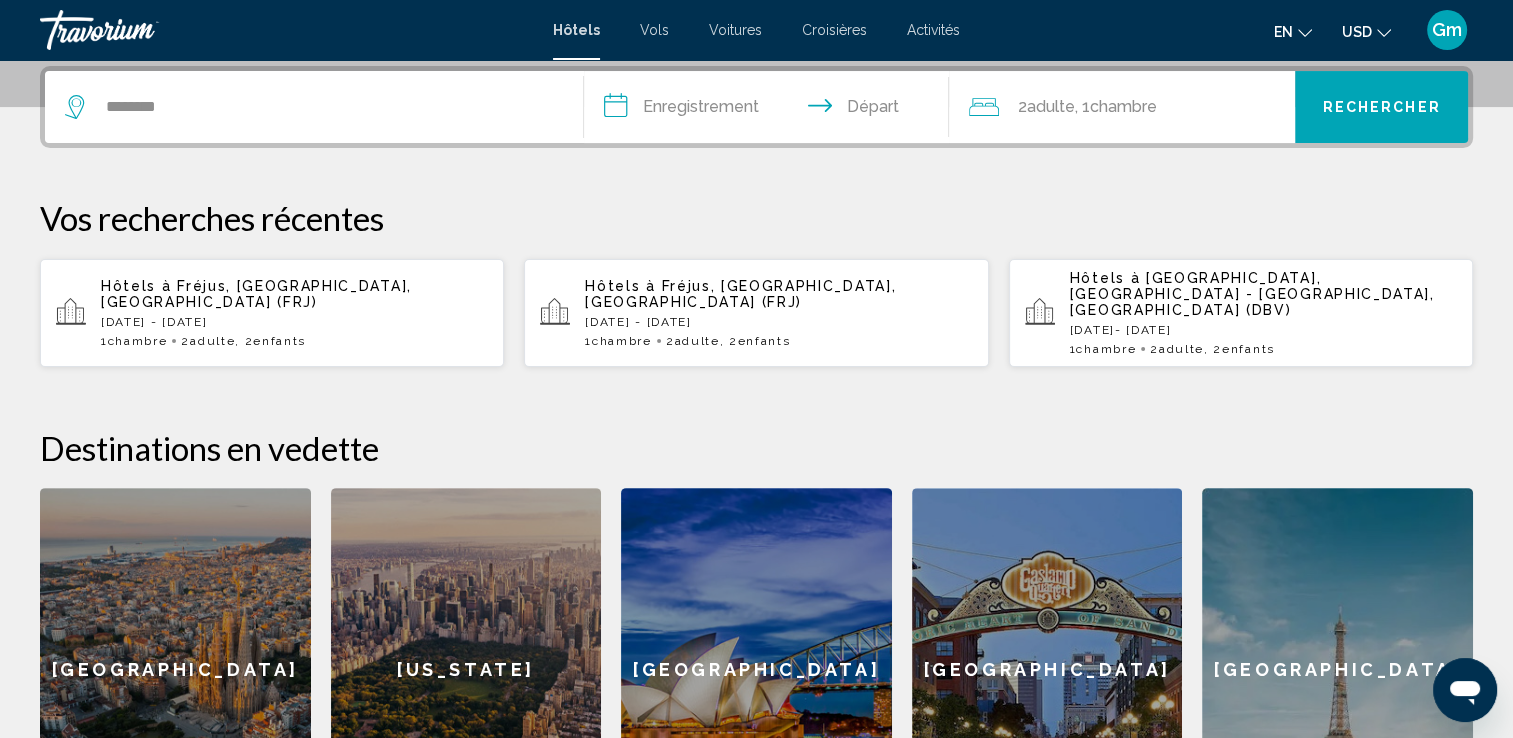 click 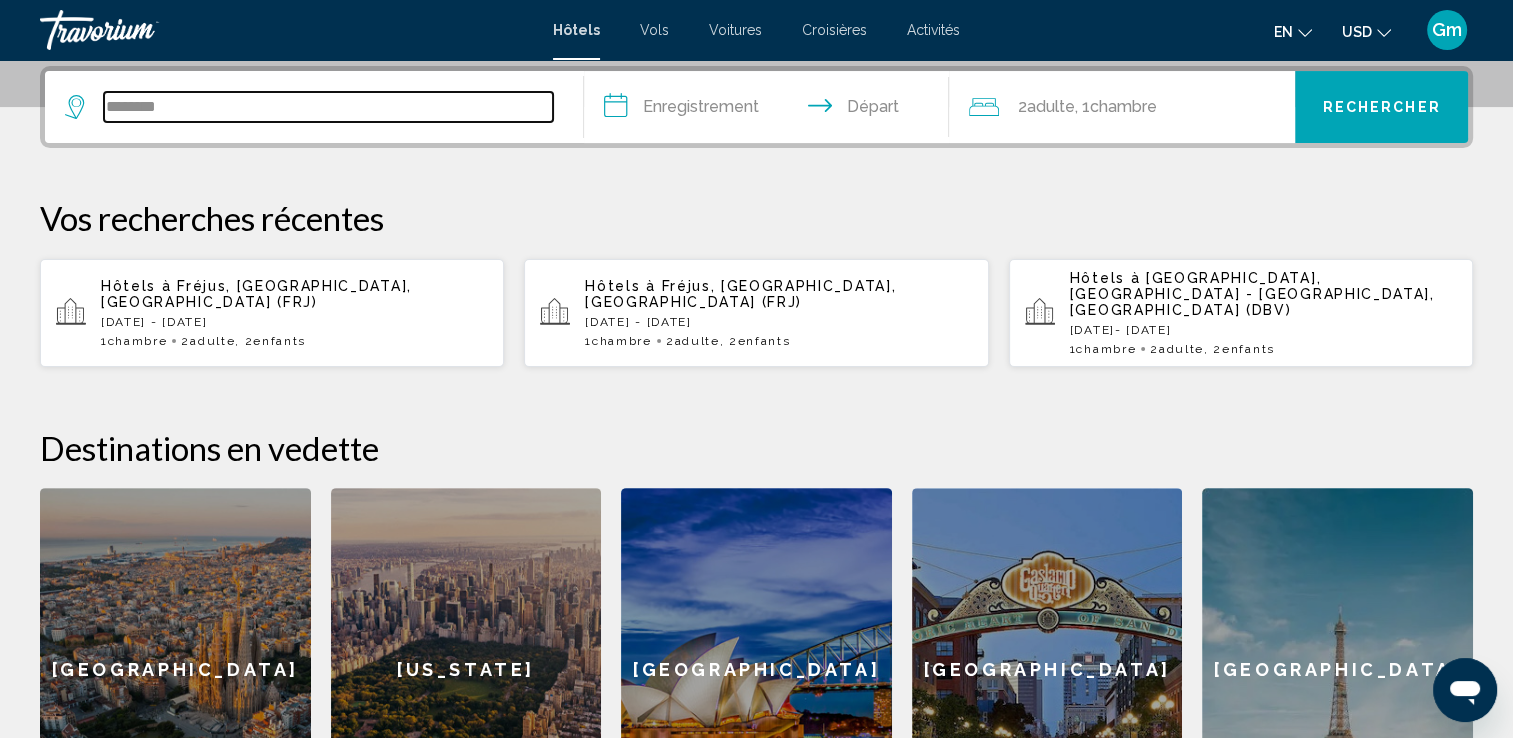 click on "*******" at bounding box center (328, 107) 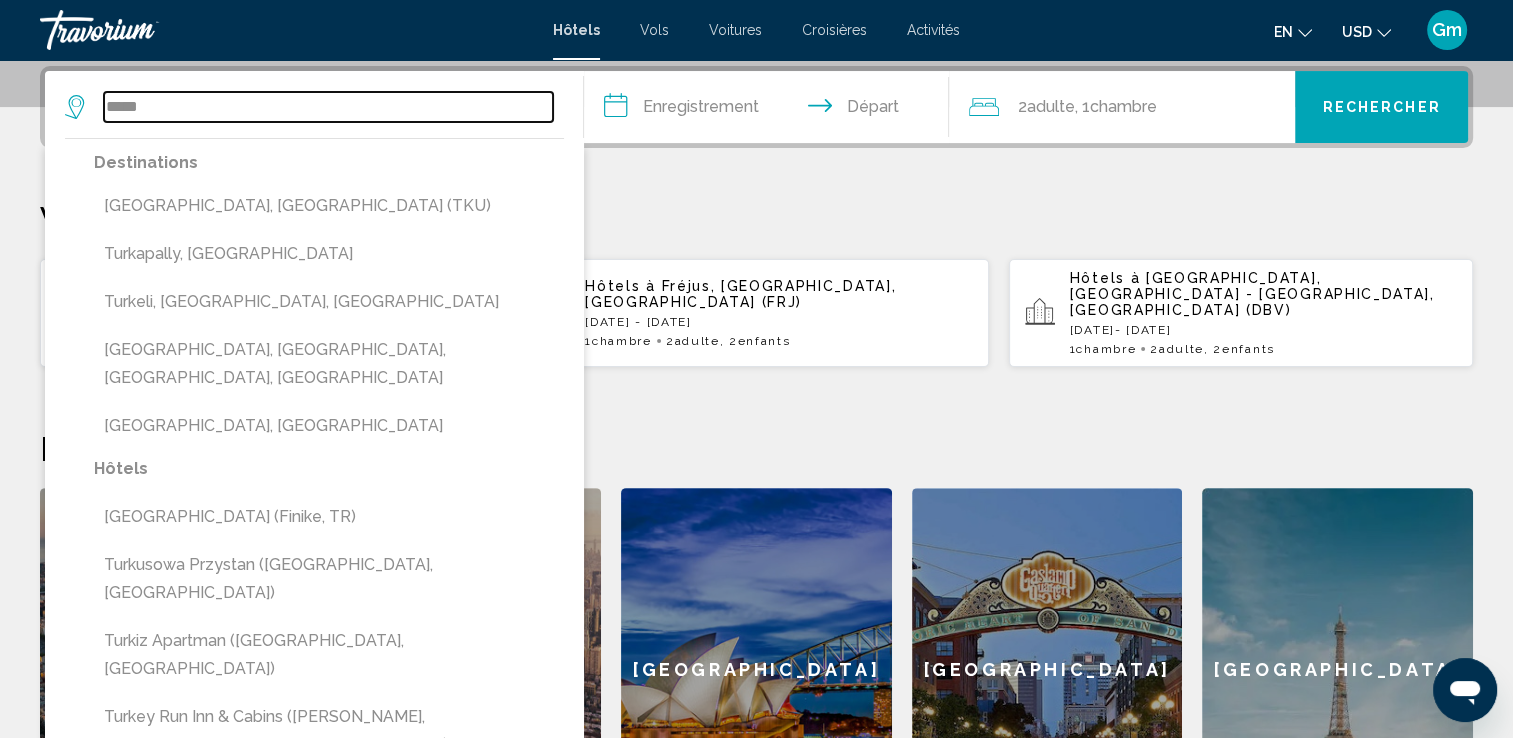 click on "****" at bounding box center [328, 107] 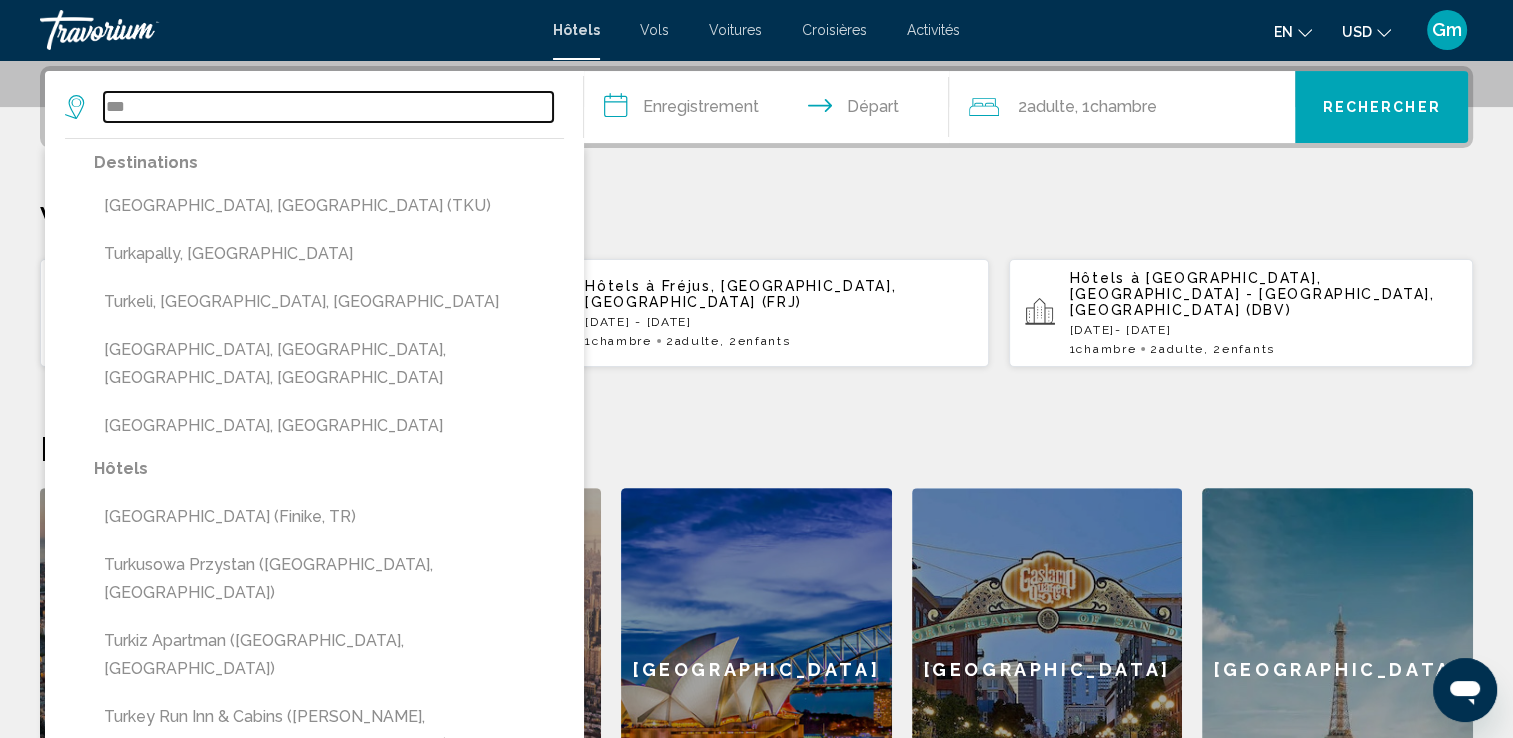 type on "*" 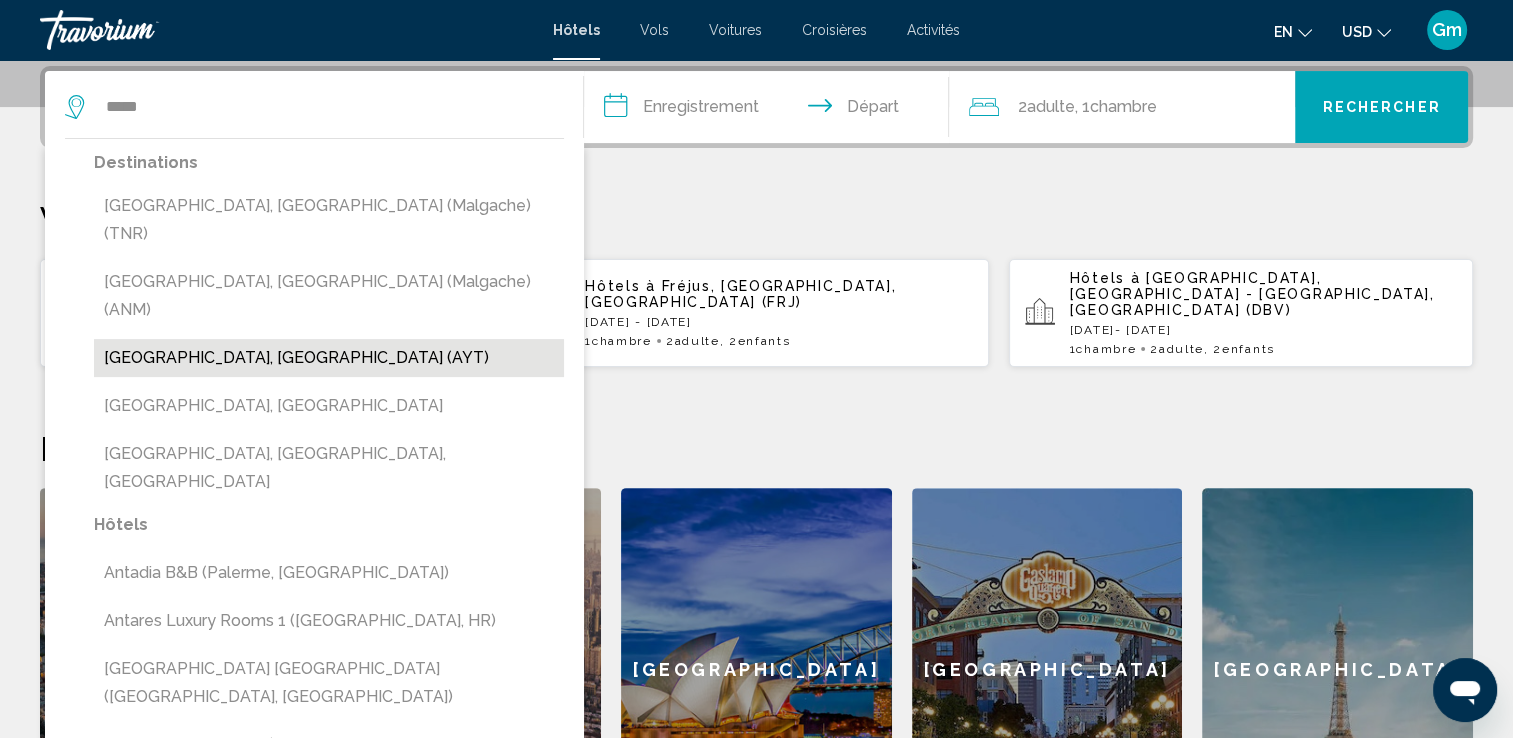 click on "[GEOGRAPHIC_DATA], [GEOGRAPHIC_DATA] (AYT)" at bounding box center (329, 358) 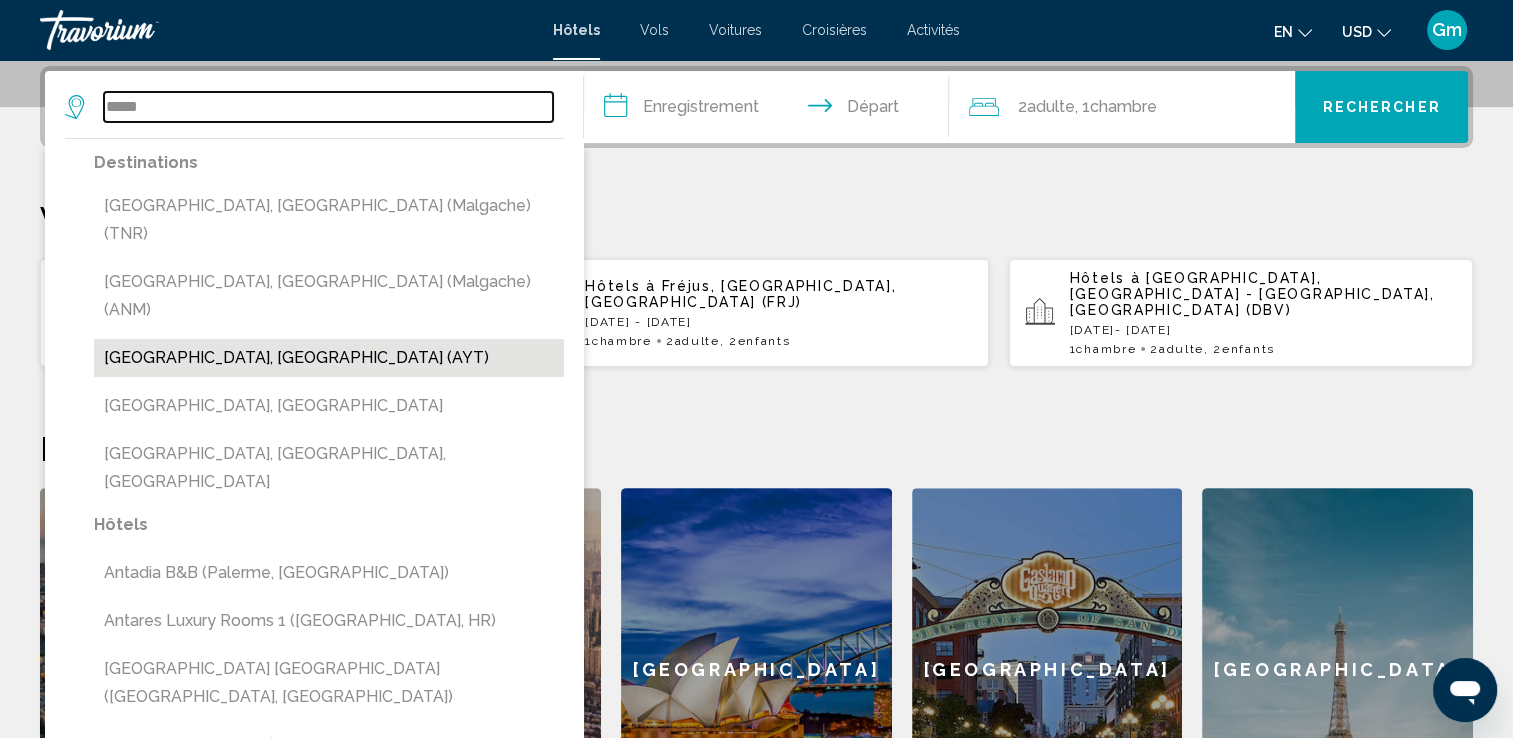 type on "**********" 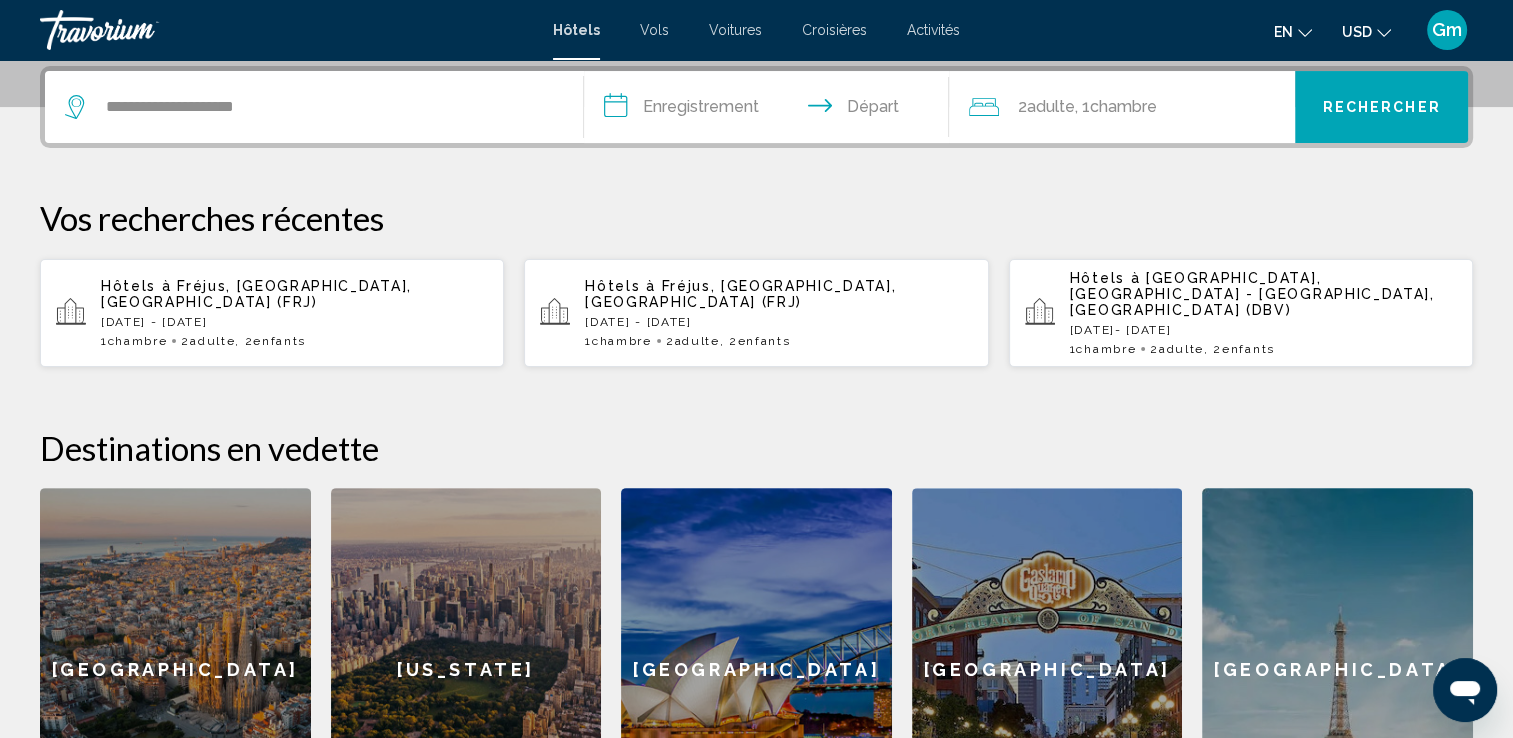 click on "**********" at bounding box center (771, 110) 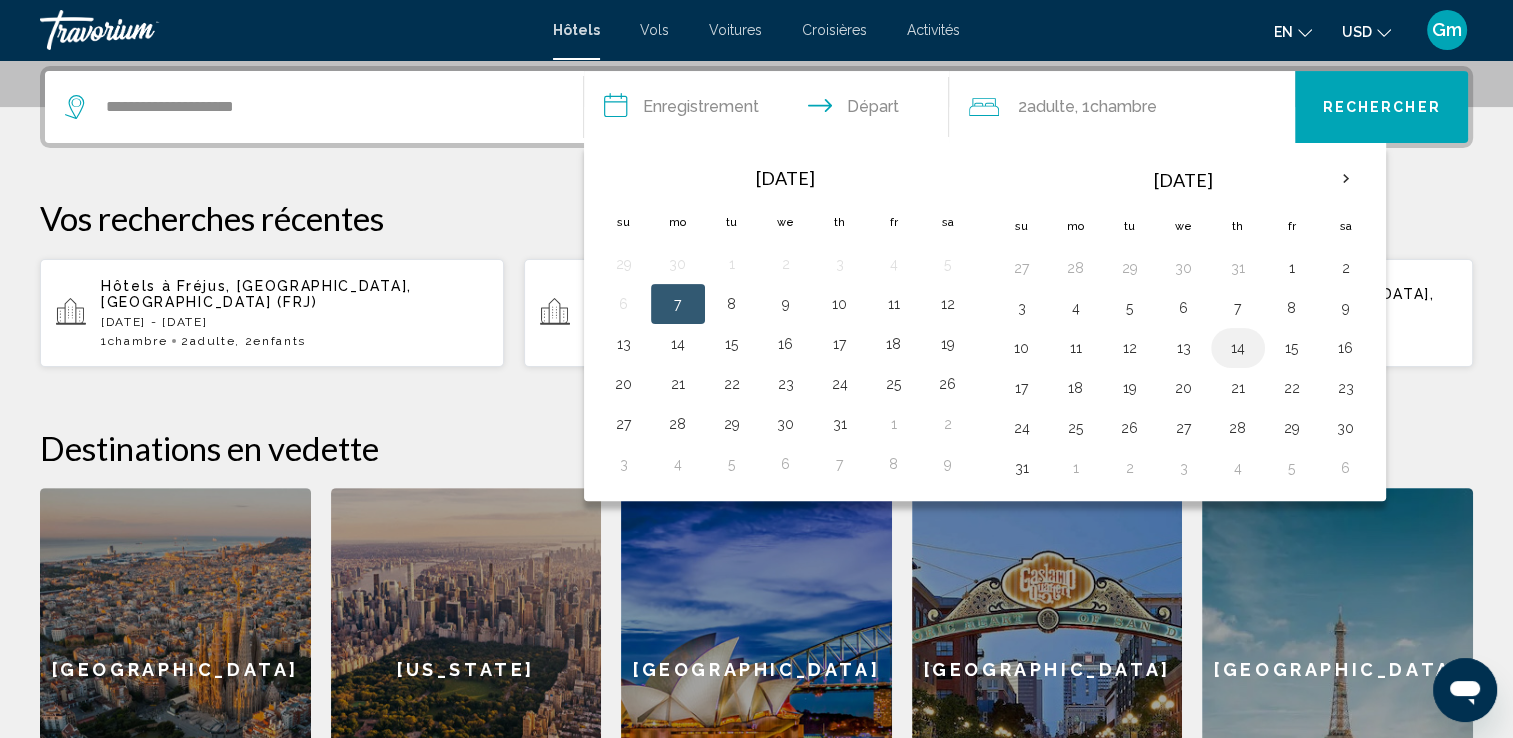 click on "14" at bounding box center [1238, 348] 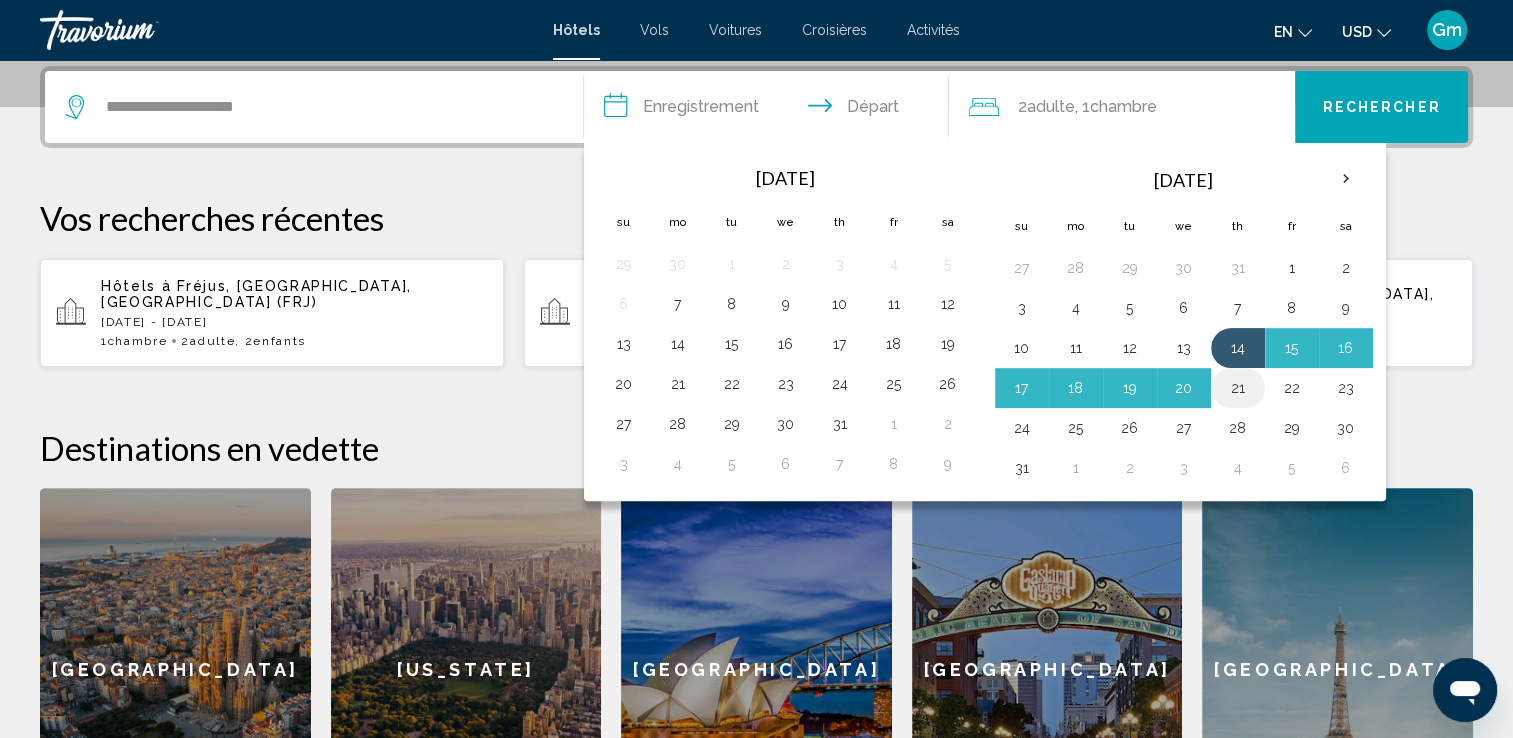 click on "21" at bounding box center [1238, 388] 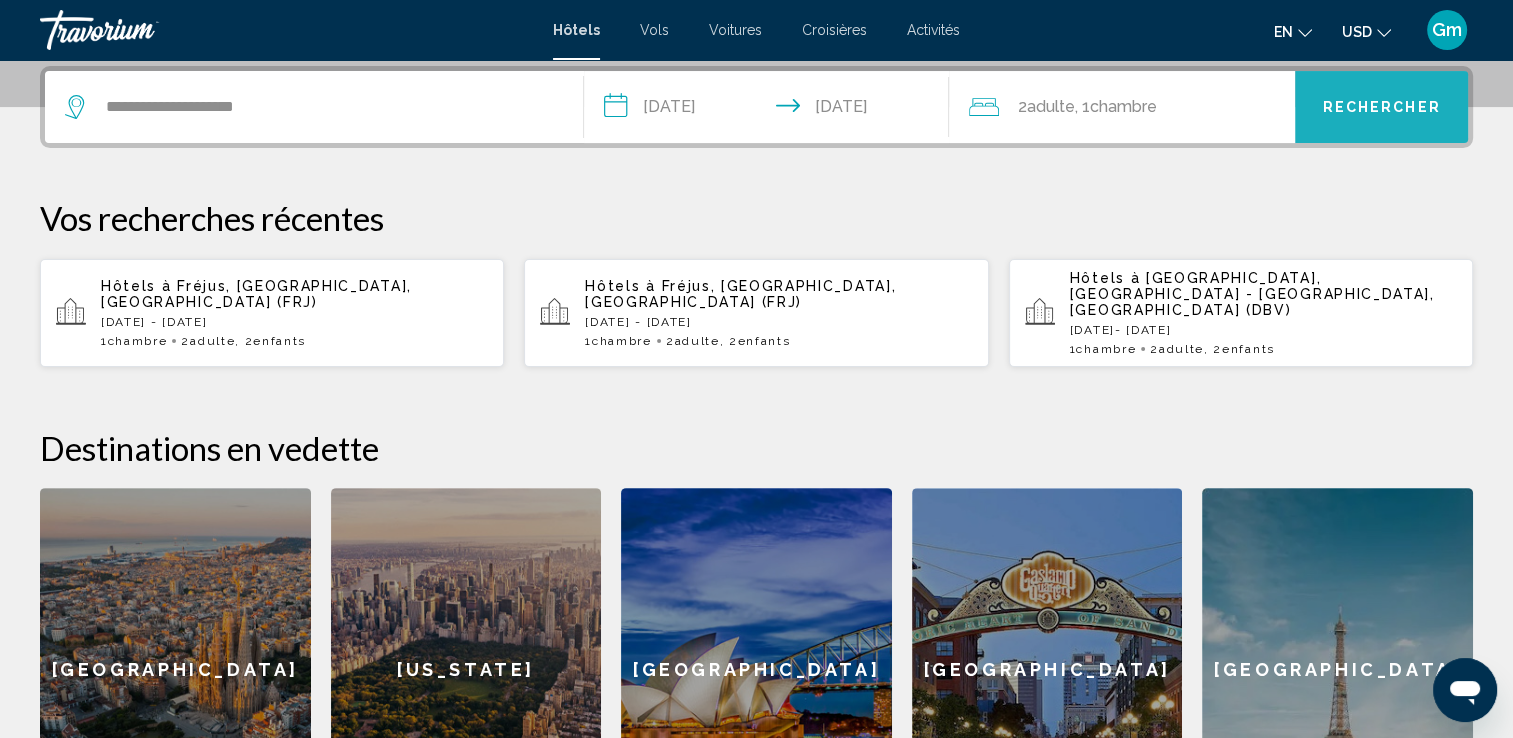 click on "Rechercher" at bounding box center [1381, 107] 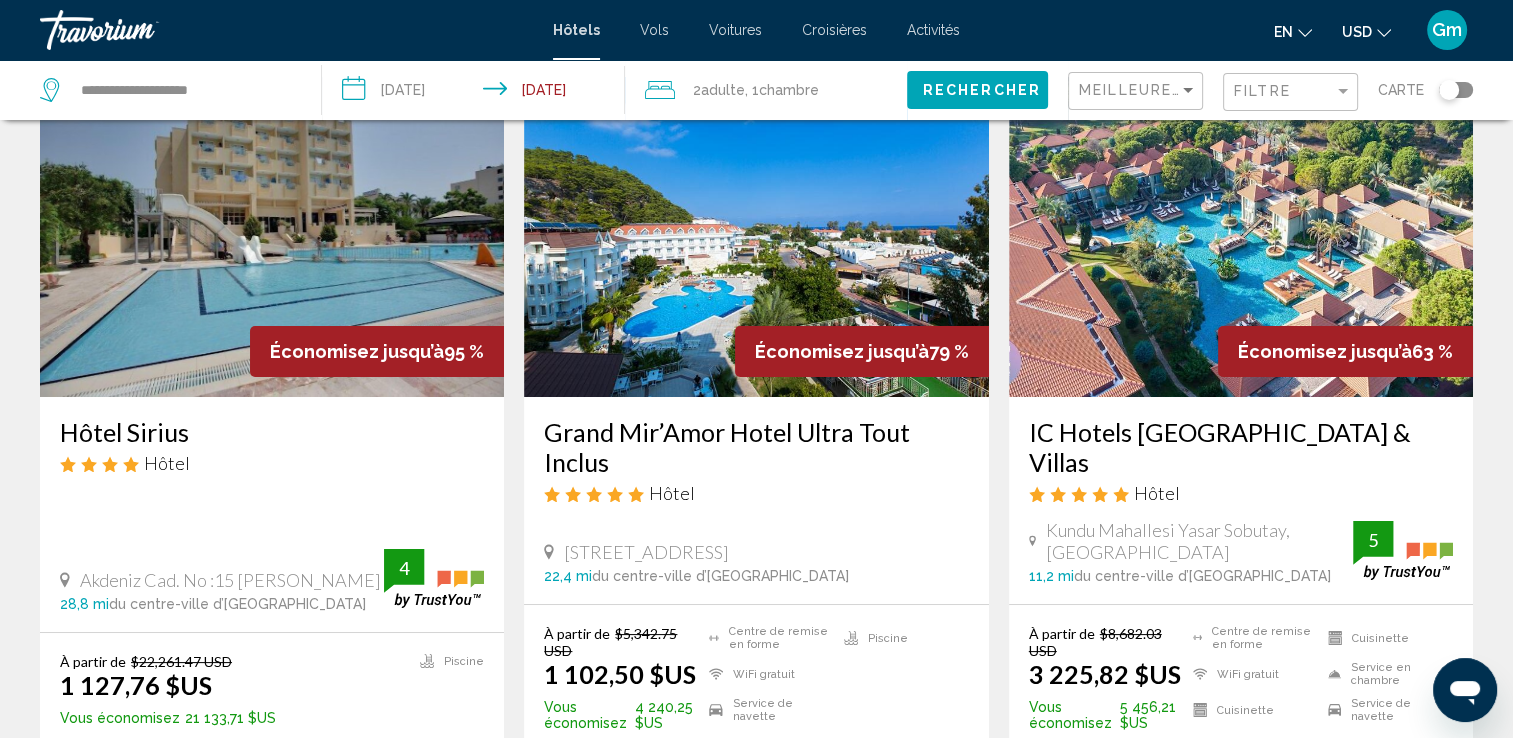 scroll, scrollTop: 0, scrollLeft: 0, axis: both 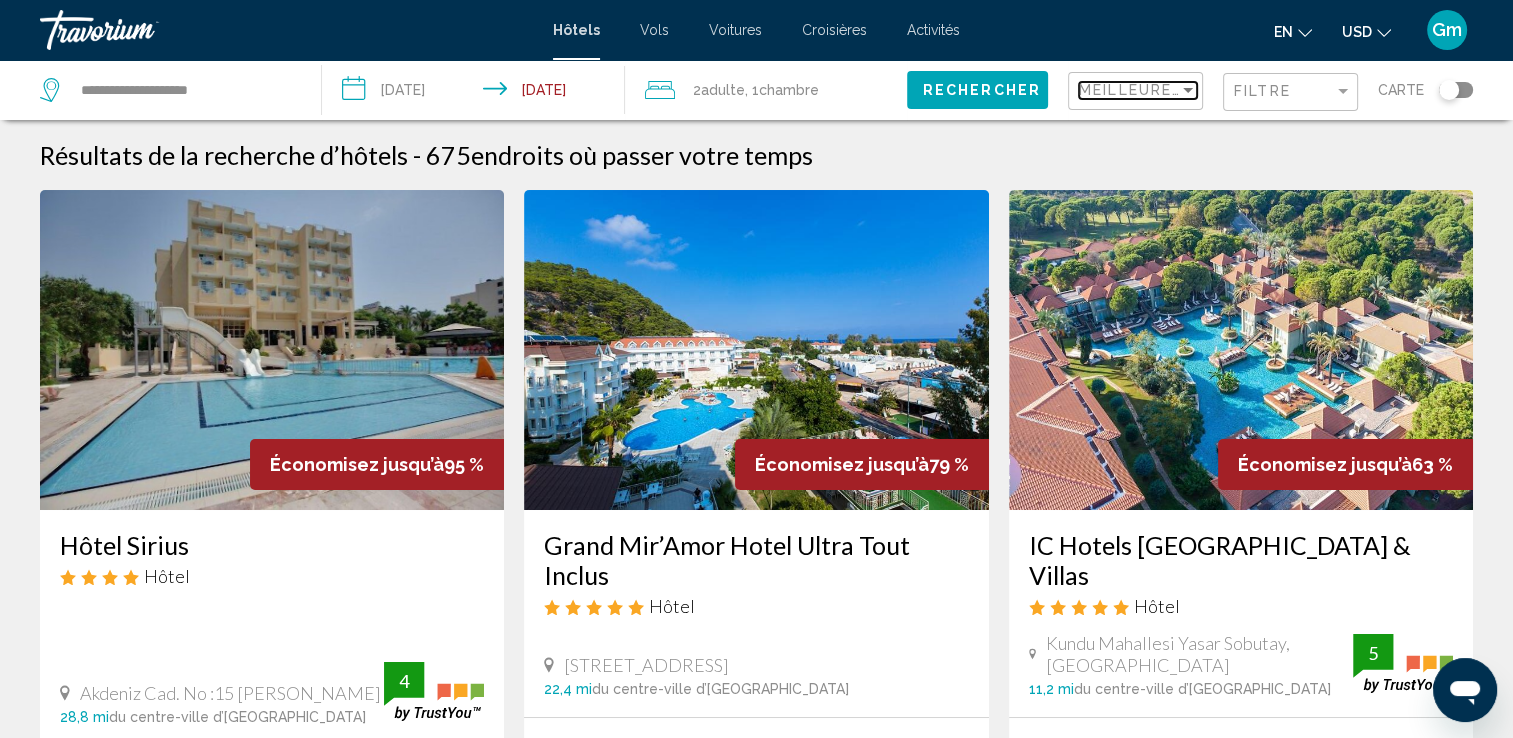 click at bounding box center [1188, 90] 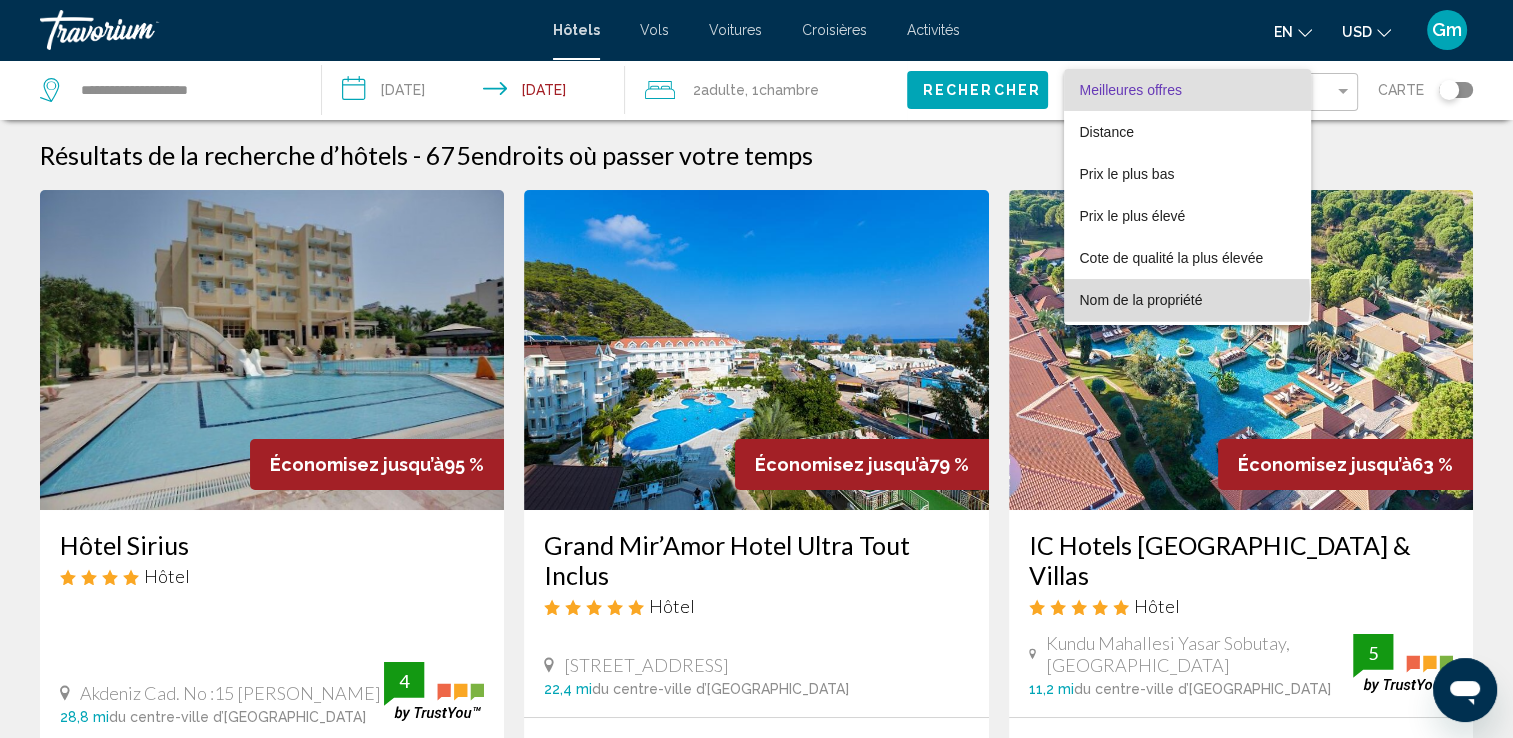 click on "Nom de la propriété" at bounding box center [1141, 300] 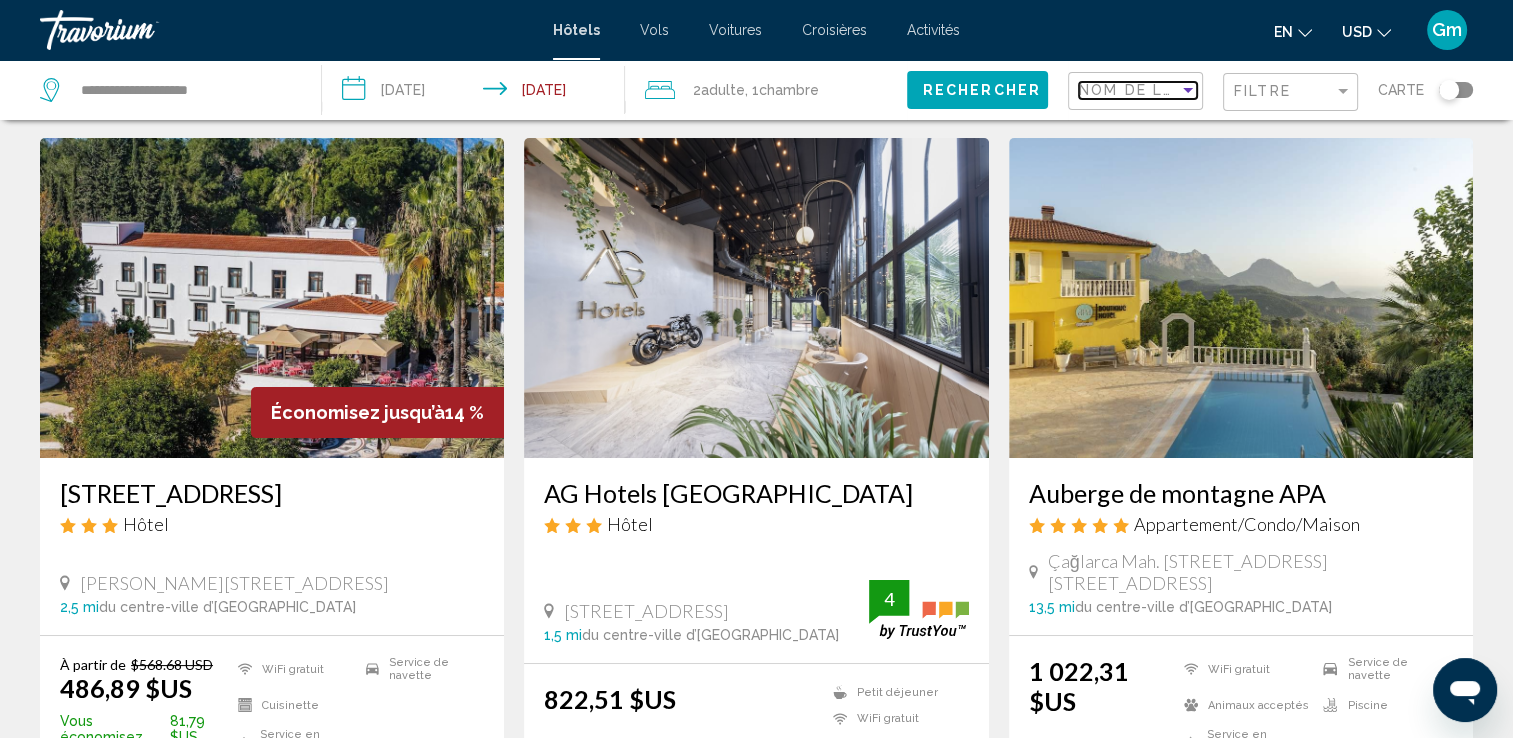 scroll, scrollTop: 0, scrollLeft: 0, axis: both 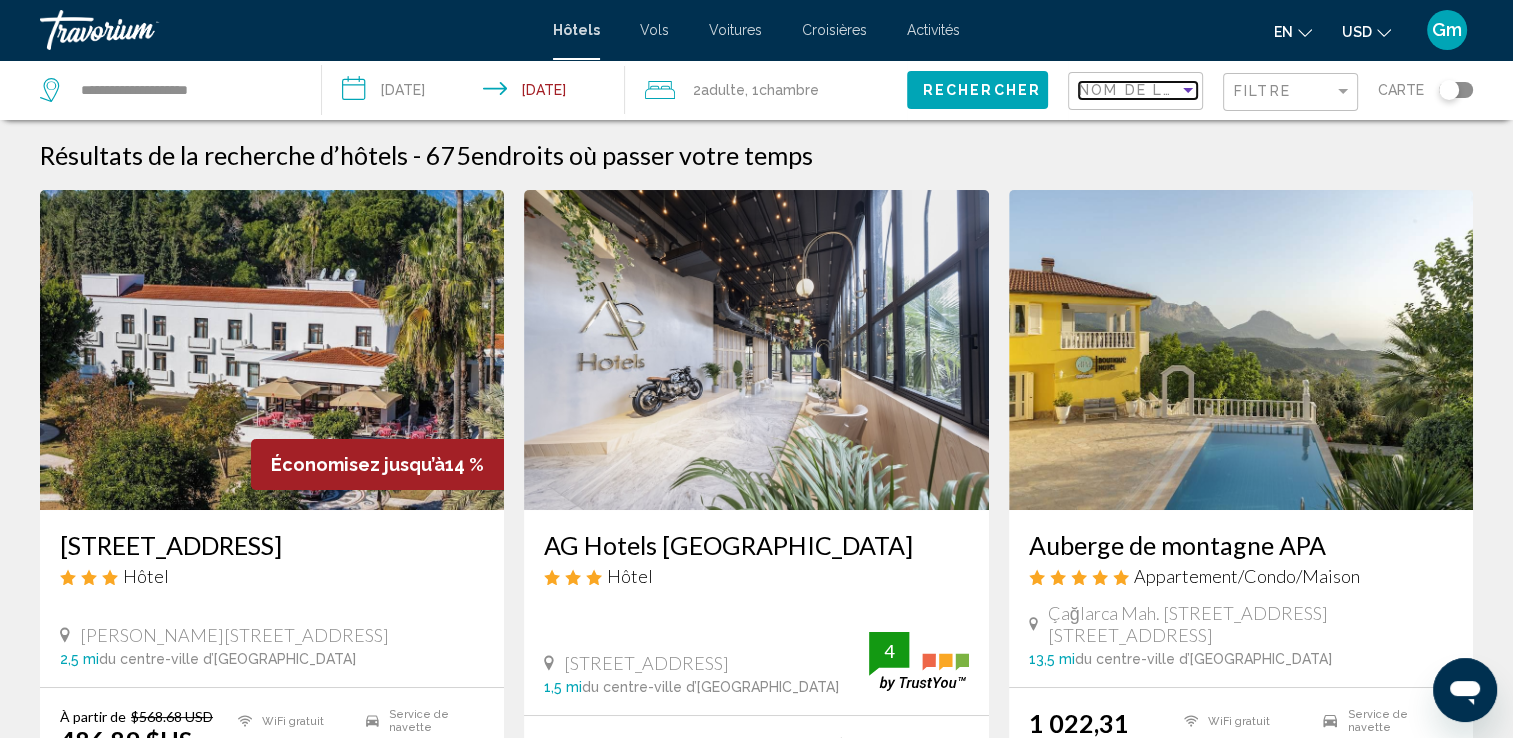 click at bounding box center [1188, 90] 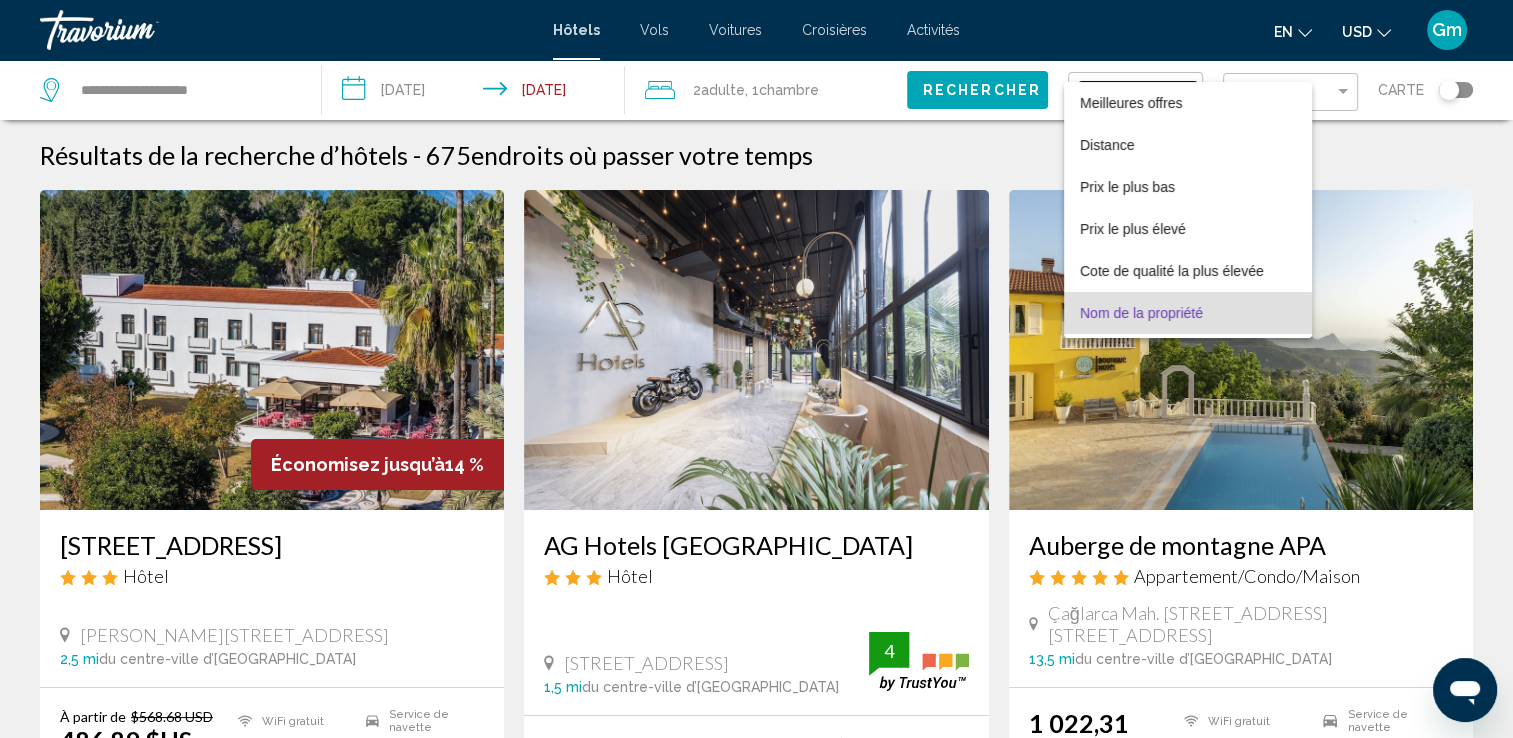scroll, scrollTop: 38, scrollLeft: 0, axis: vertical 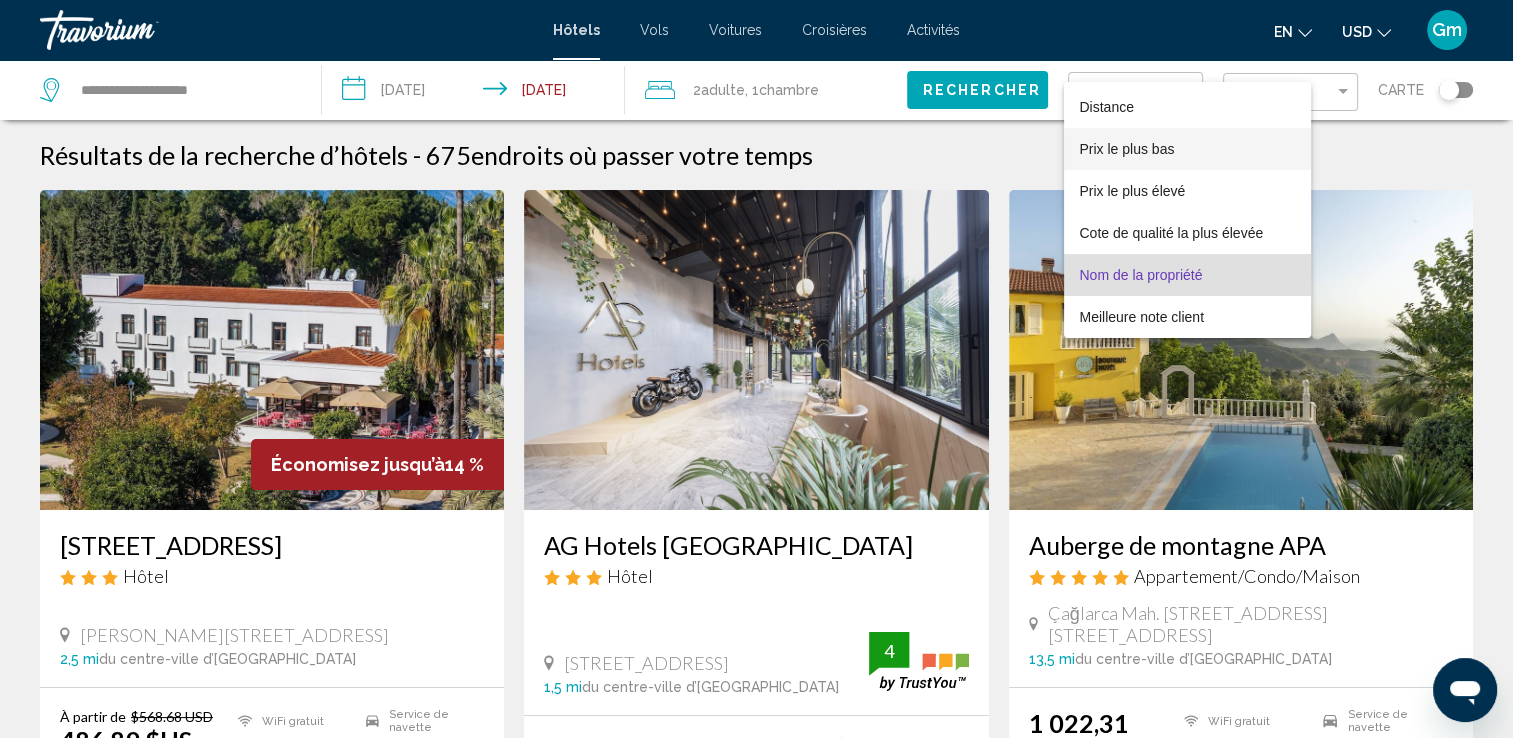 click on "Prix le plus bas" at bounding box center [1127, 149] 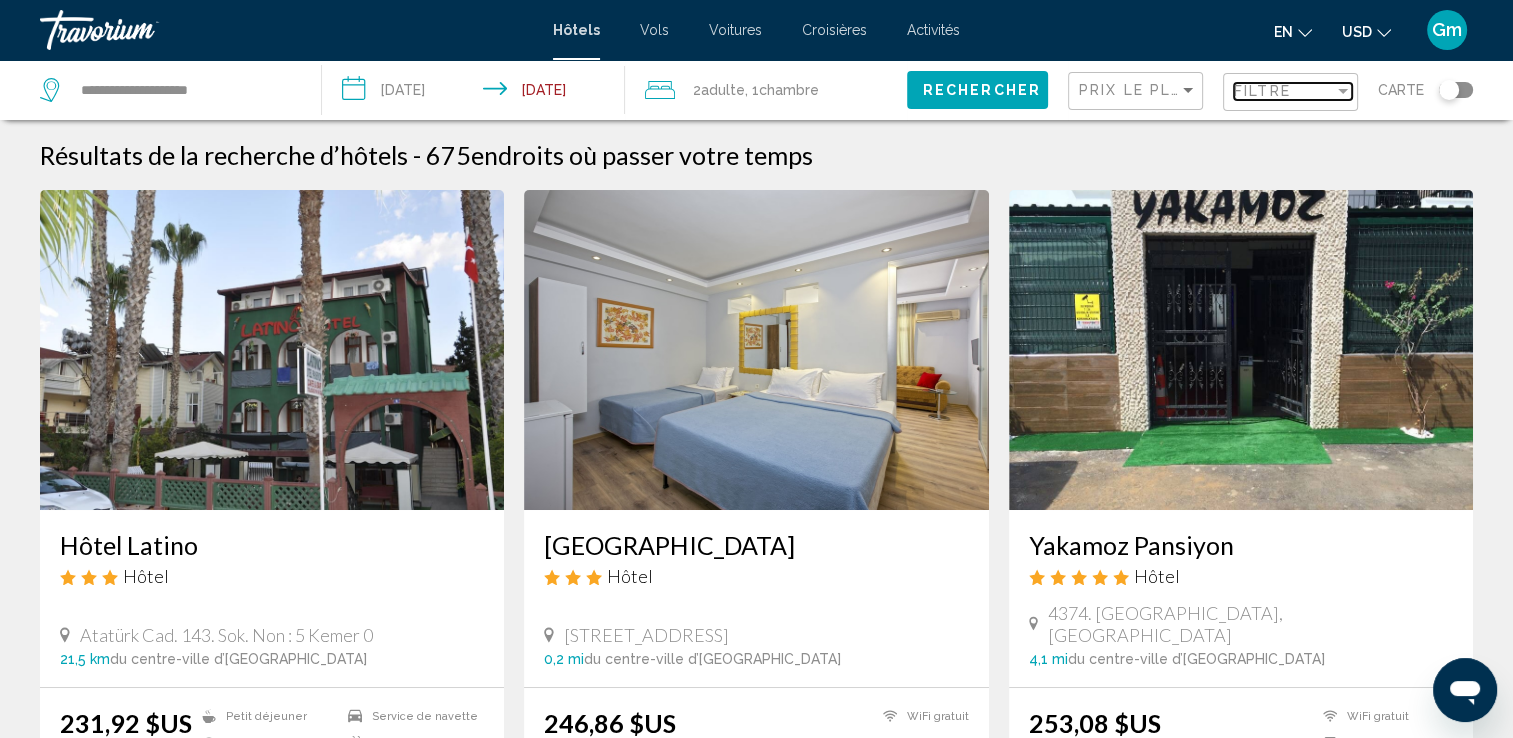 click at bounding box center (1343, 91) 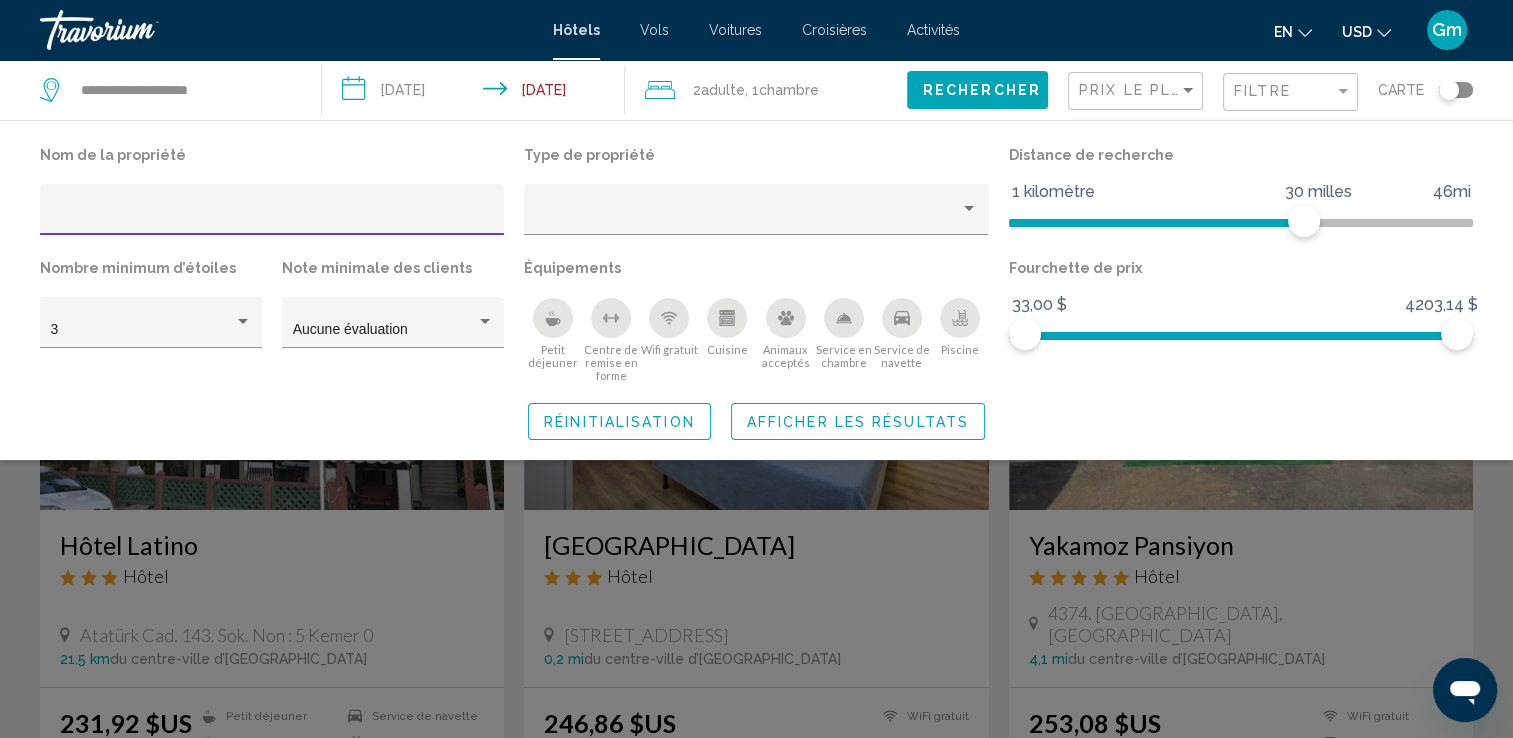 click at bounding box center [272, 217] 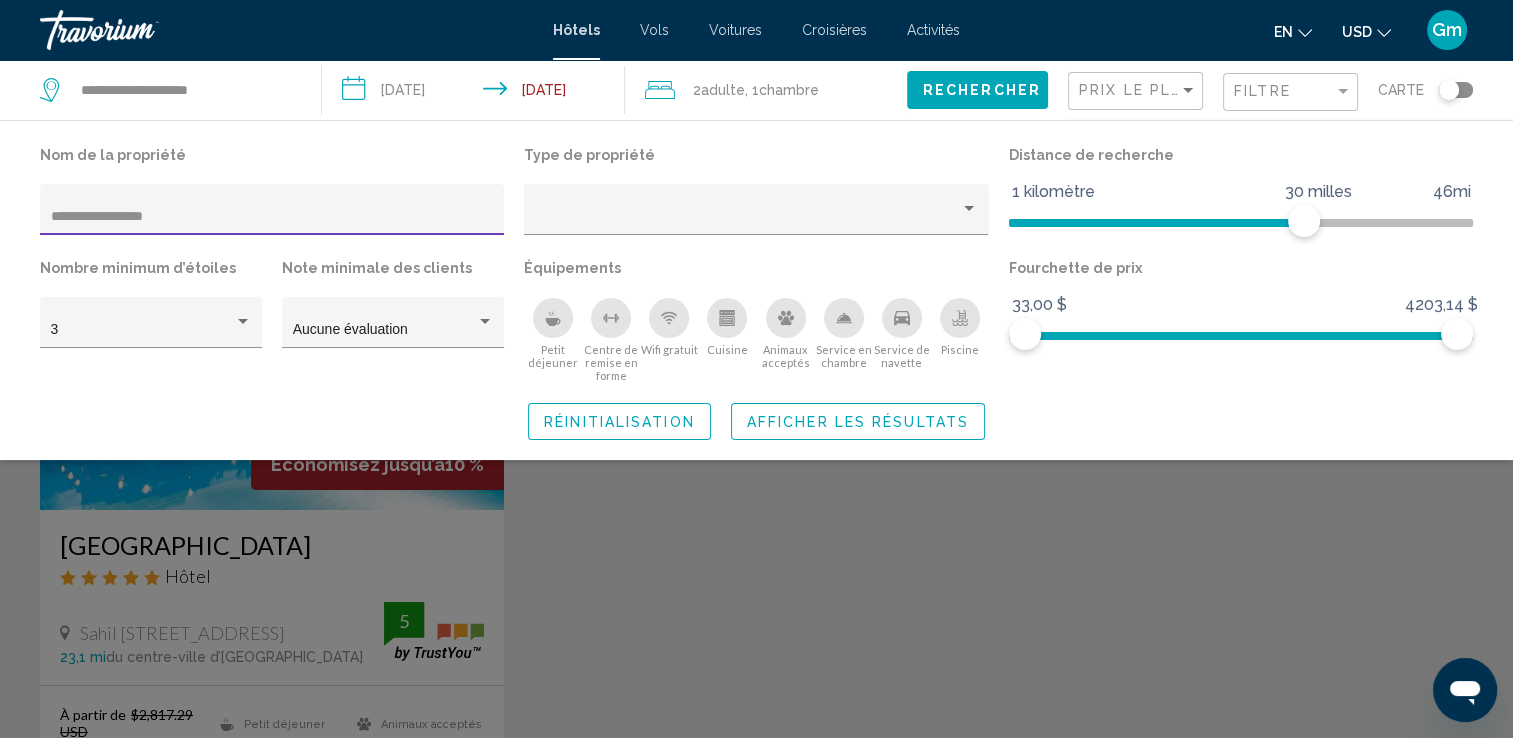 type on "**********" 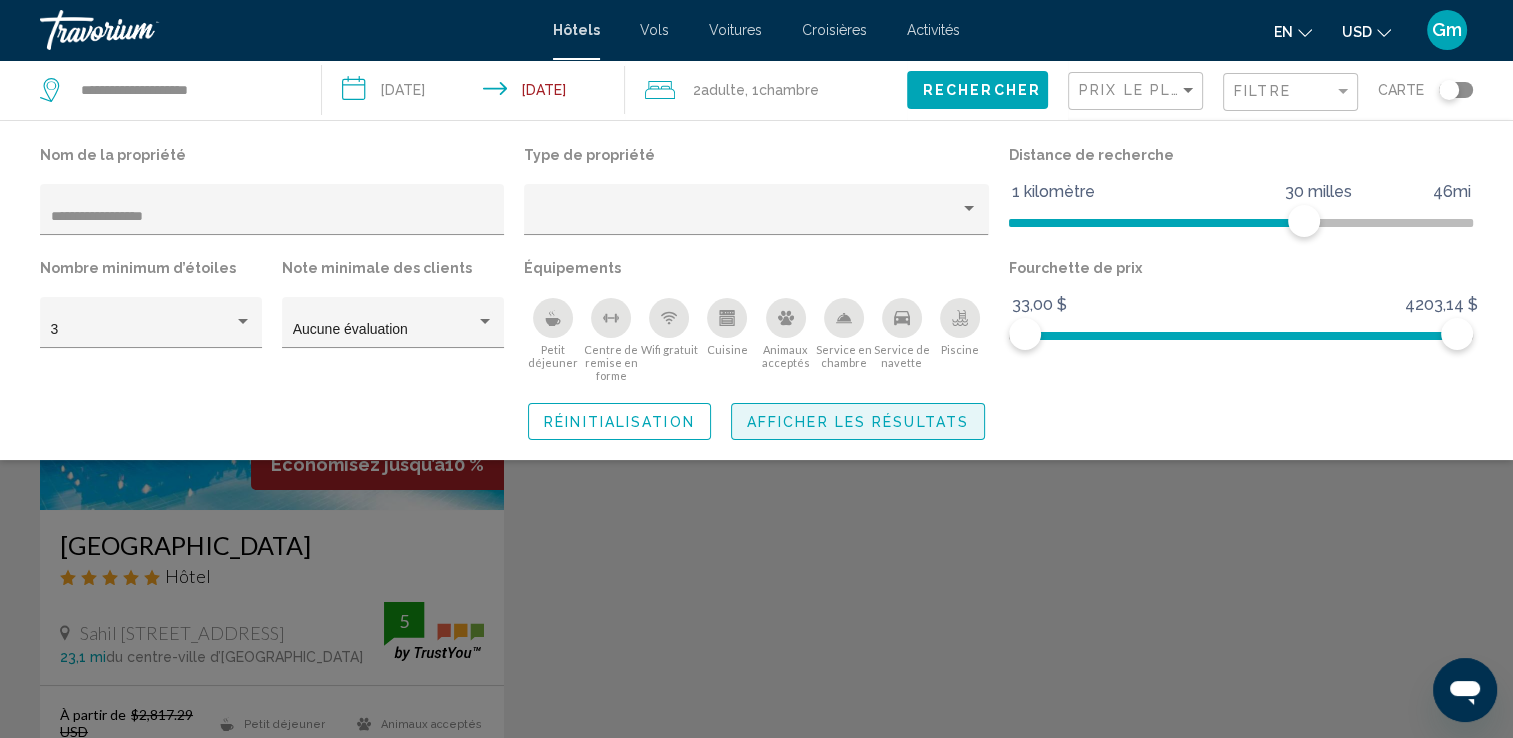 click on "Afficher les résultats" 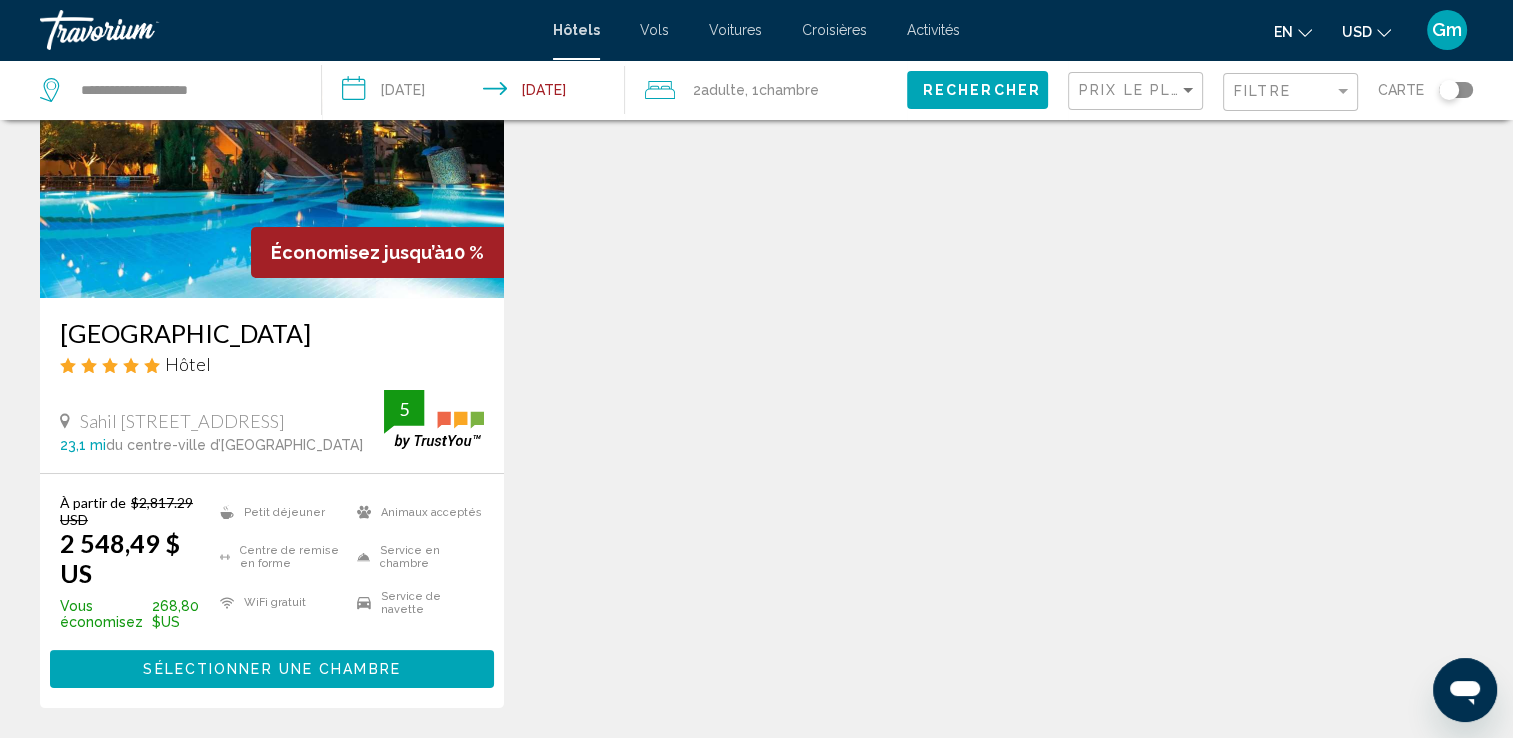 scroll, scrollTop: 215, scrollLeft: 0, axis: vertical 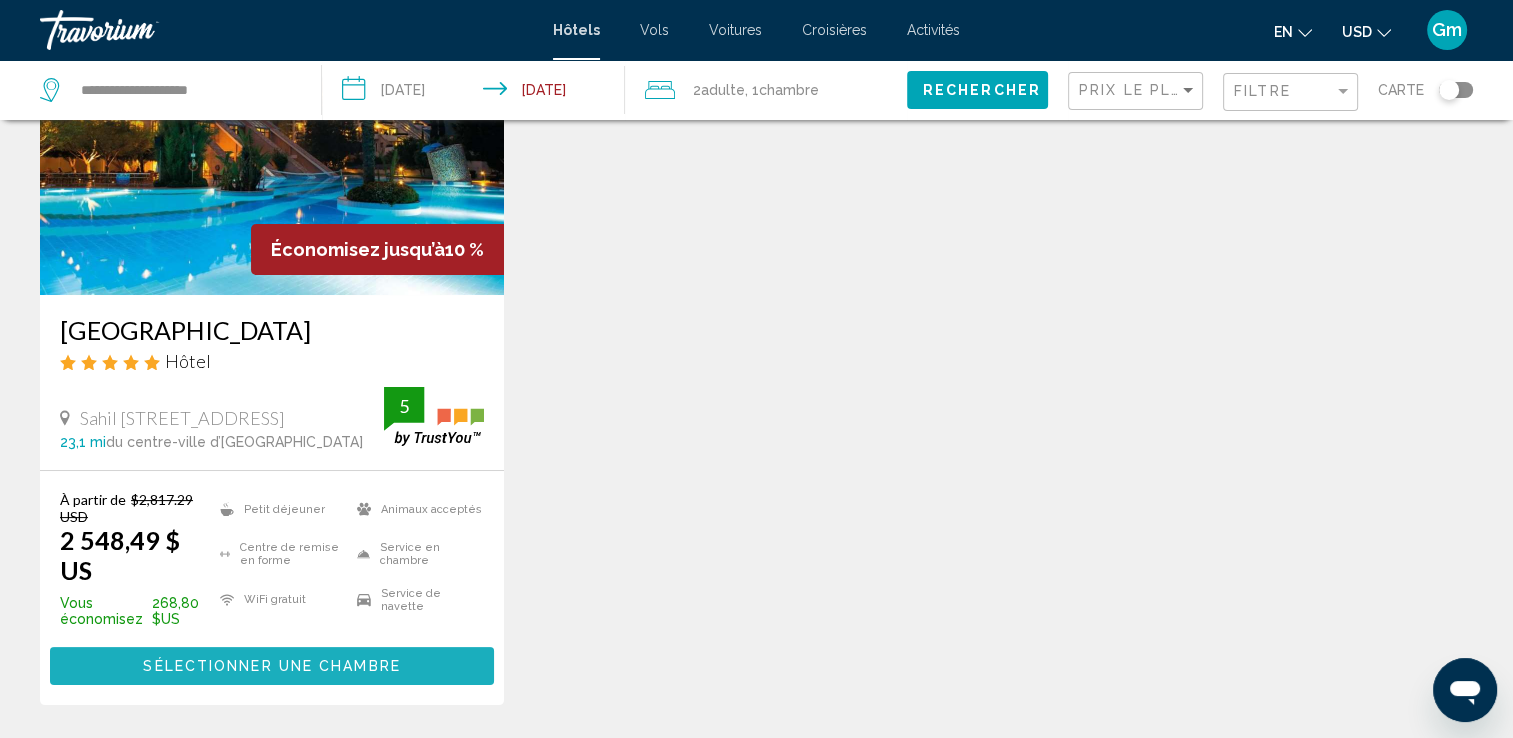 click on "Sélectionner une chambre" at bounding box center [272, 665] 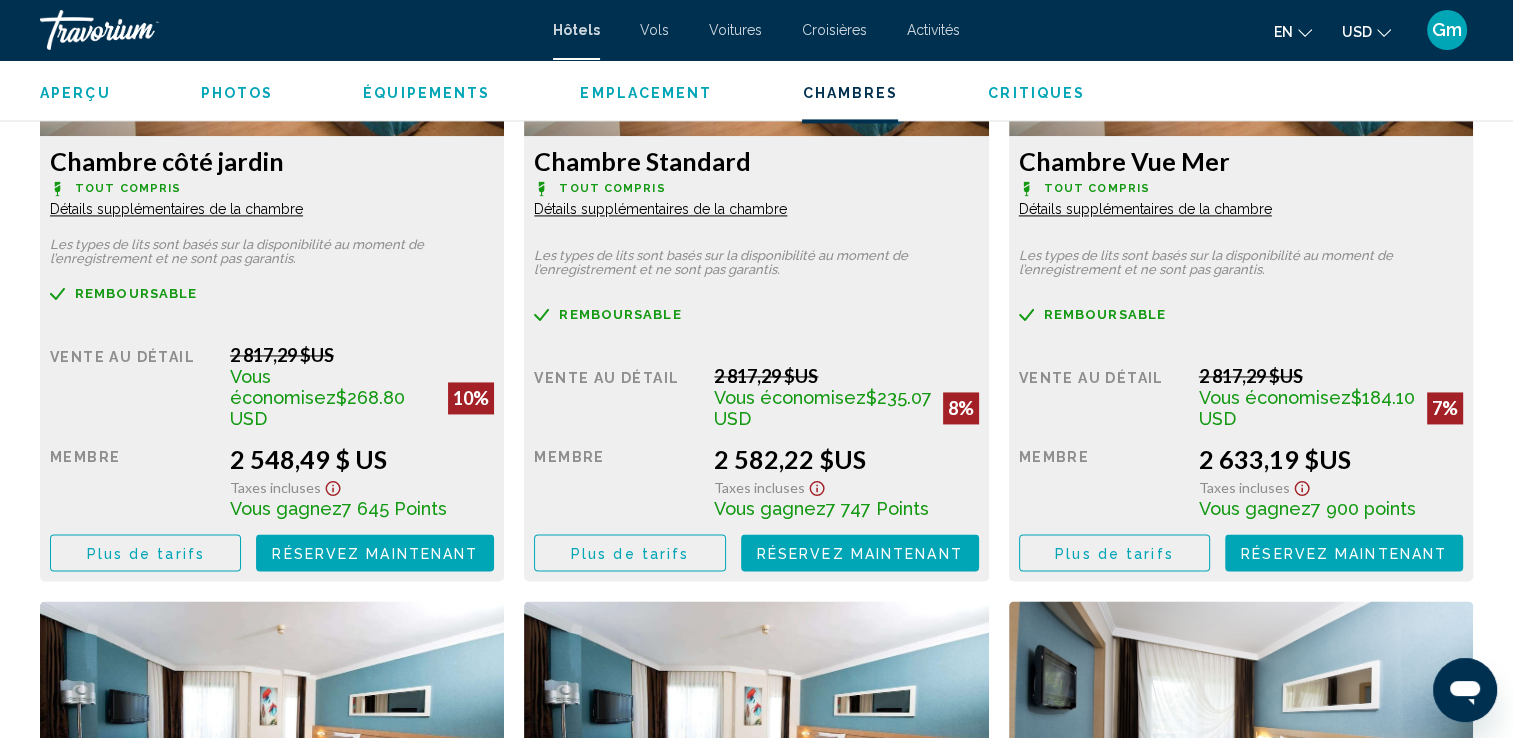scroll, scrollTop: 2948, scrollLeft: 0, axis: vertical 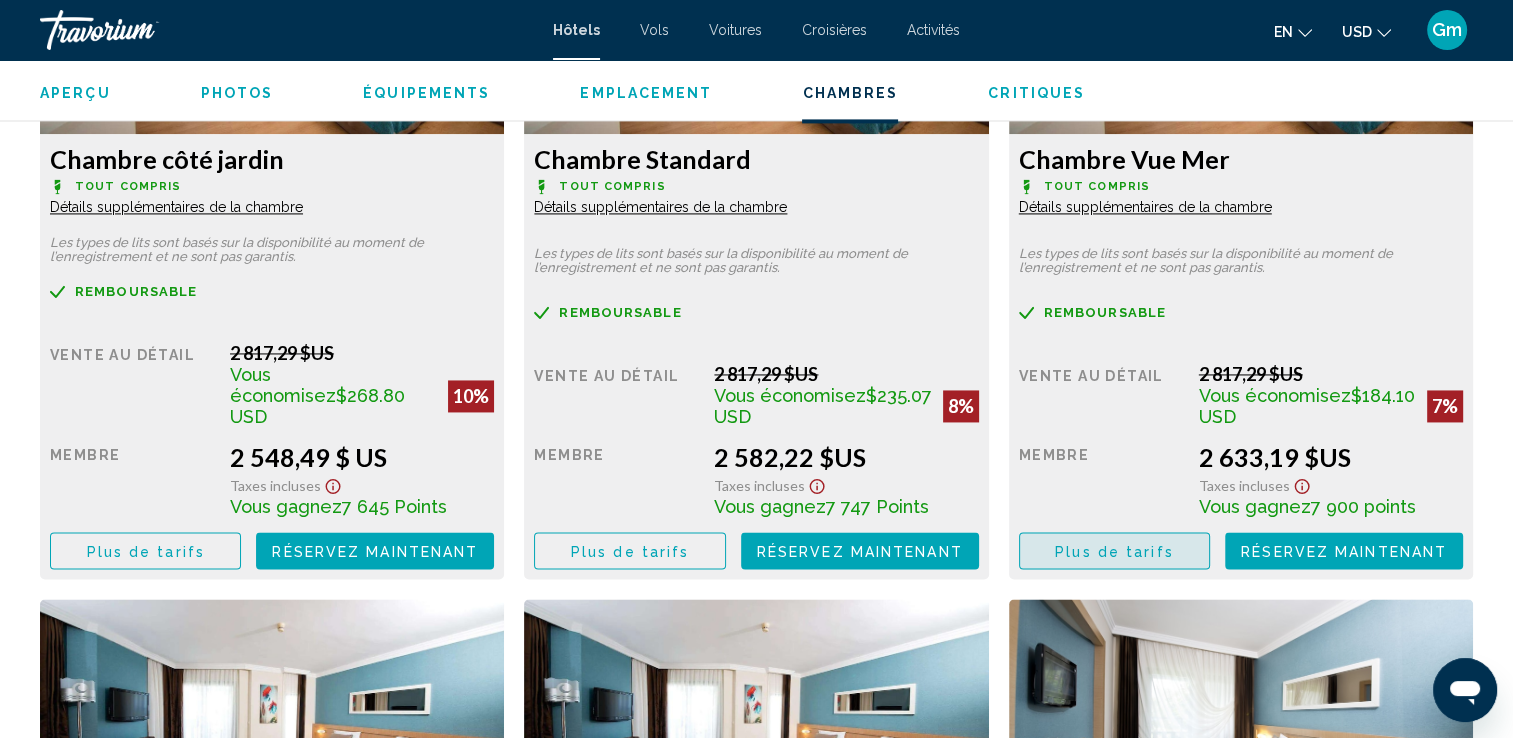 click on "Plus de tarifs" at bounding box center [1114, 550] 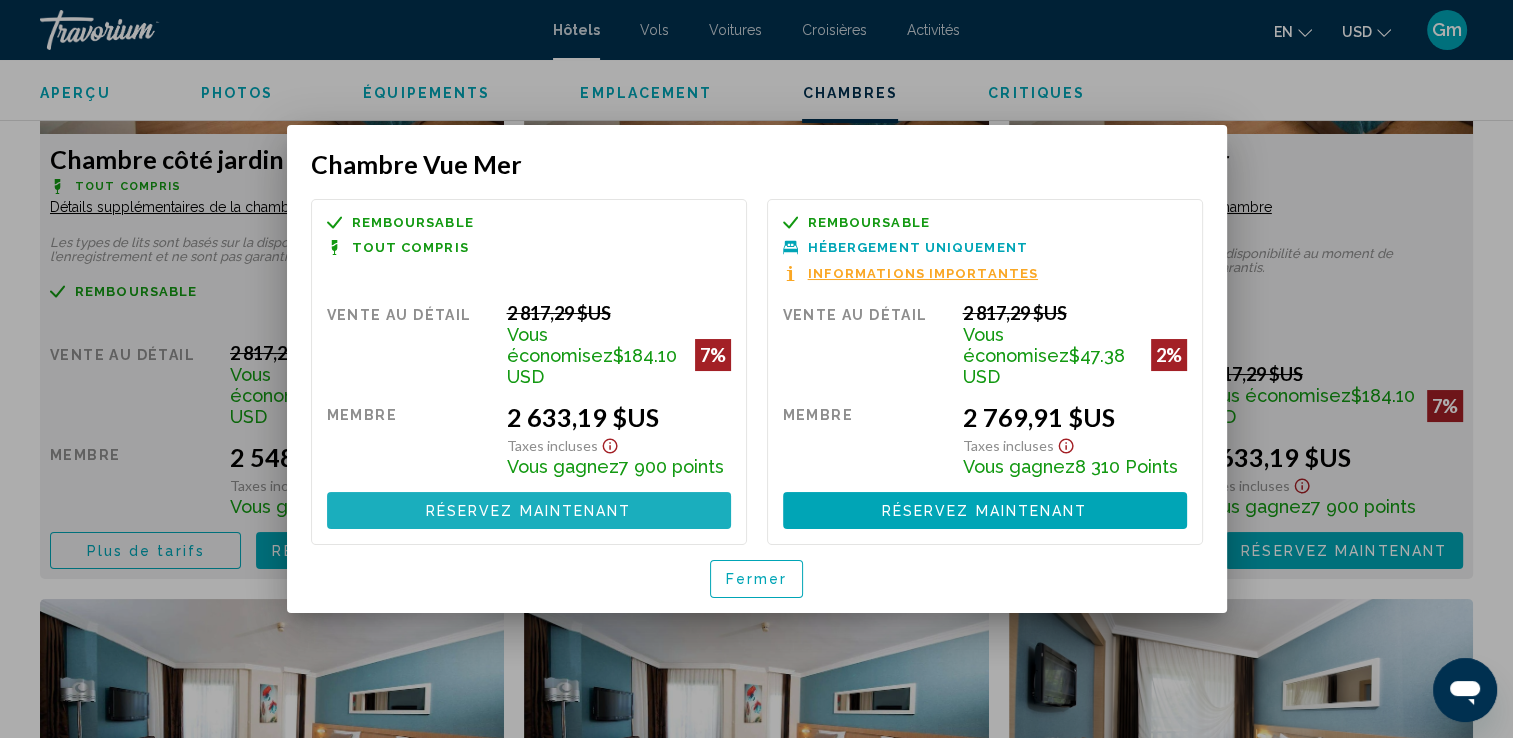 click on "Réservez maintenant" at bounding box center [529, 511] 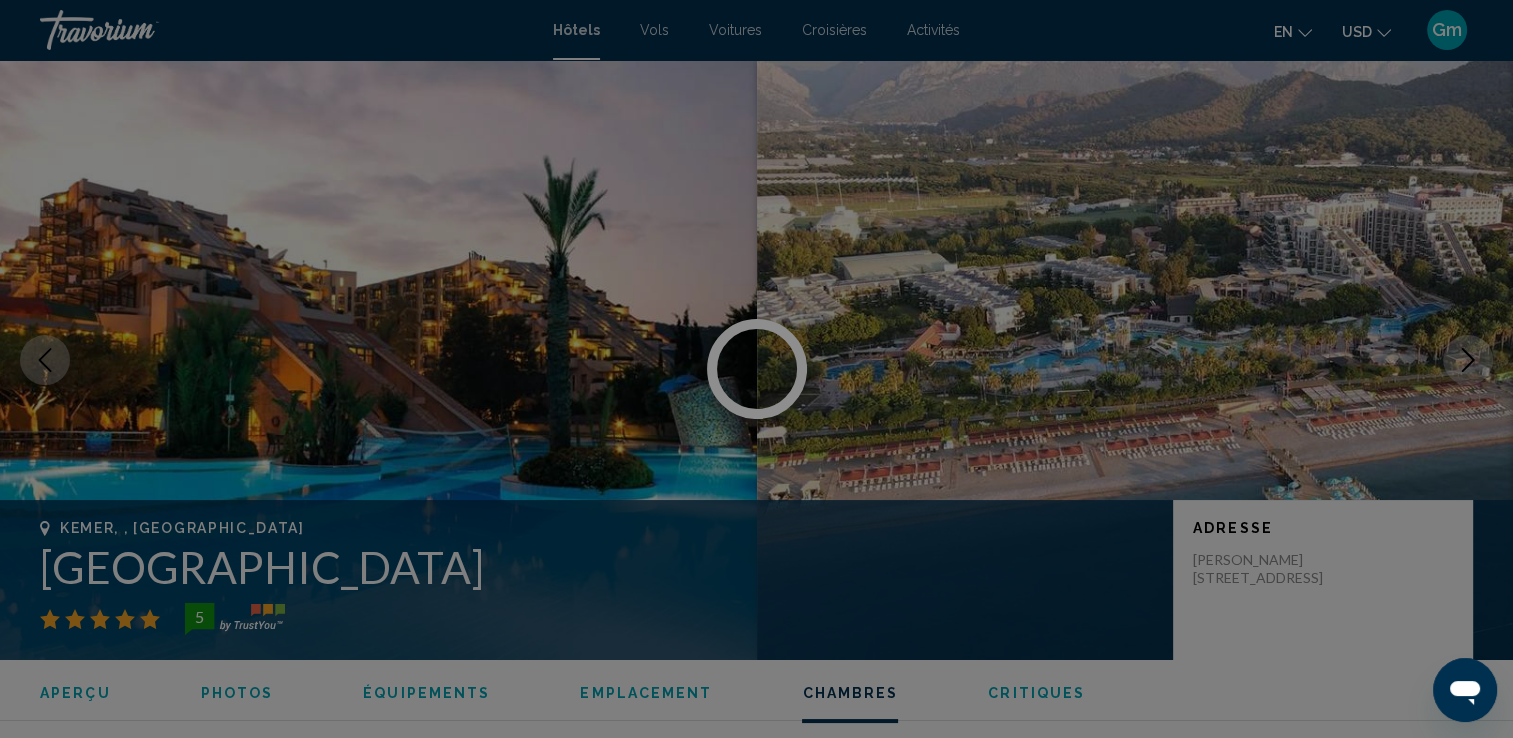 scroll, scrollTop: 2948, scrollLeft: 0, axis: vertical 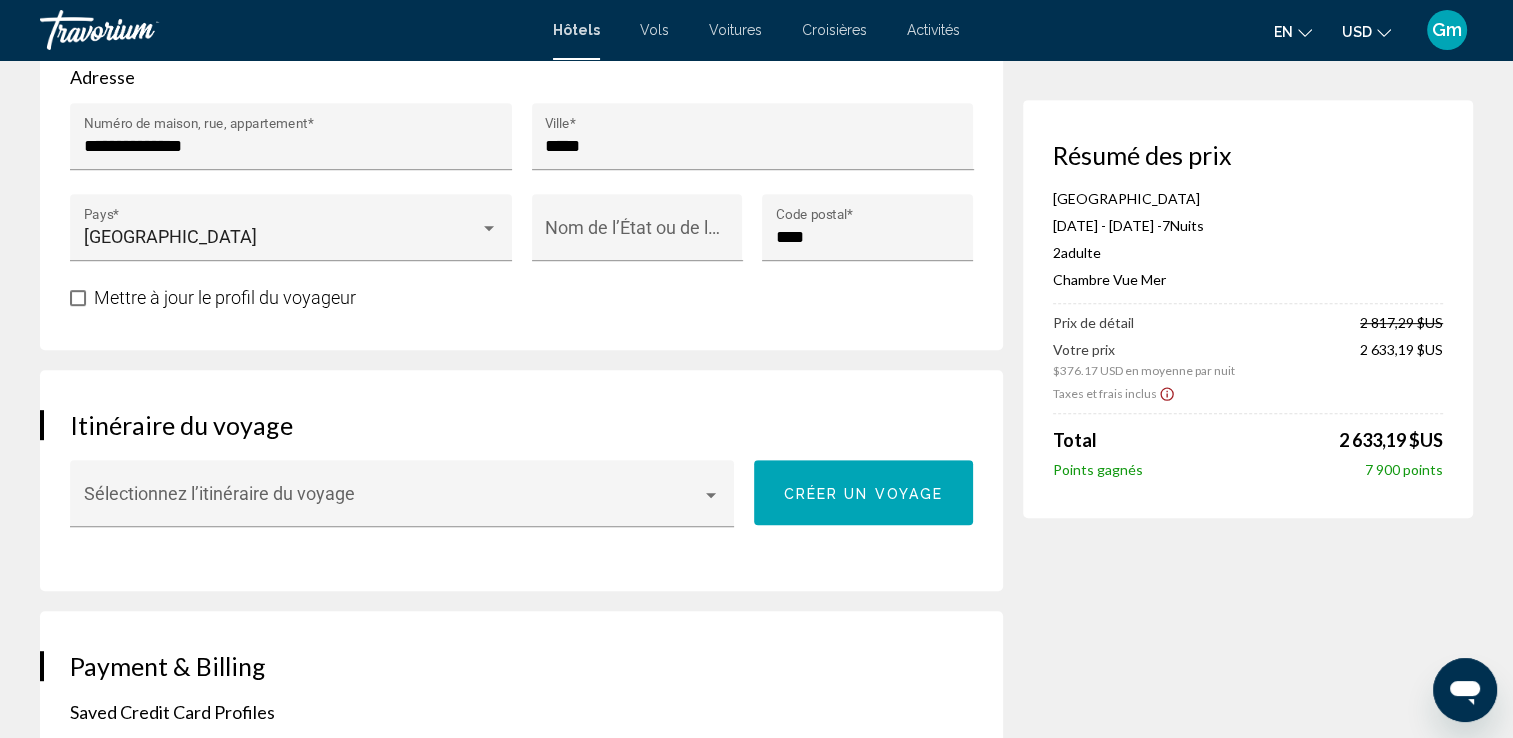 click on "Créer un voyage" at bounding box center (864, 493) 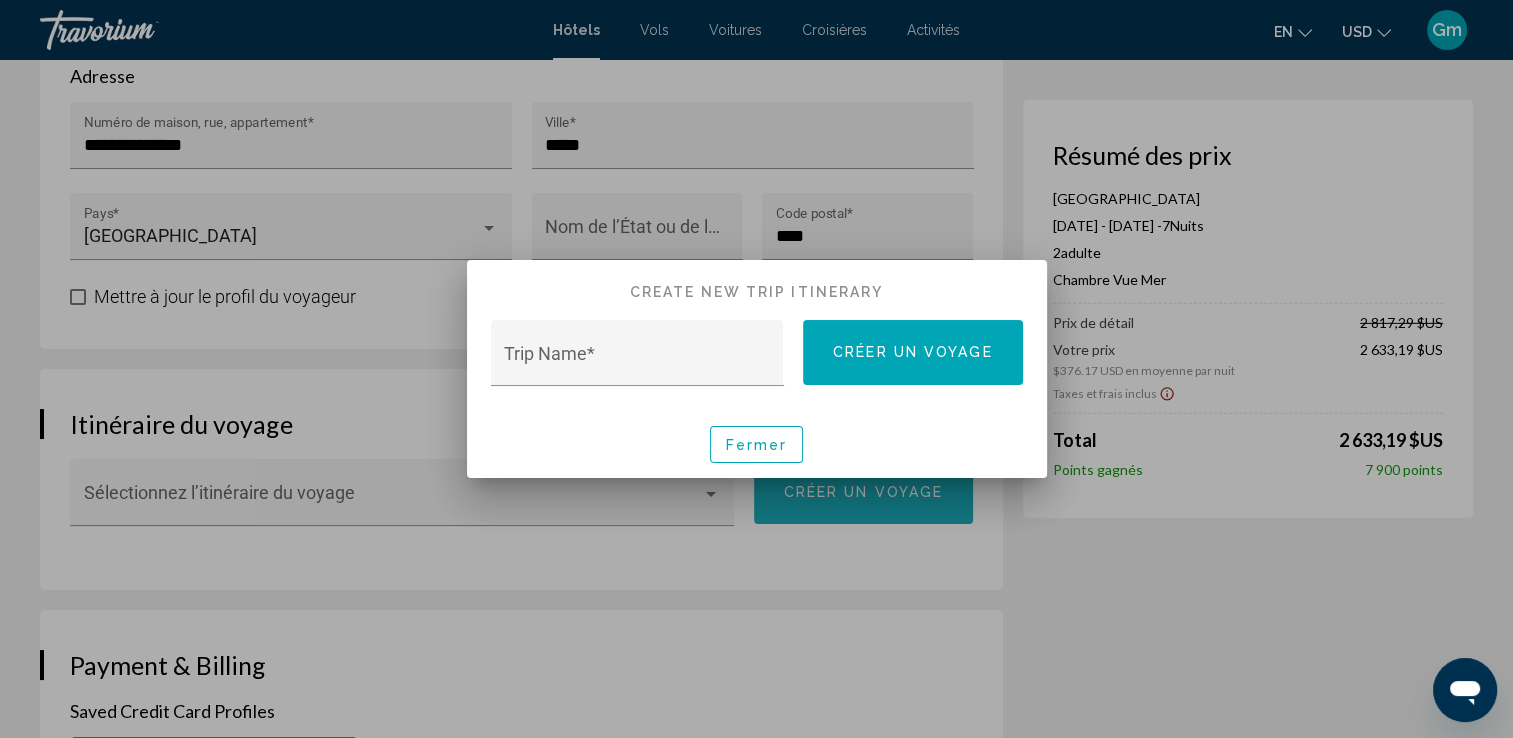 scroll, scrollTop: 0, scrollLeft: 0, axis: both 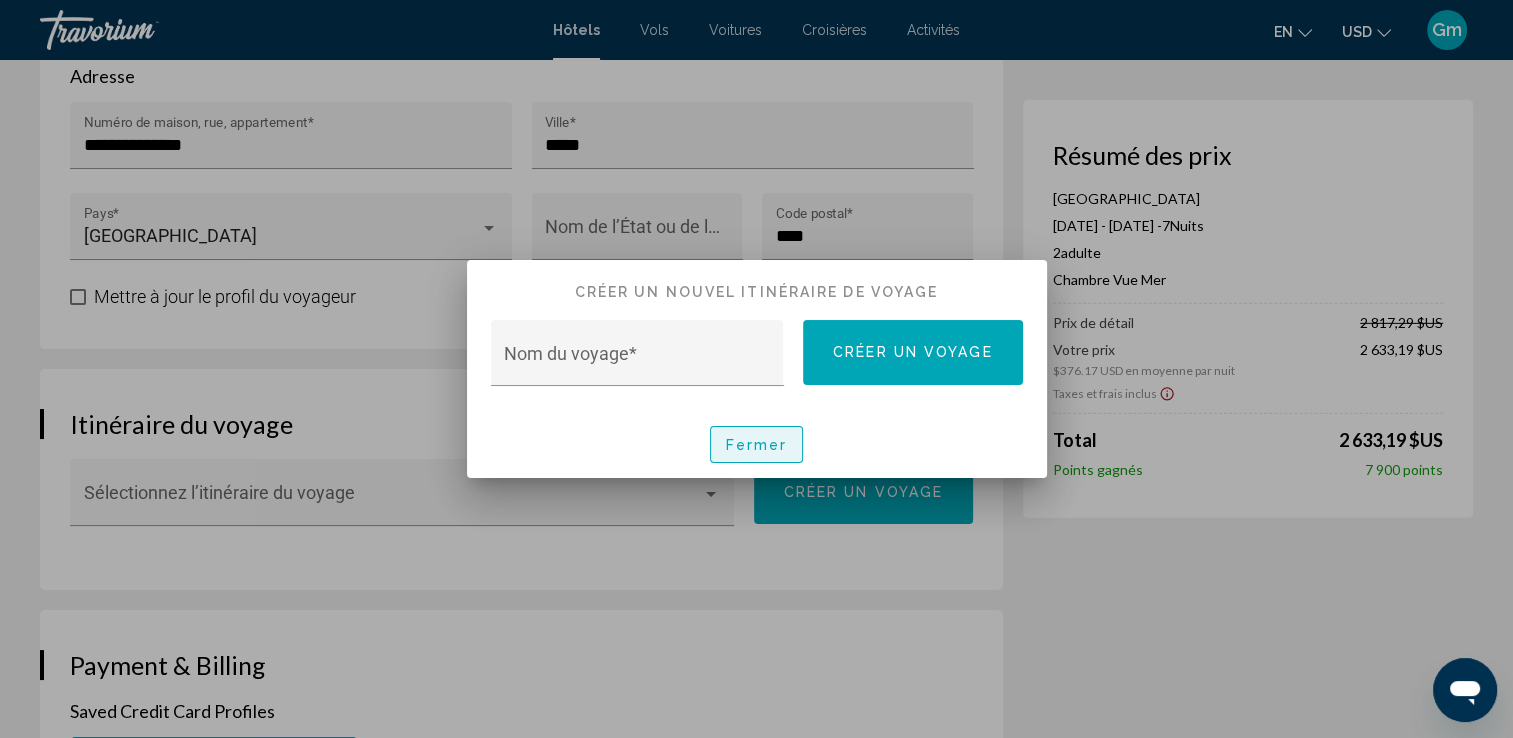 click on "Fermer" at bounding box center (757, 444) 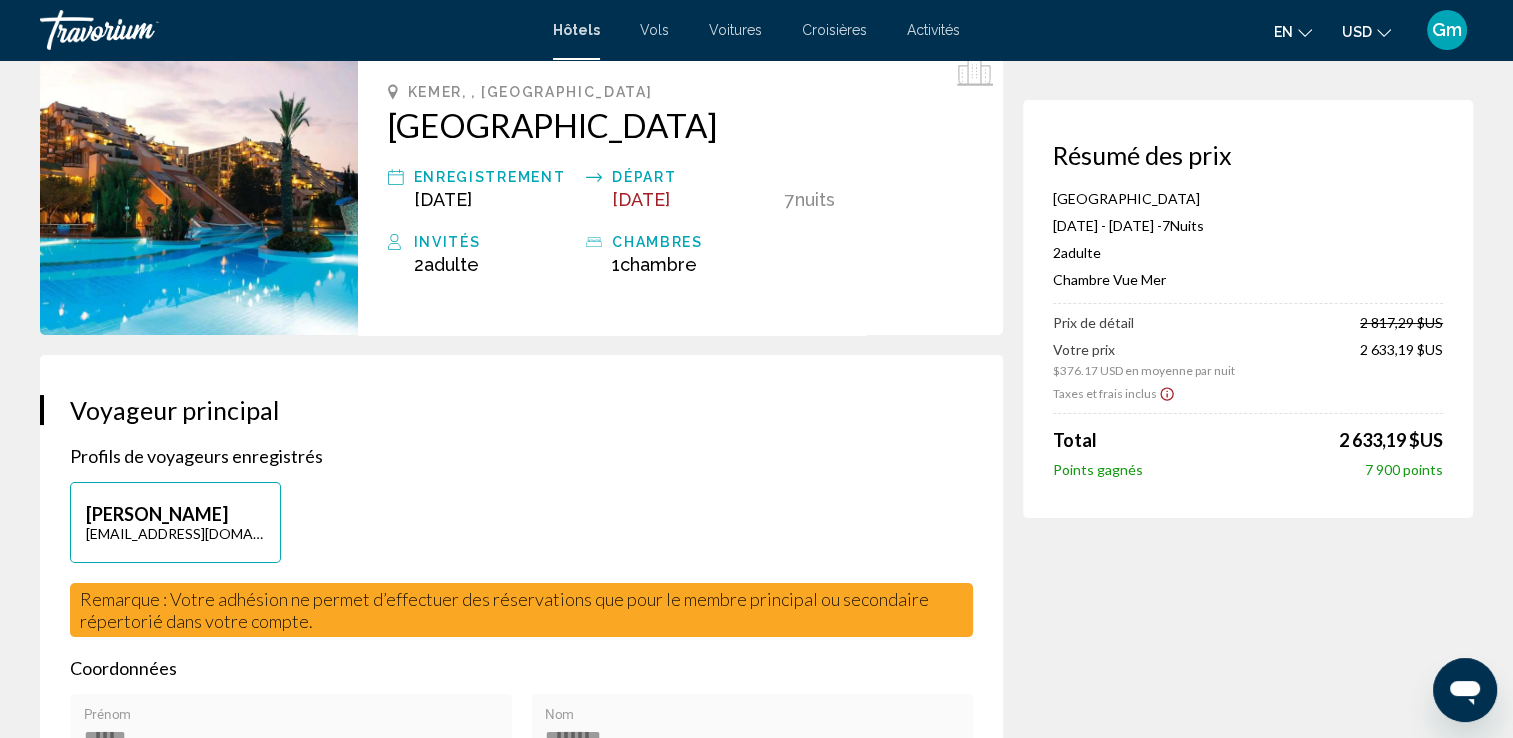 scroll, scrollTop: 0, scrollLeft: 0, axis: both 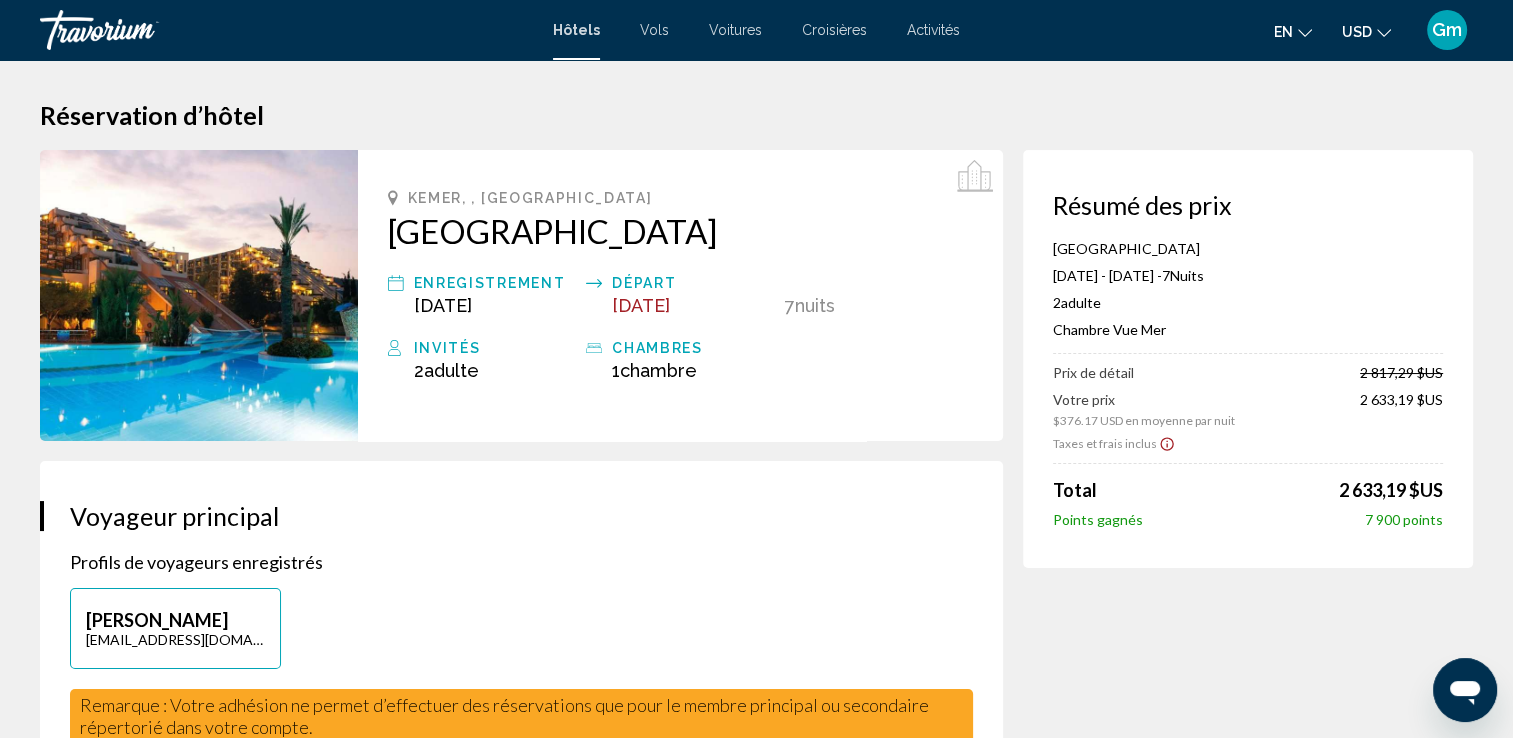 click on "Vols" at bounding box center (654, 30) 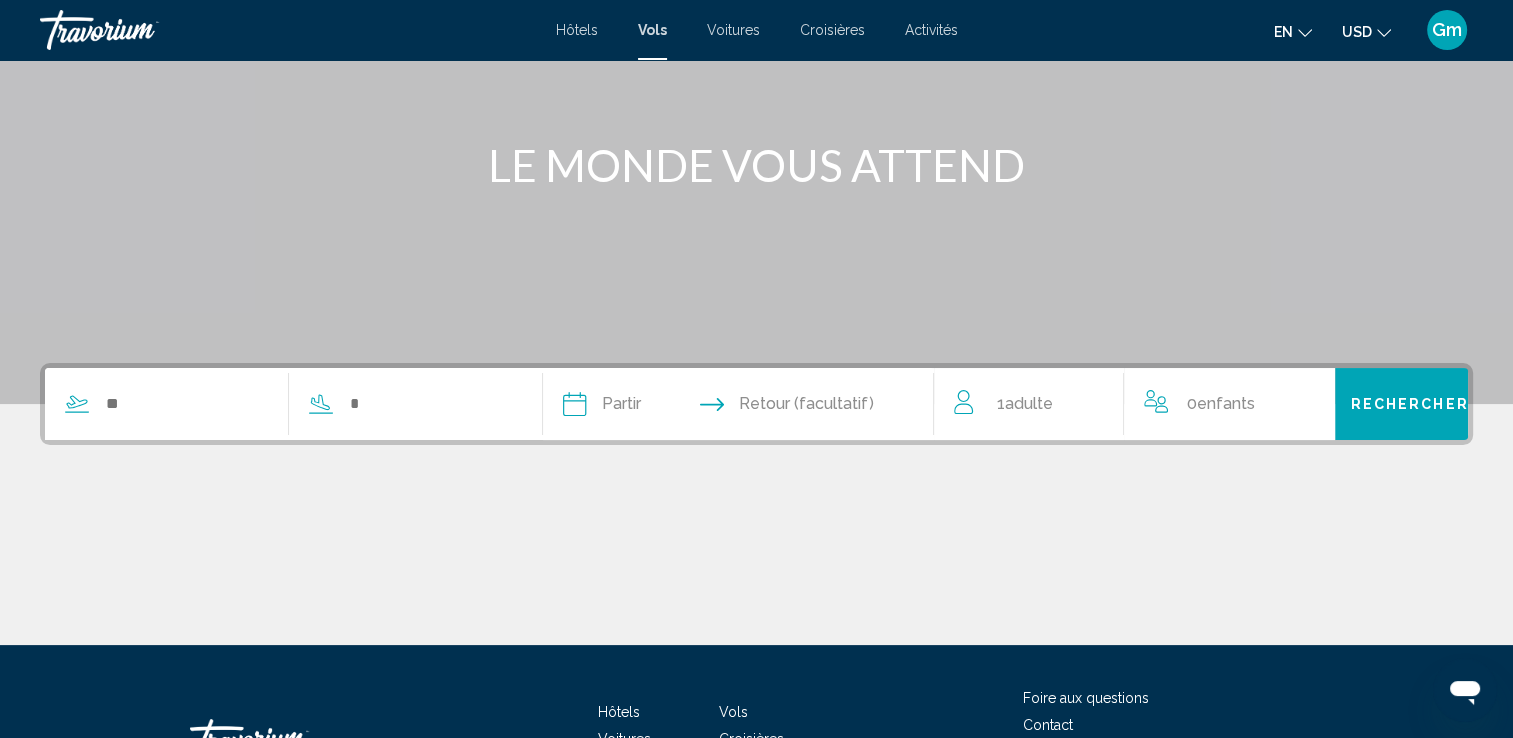 scroll, scrollTop: 200, scrollLeft: 0, axis: vertical 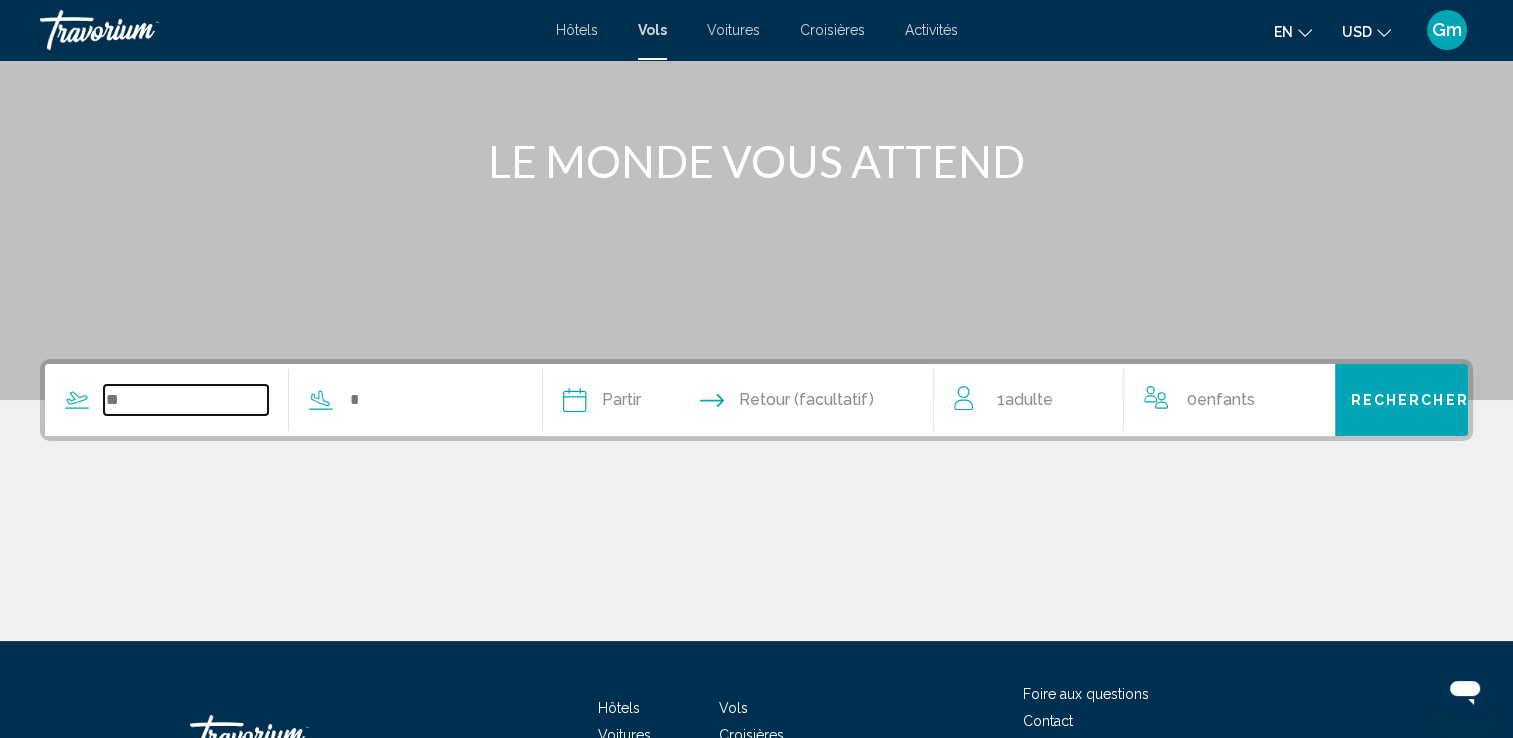 click at bounding box center [186, 400] 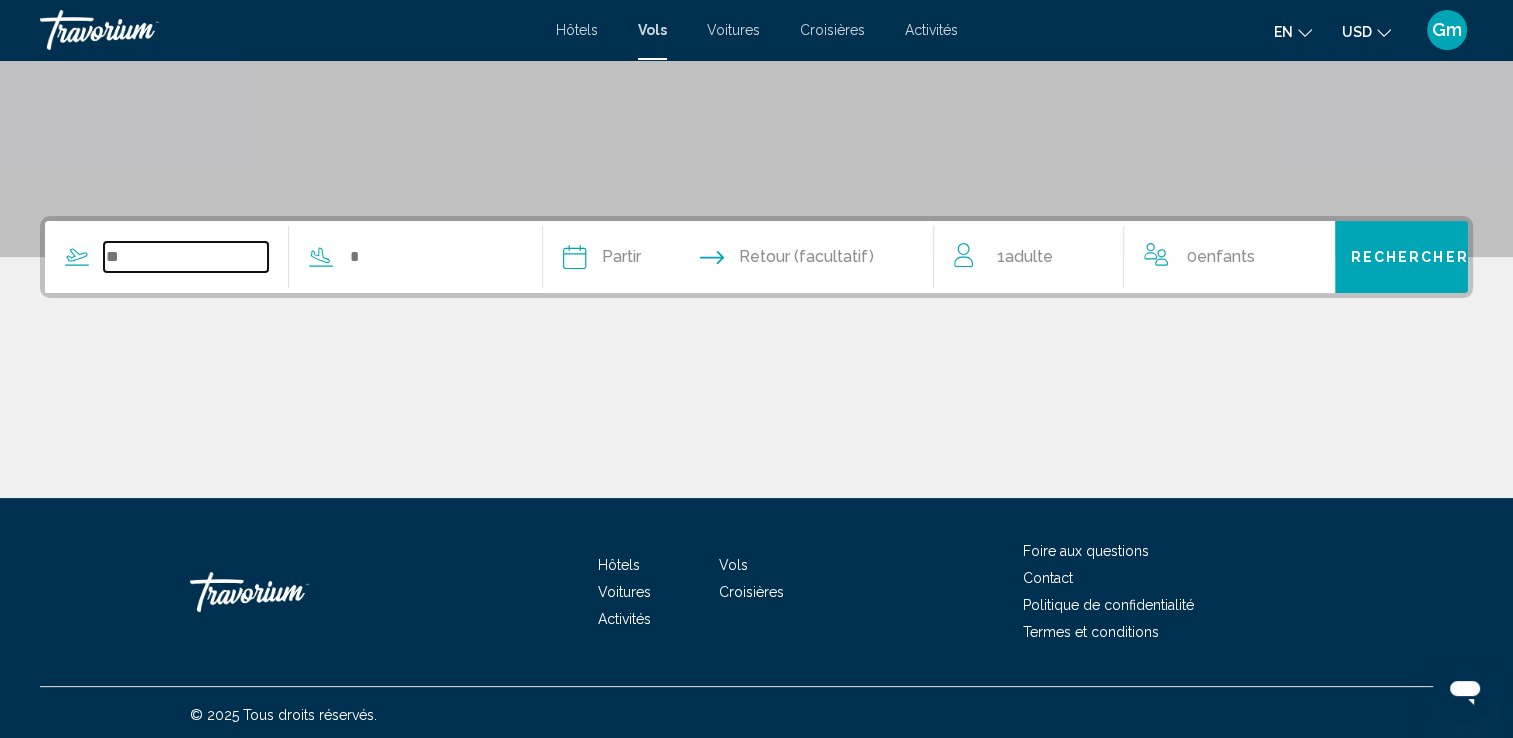 scroll, scrollTop: 347, scrollLeft: 0, axis: vertical 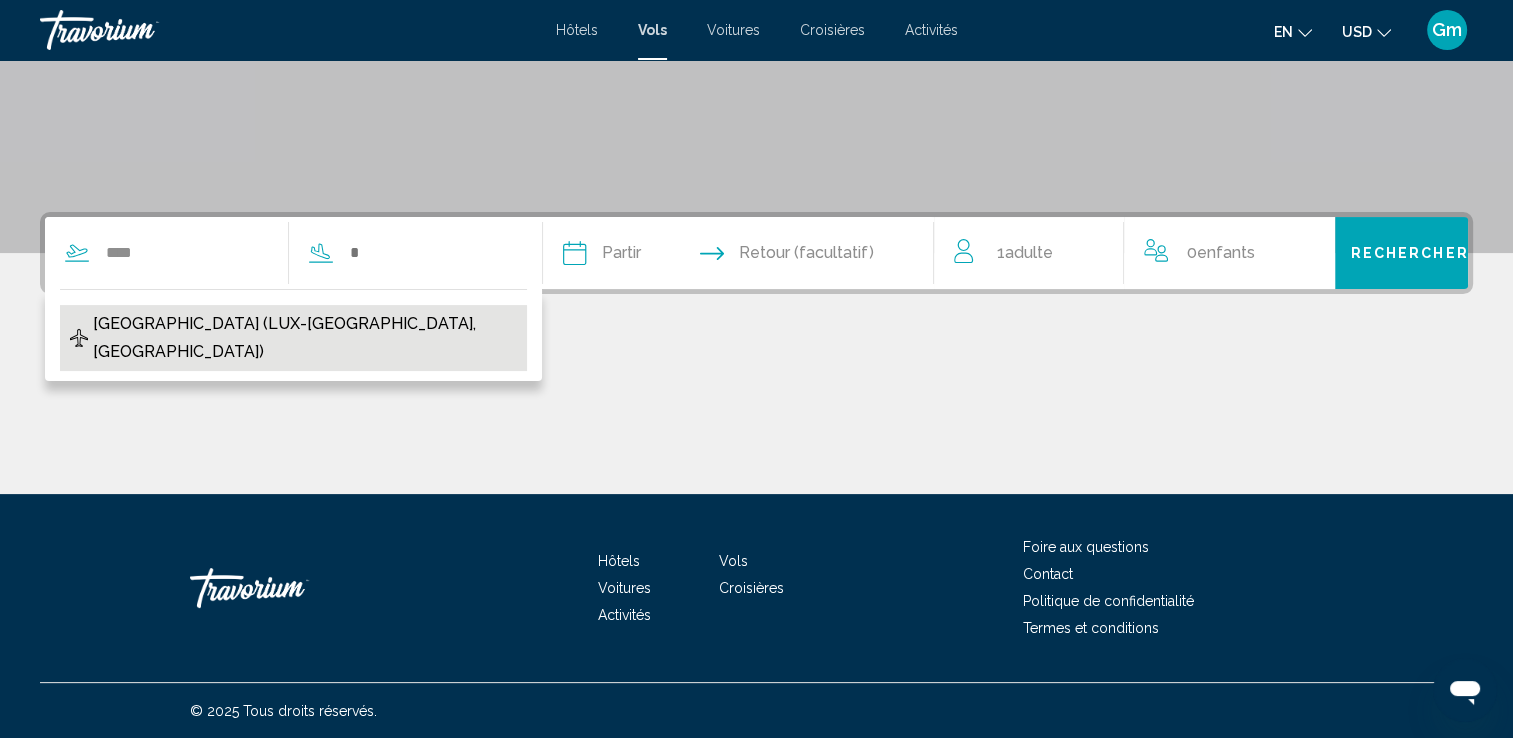 click on "[GEOGRAPHIC_DATA] (LUX-[GEOGRAPHIC_DATA], [GEOGRAPHIC_DATA])" at bounding box center [305, 338] 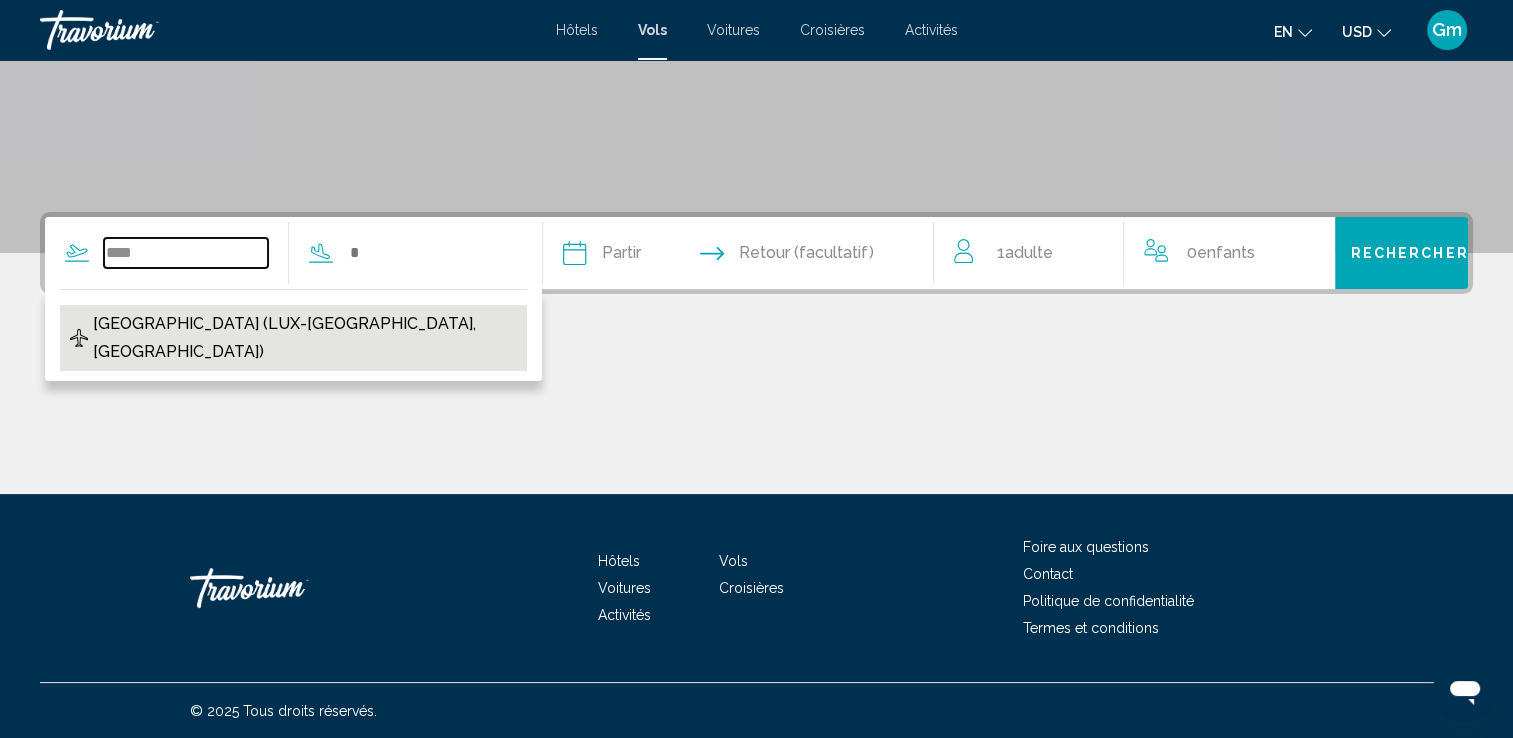 type on "**********" 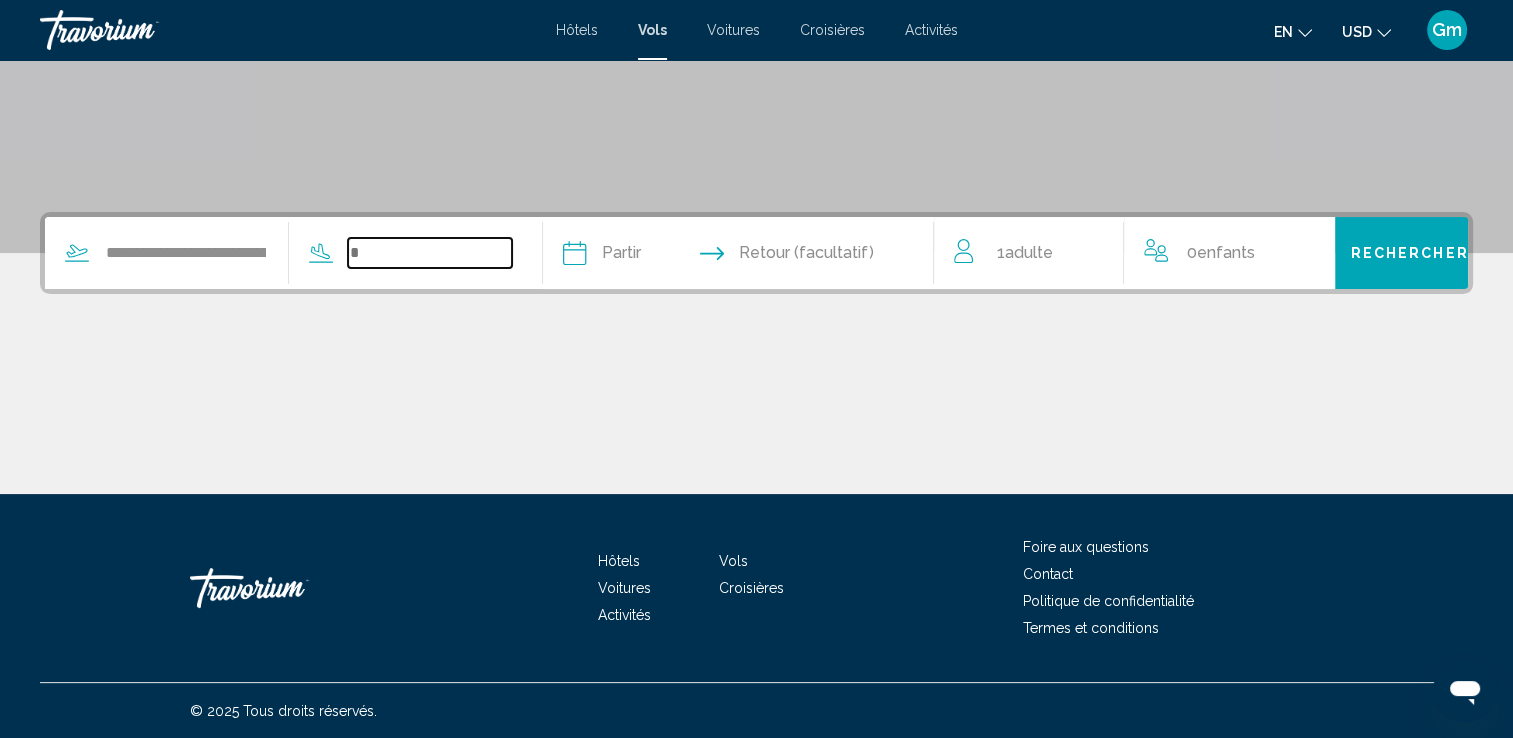 click at bounding box center [430, 253] 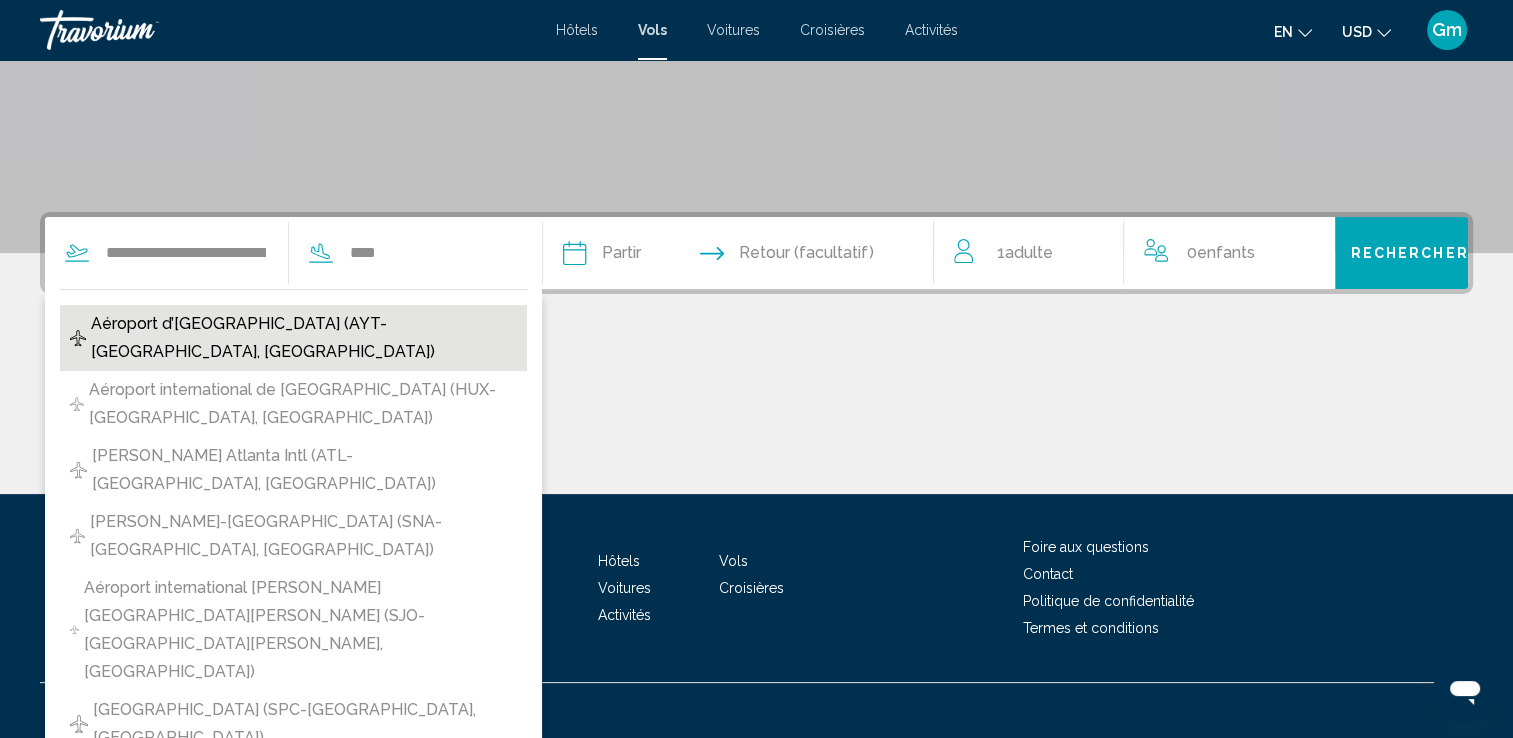 click on "Aéroport d’[GEOGRAPHIC_DATA] (AYT-[GEOGRAPHIC_DATA], [GEOGRAPHIC_DATA])" at bounding box center (304, 338) 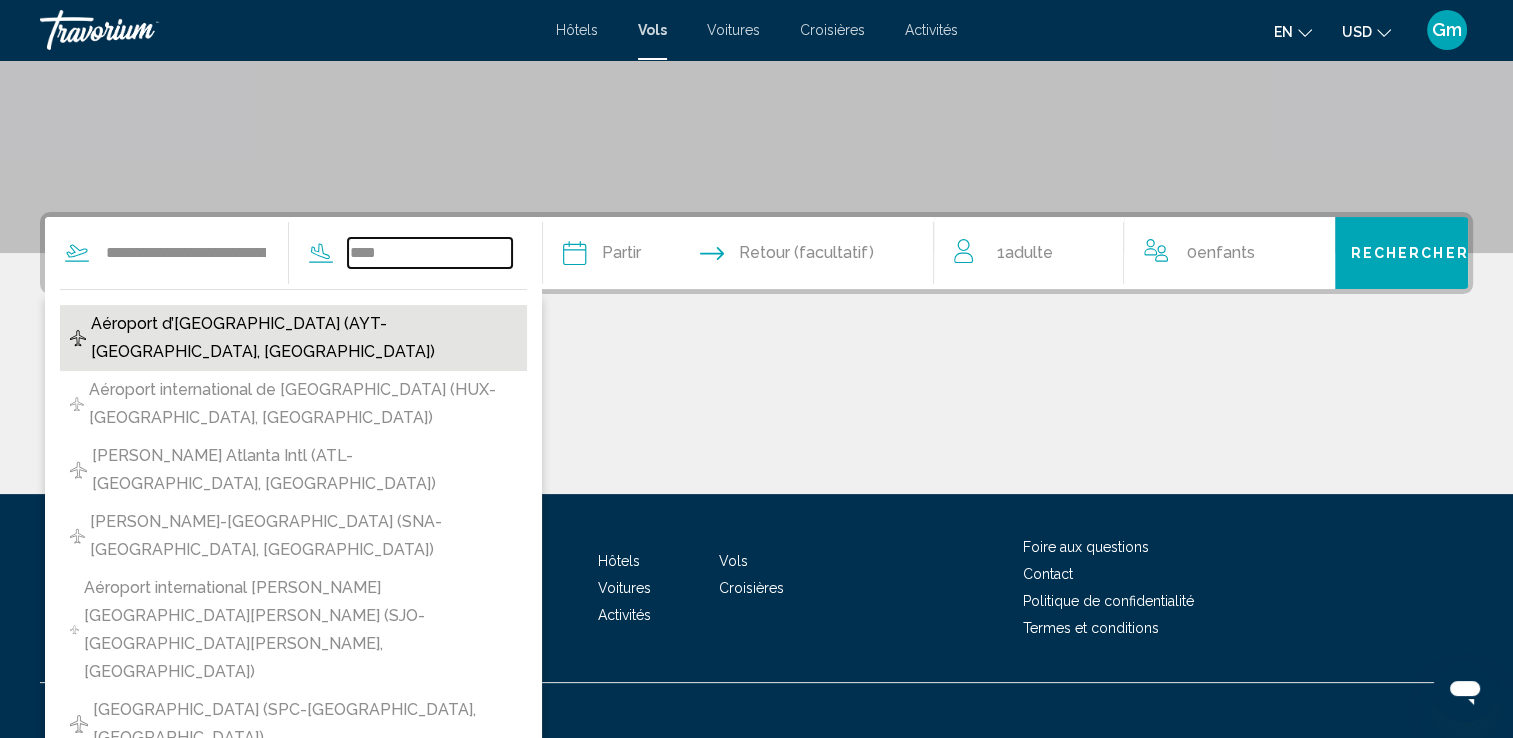type on "**********" 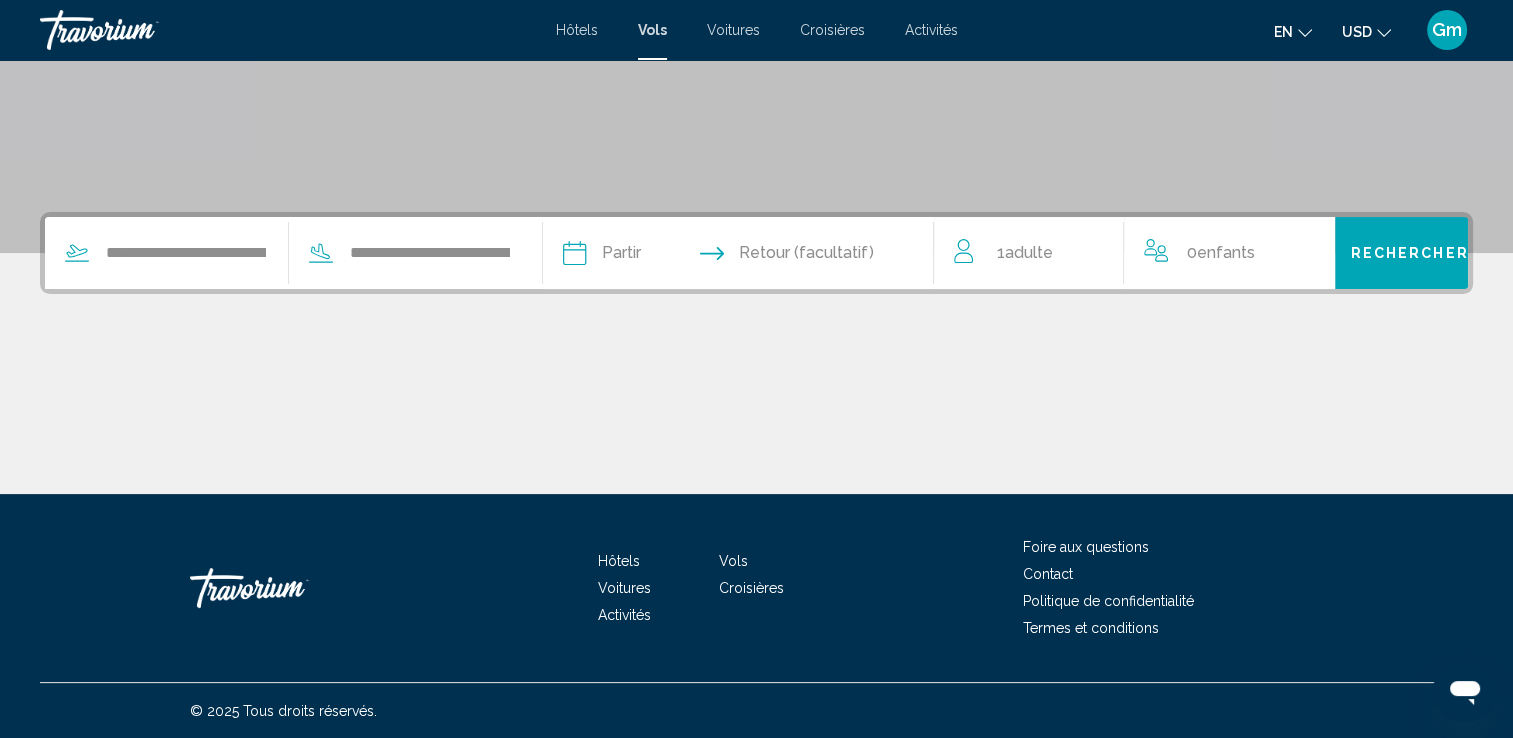 click at bounding box center (655, 256) 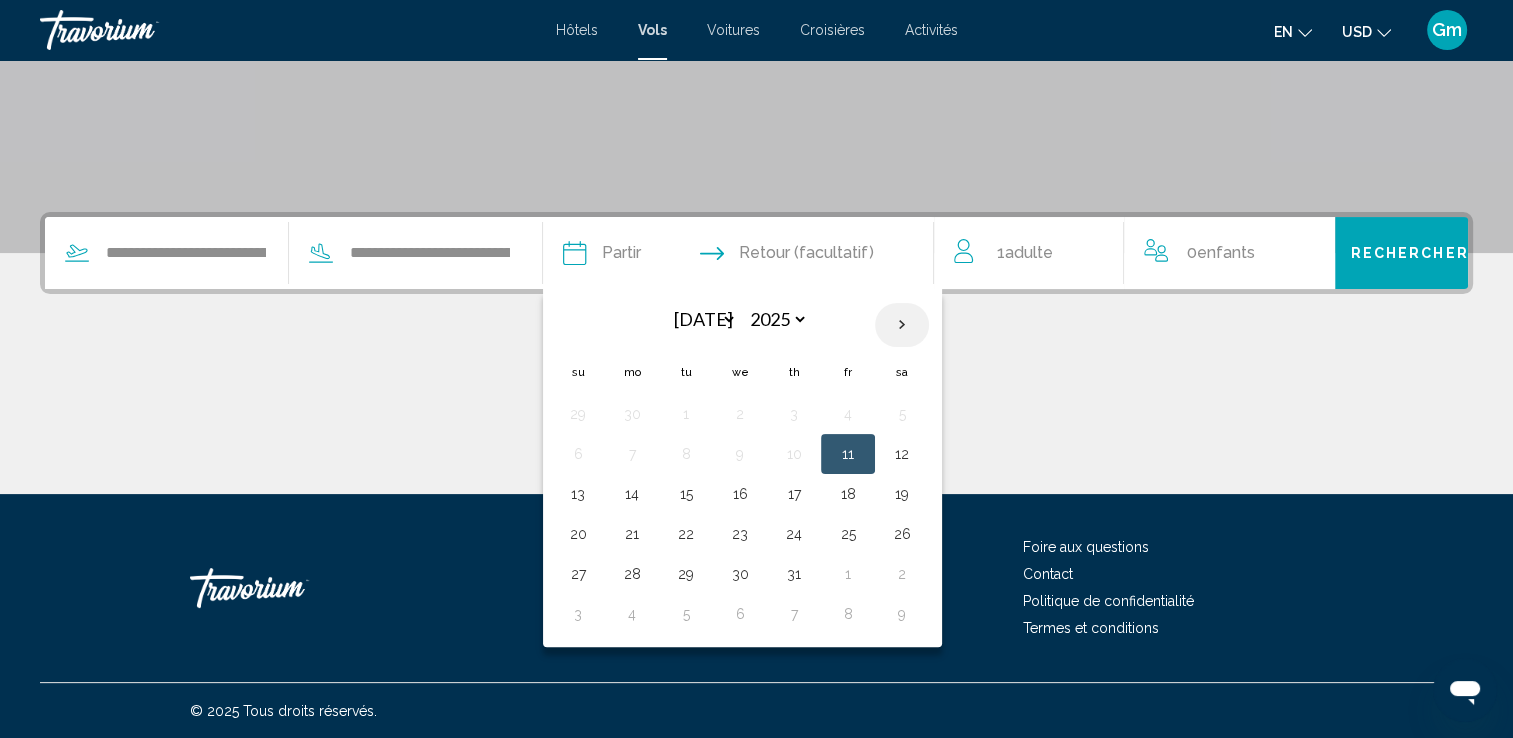 click at bounding box center [902, 325] 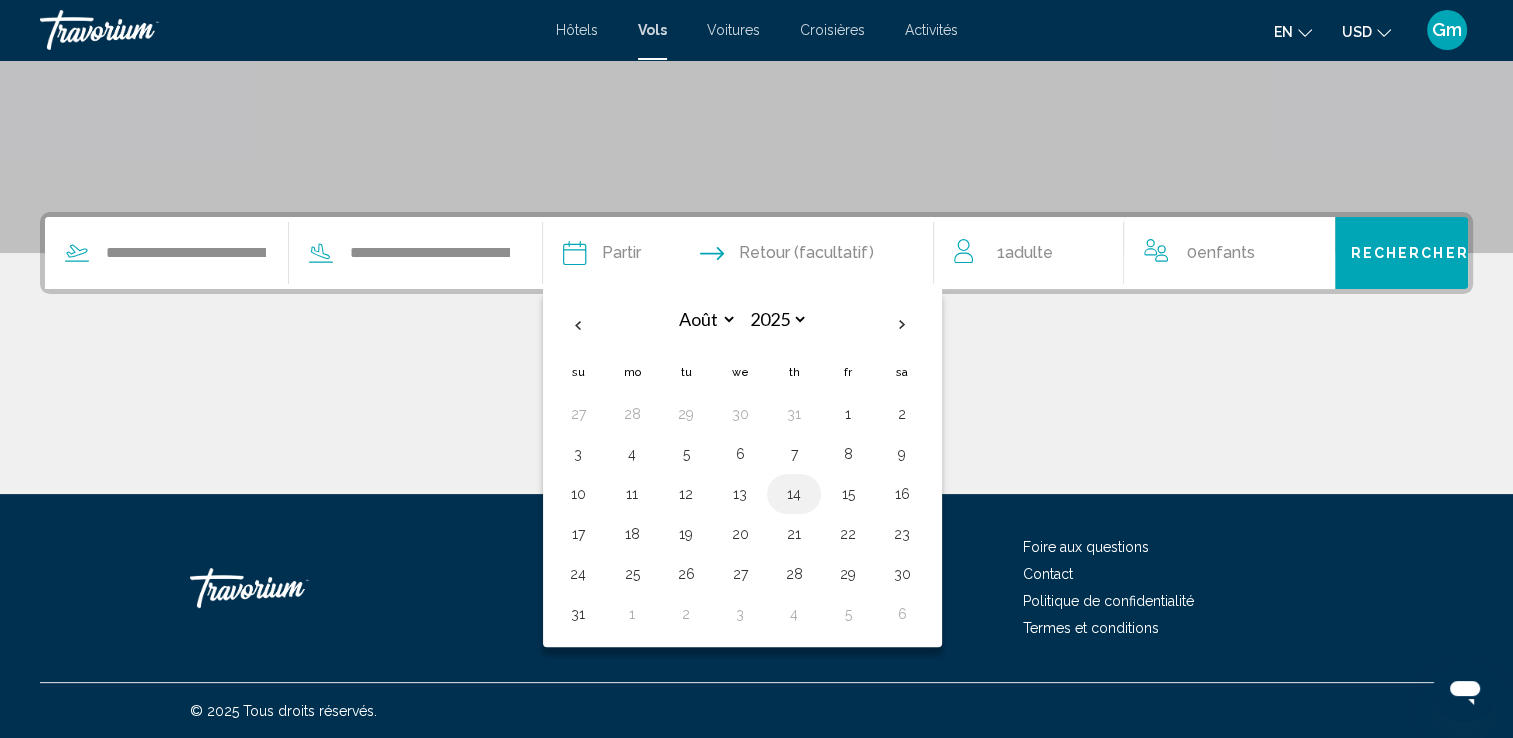 click on "14" at bounding box center [794, 494] 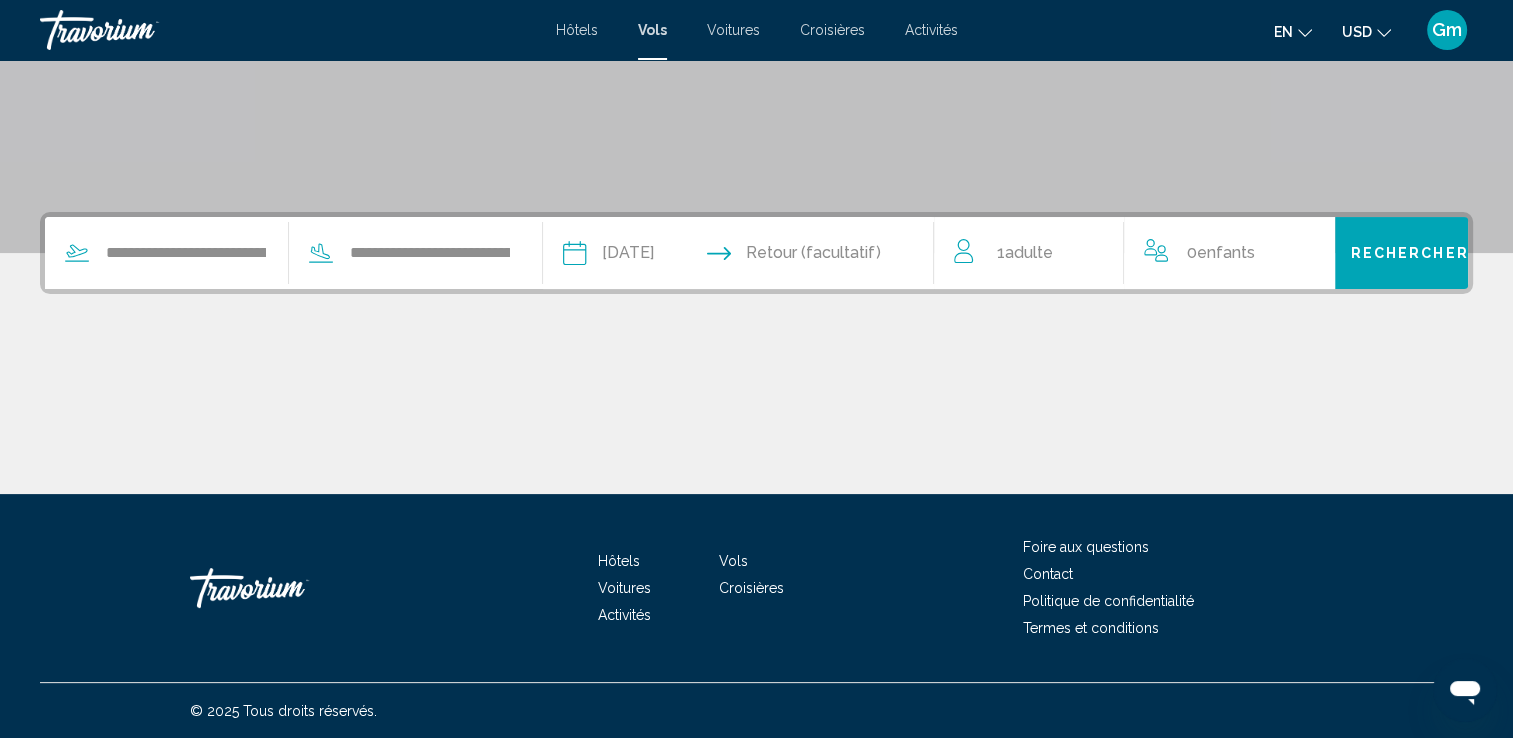 click at bounding box center (846, 256) 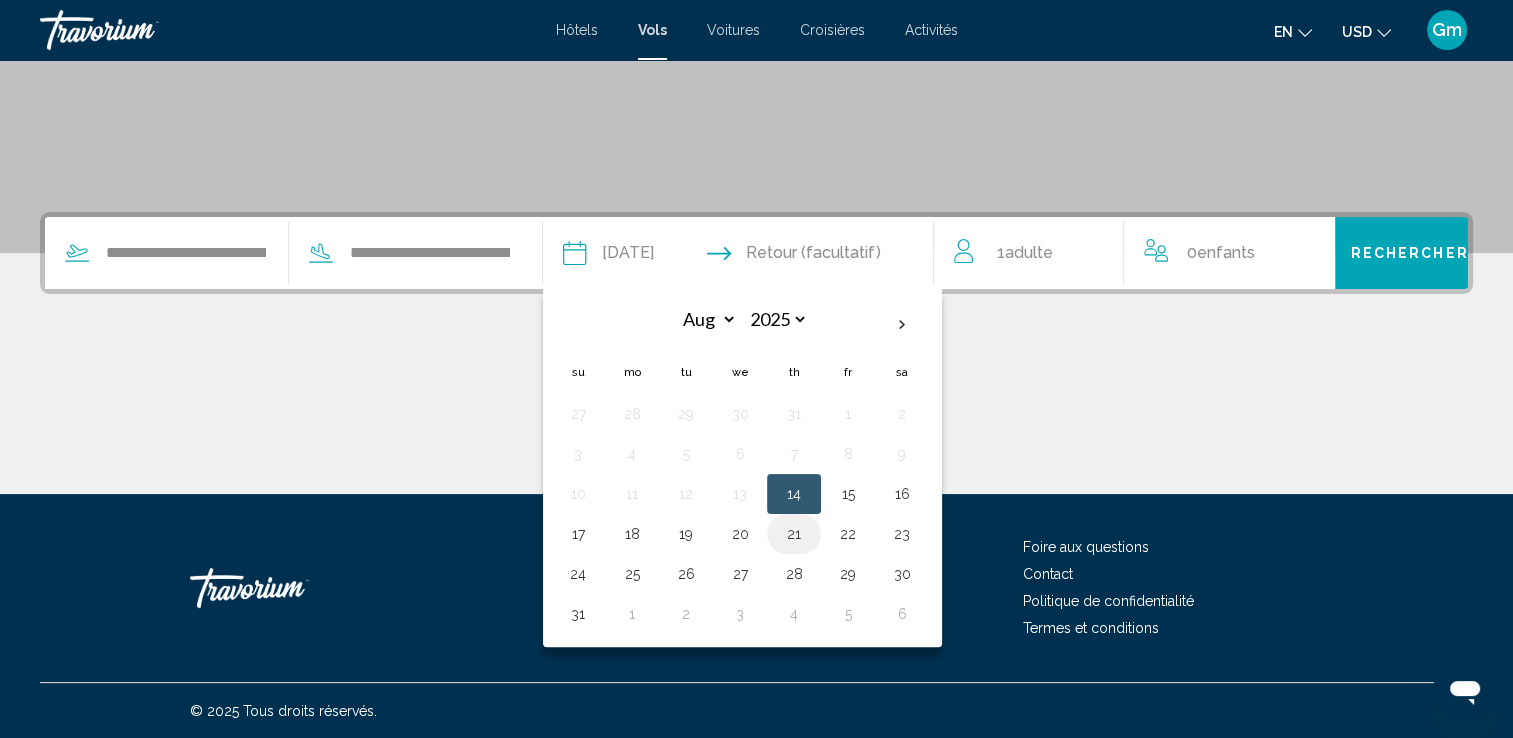 click on "21" at bounding box center (794, 534) 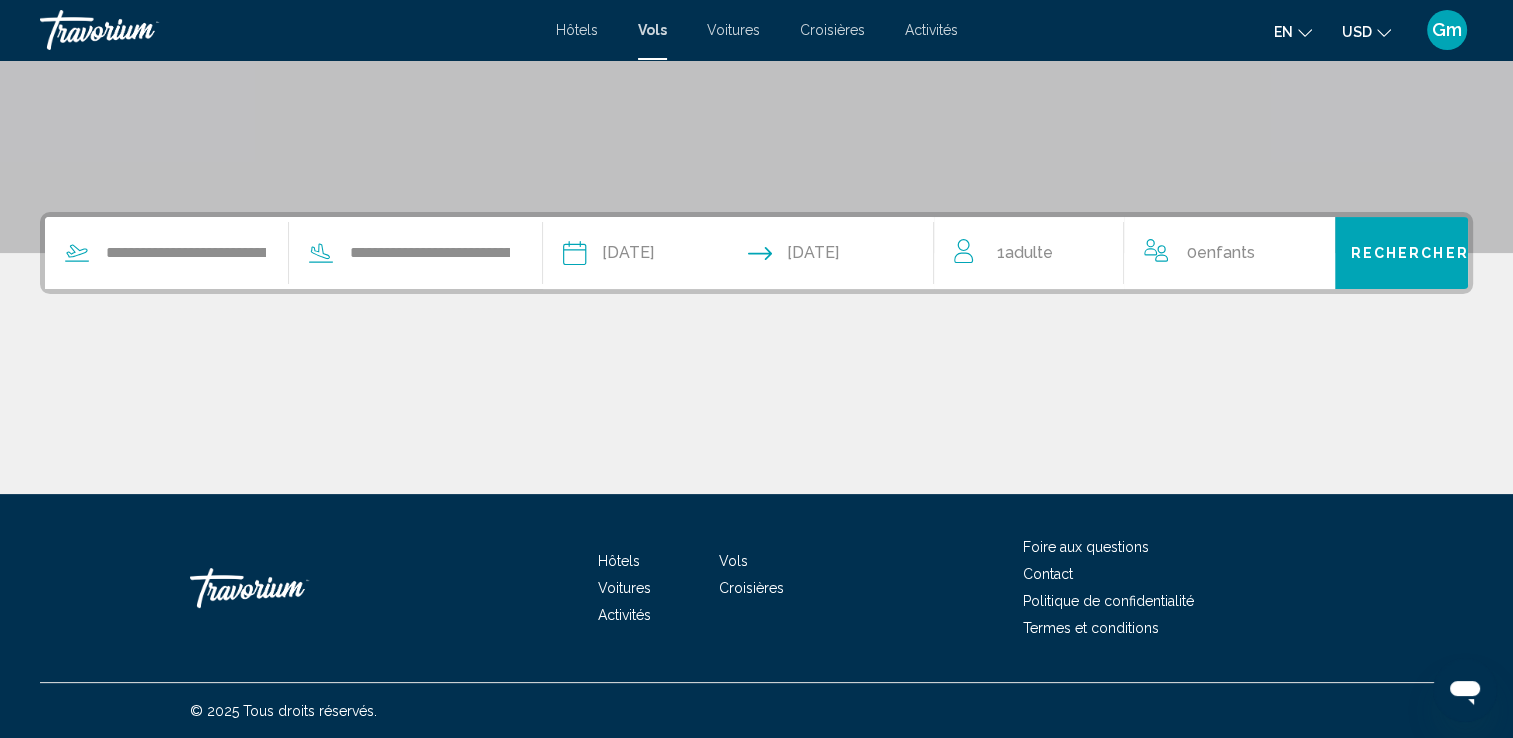 type on "**********" 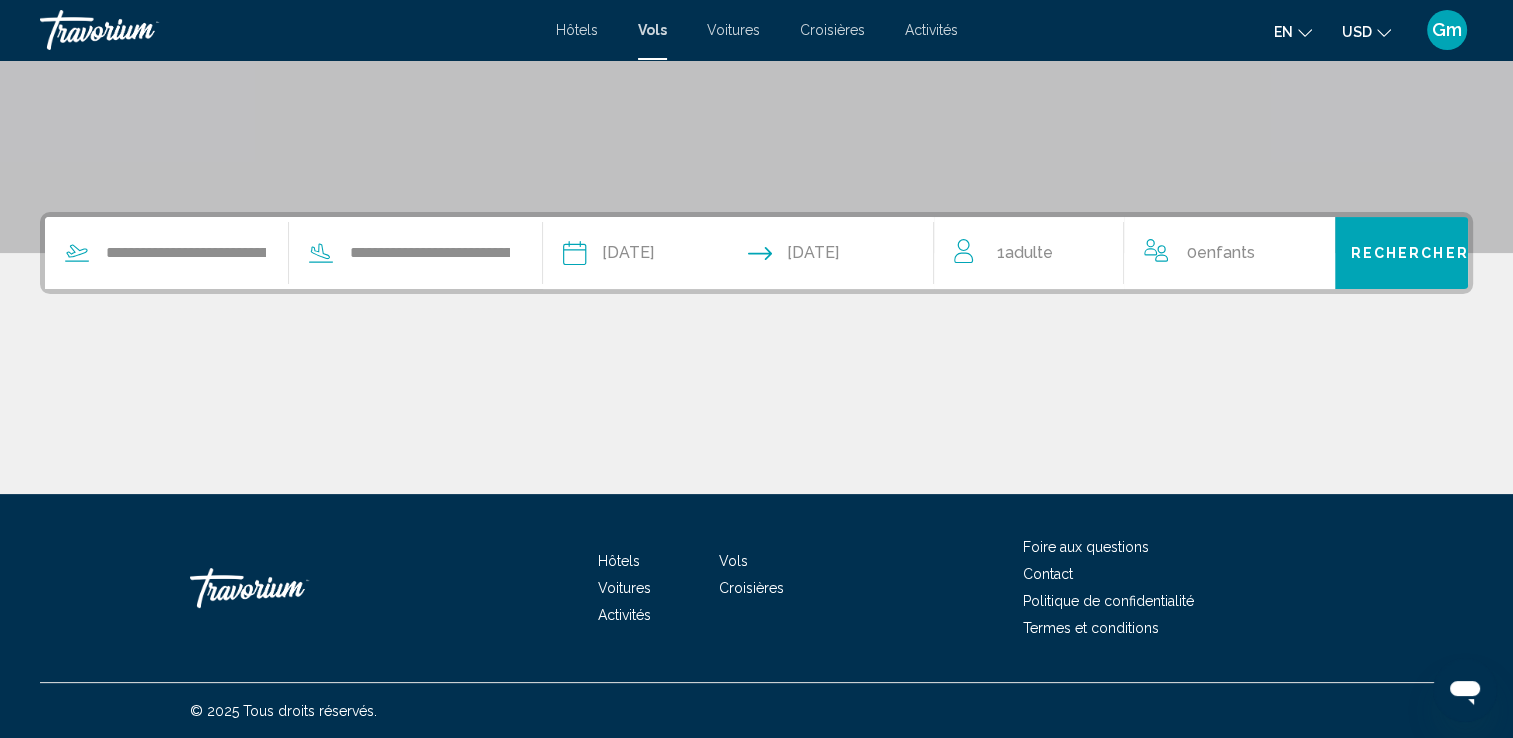 click on "Adulte" at bounding box center [1028, 252] 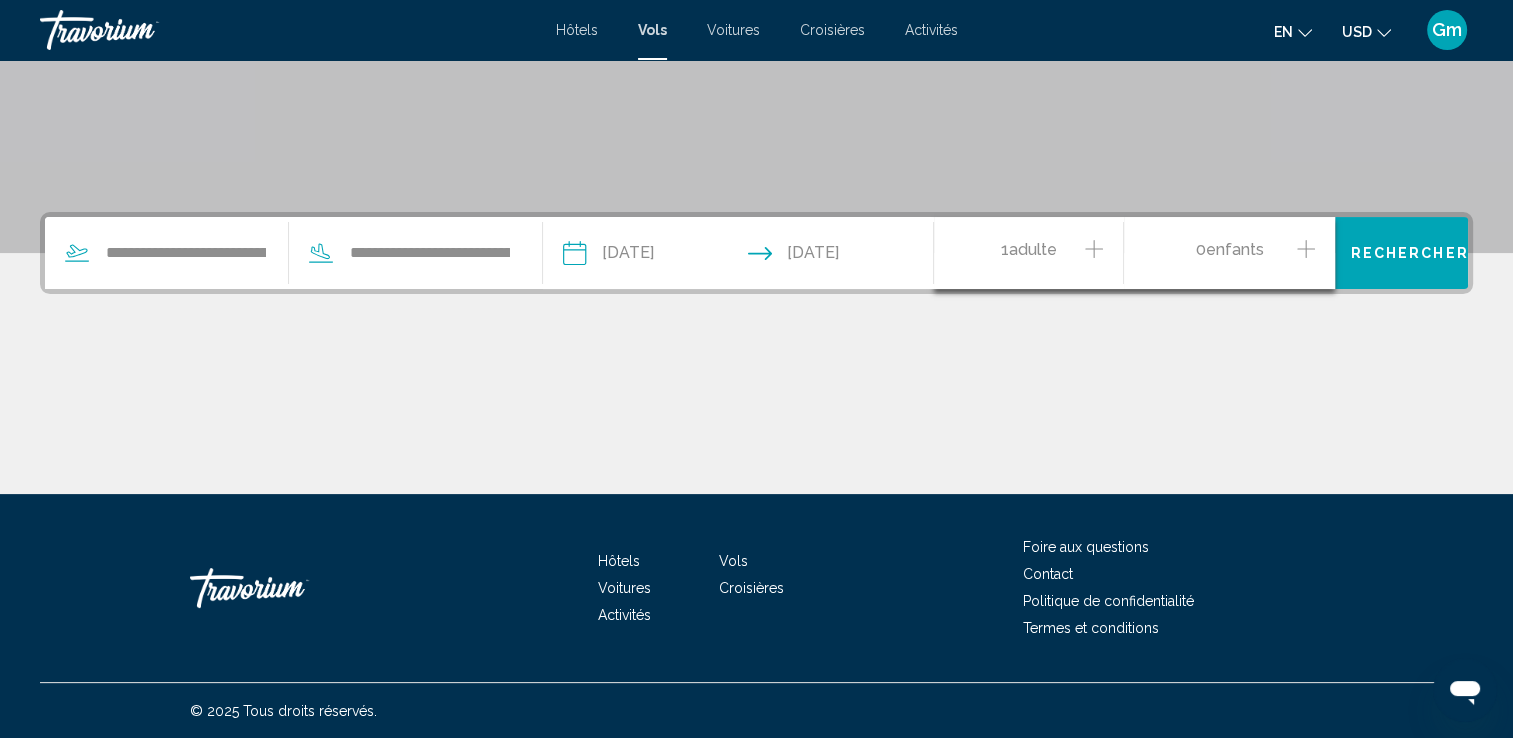 click 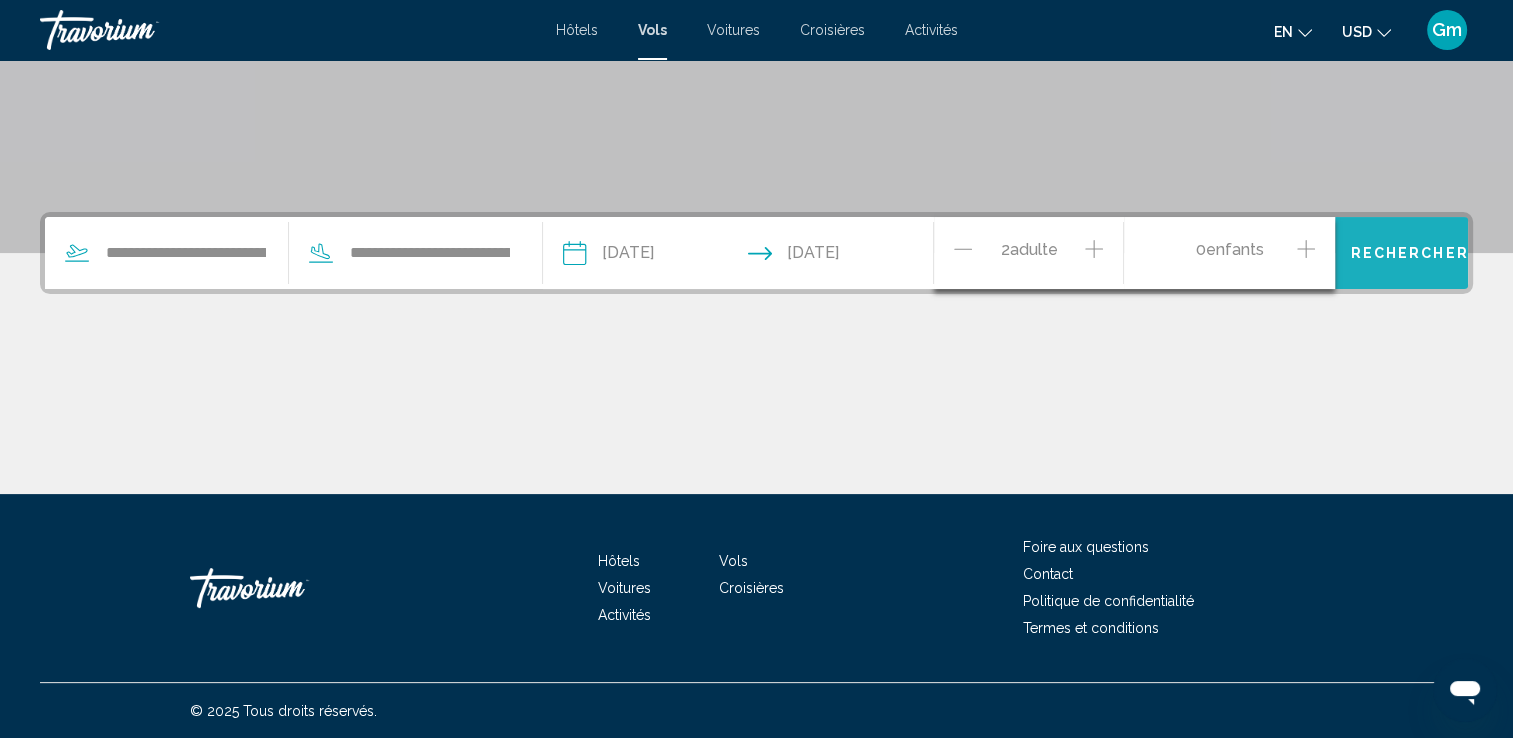 click on "Rechercher" at bounding box center [1401, 253] 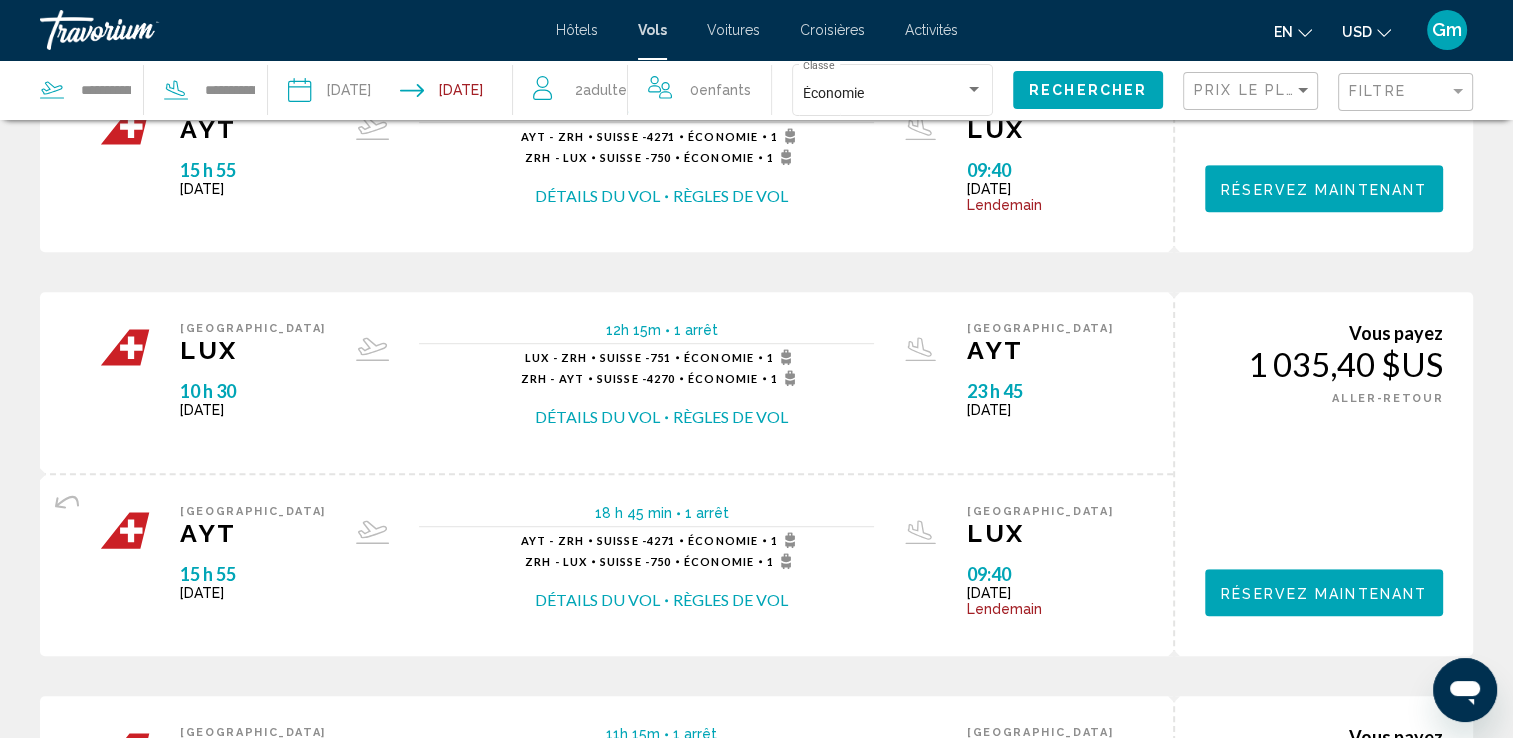 scroll, scrollTop: 1062, scrollLeft: 0, axis: vertical 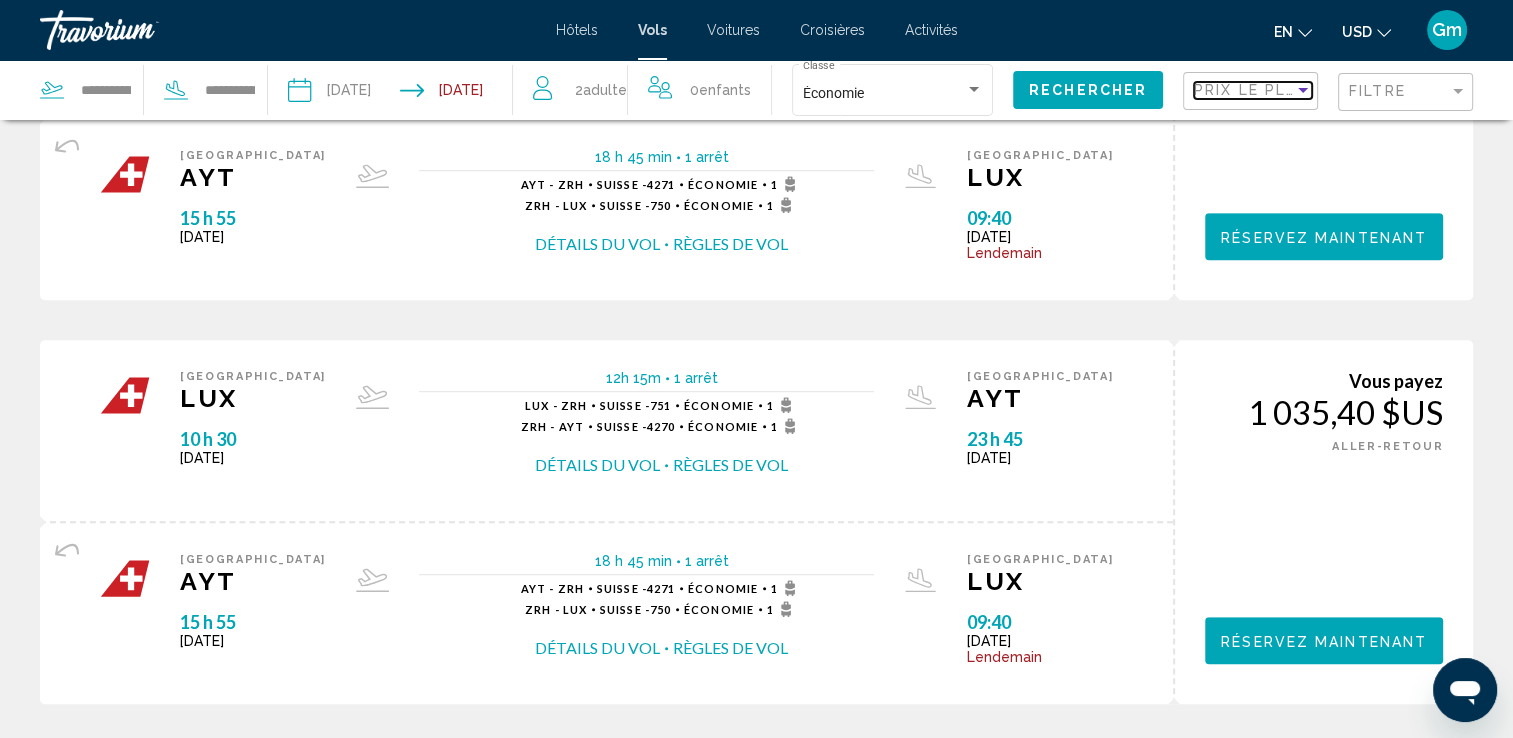 click at bounding box center (1303, 90) 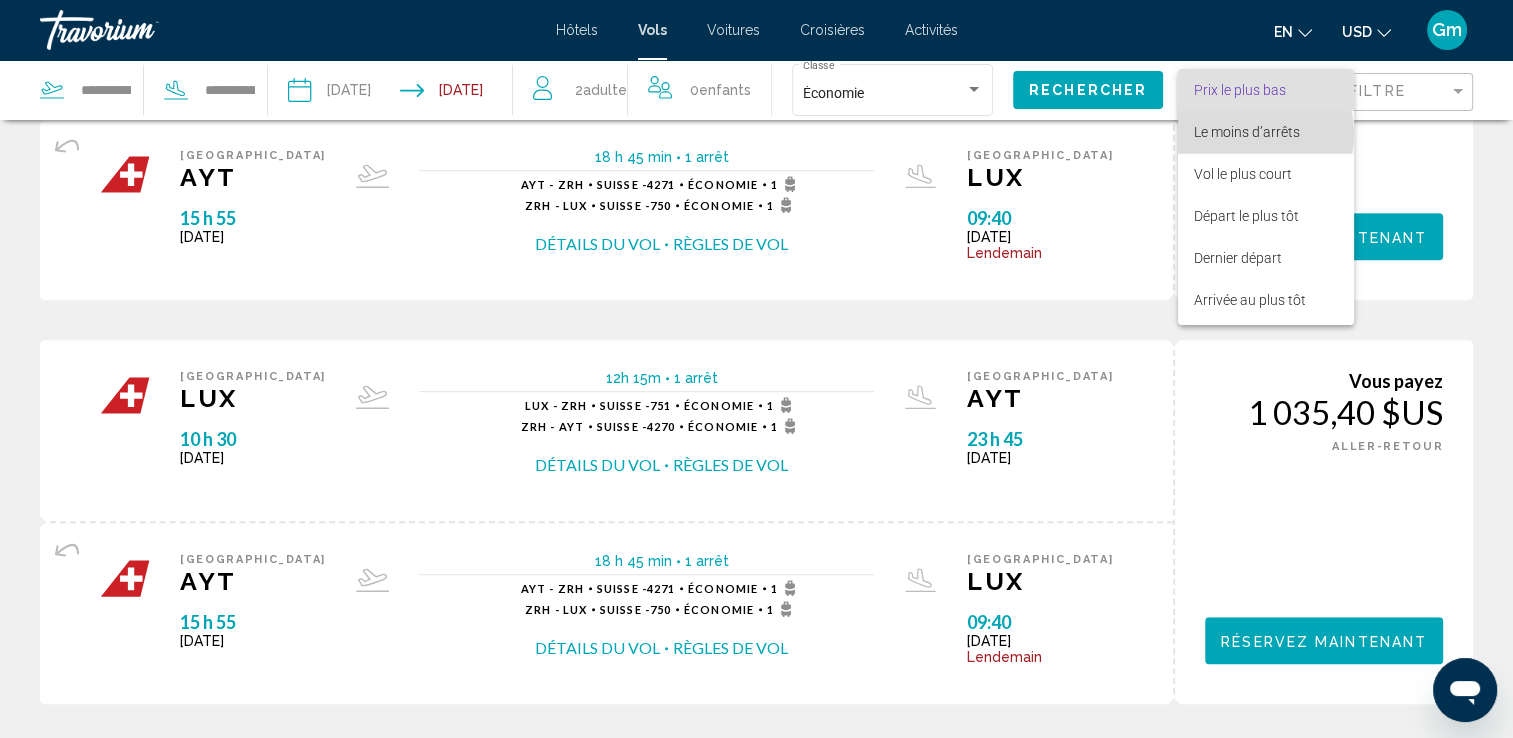 click on "Le moins d’arrêts" at bounding box center [1247, 132] 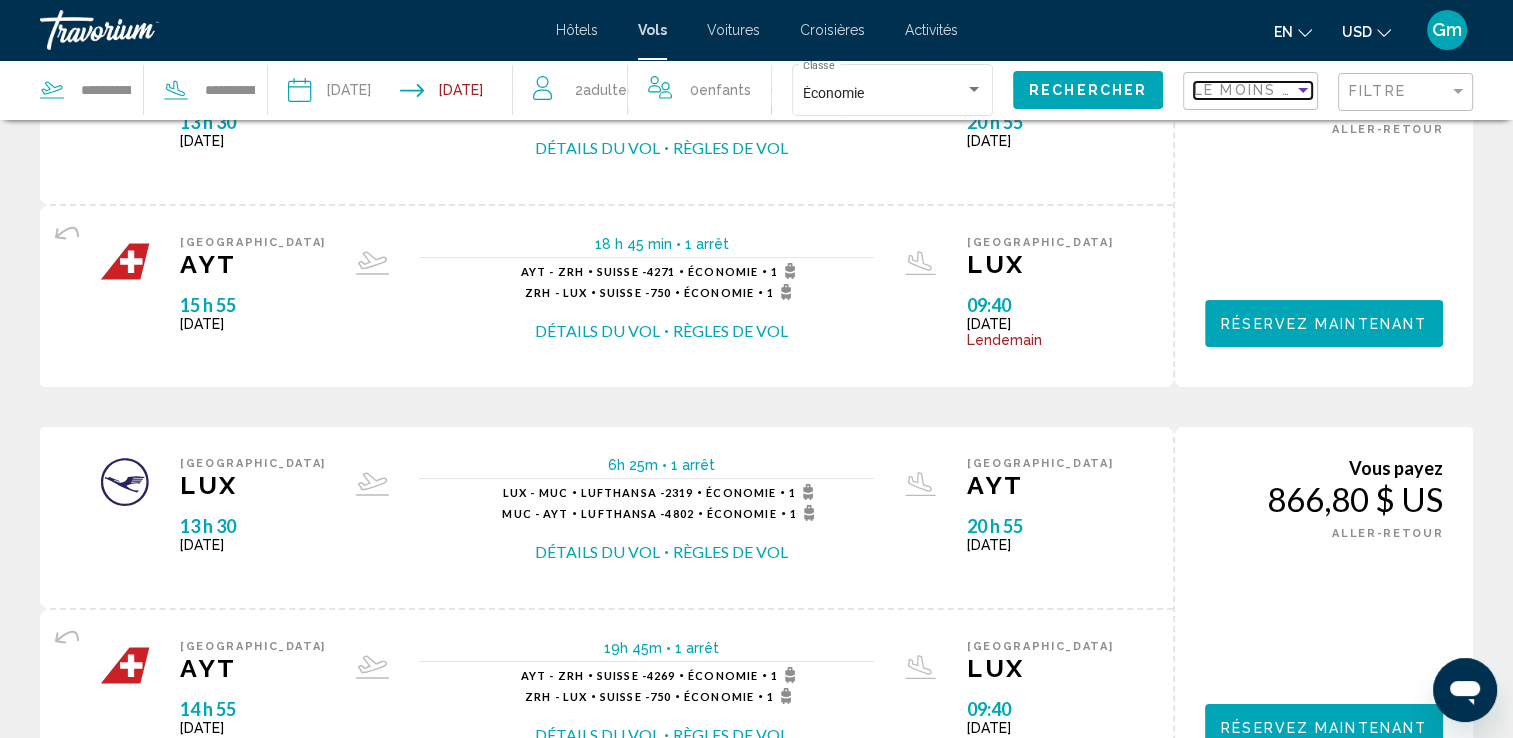 scroll, scrollTop: 0, scrollLeft: 0, axis: both 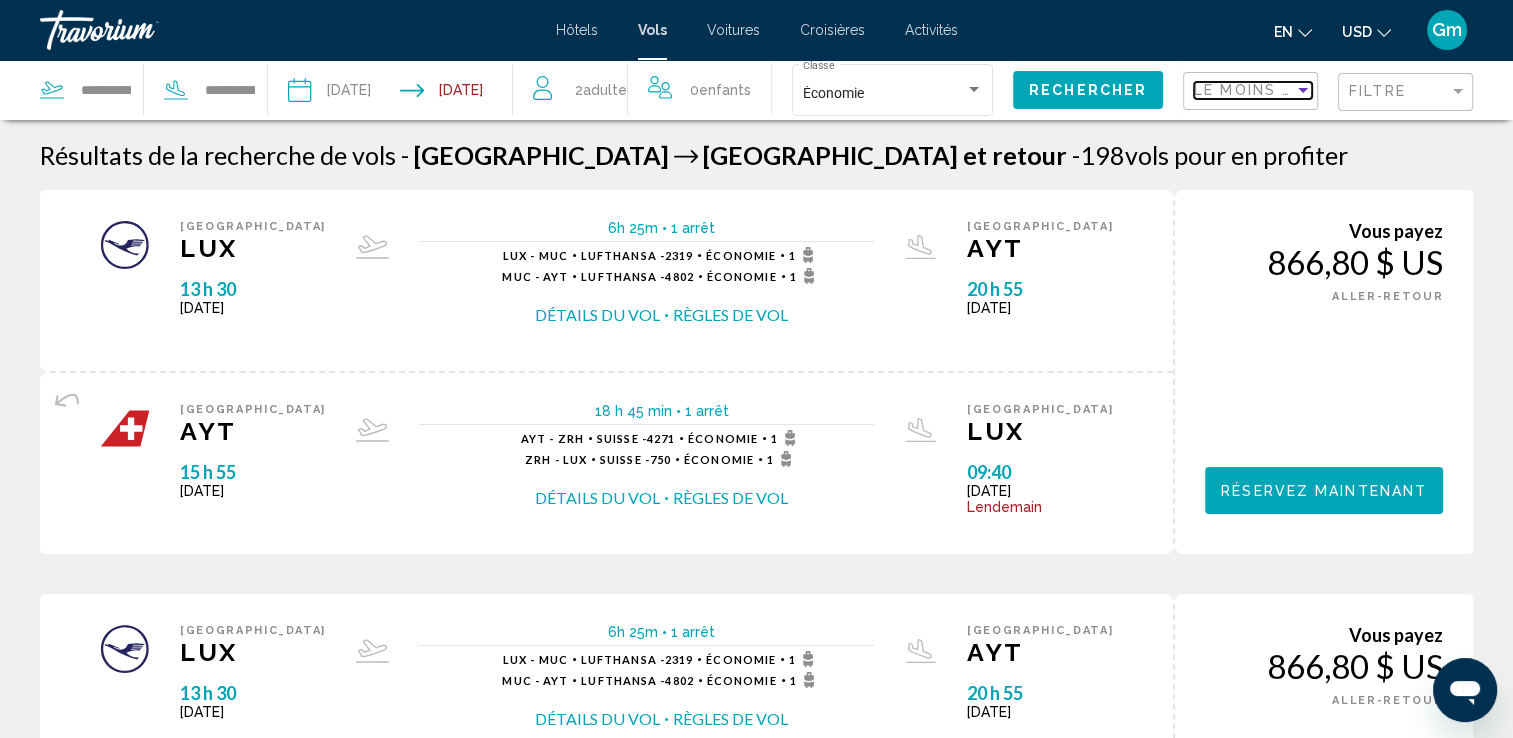 click at bounding box center (1303, 90) 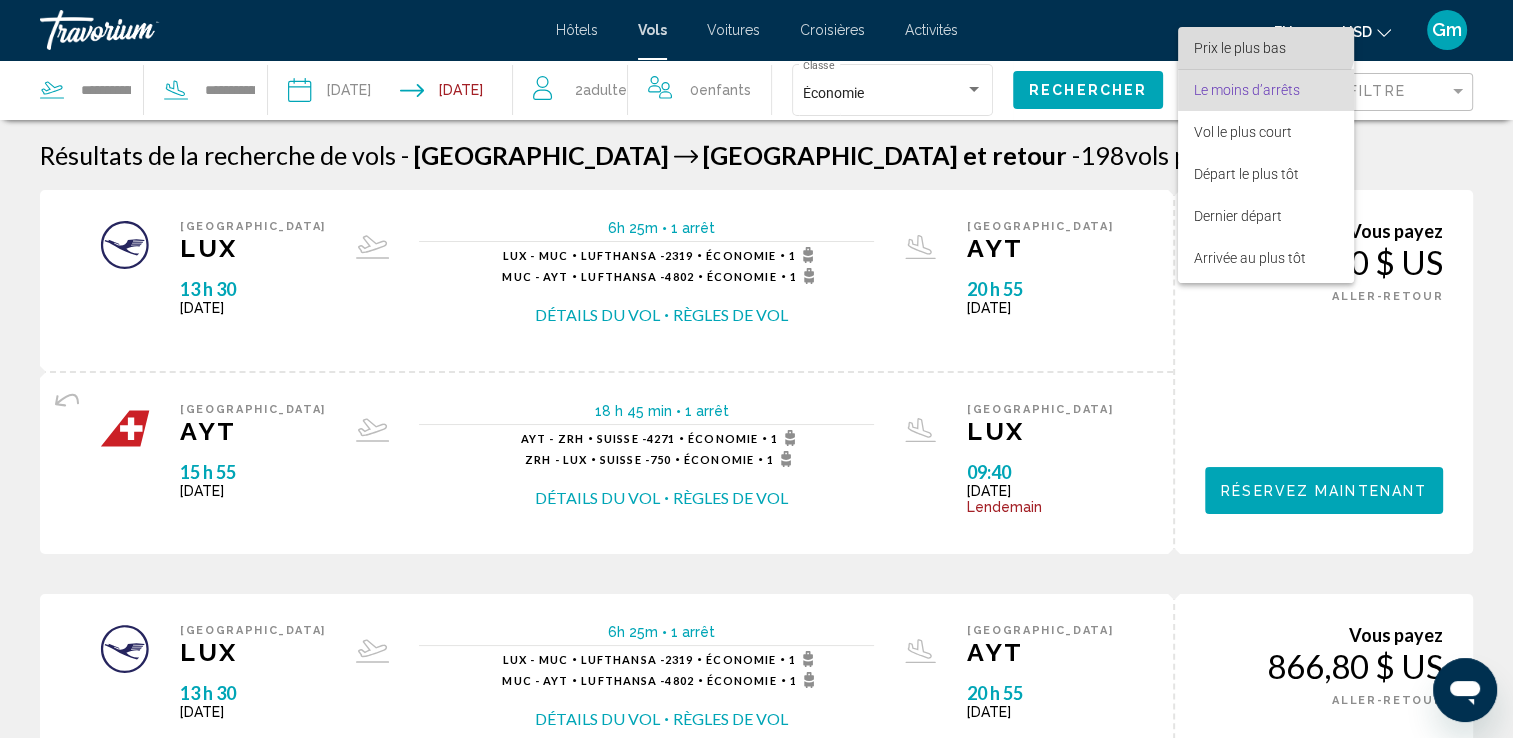 click on "Prix le plus bas" at bounding box center [1266, 48] 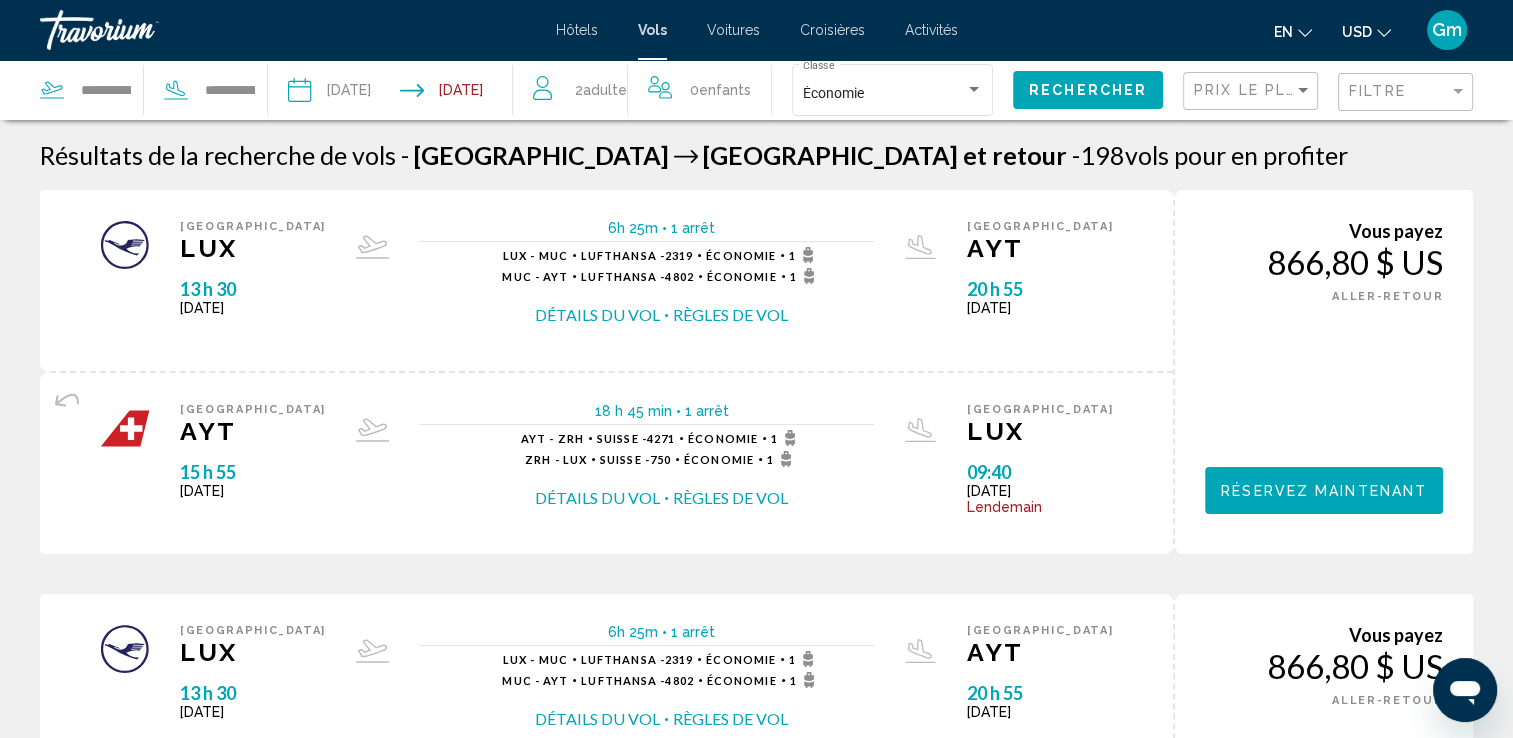 click on "Croisières" at bounding box center (832, 30) 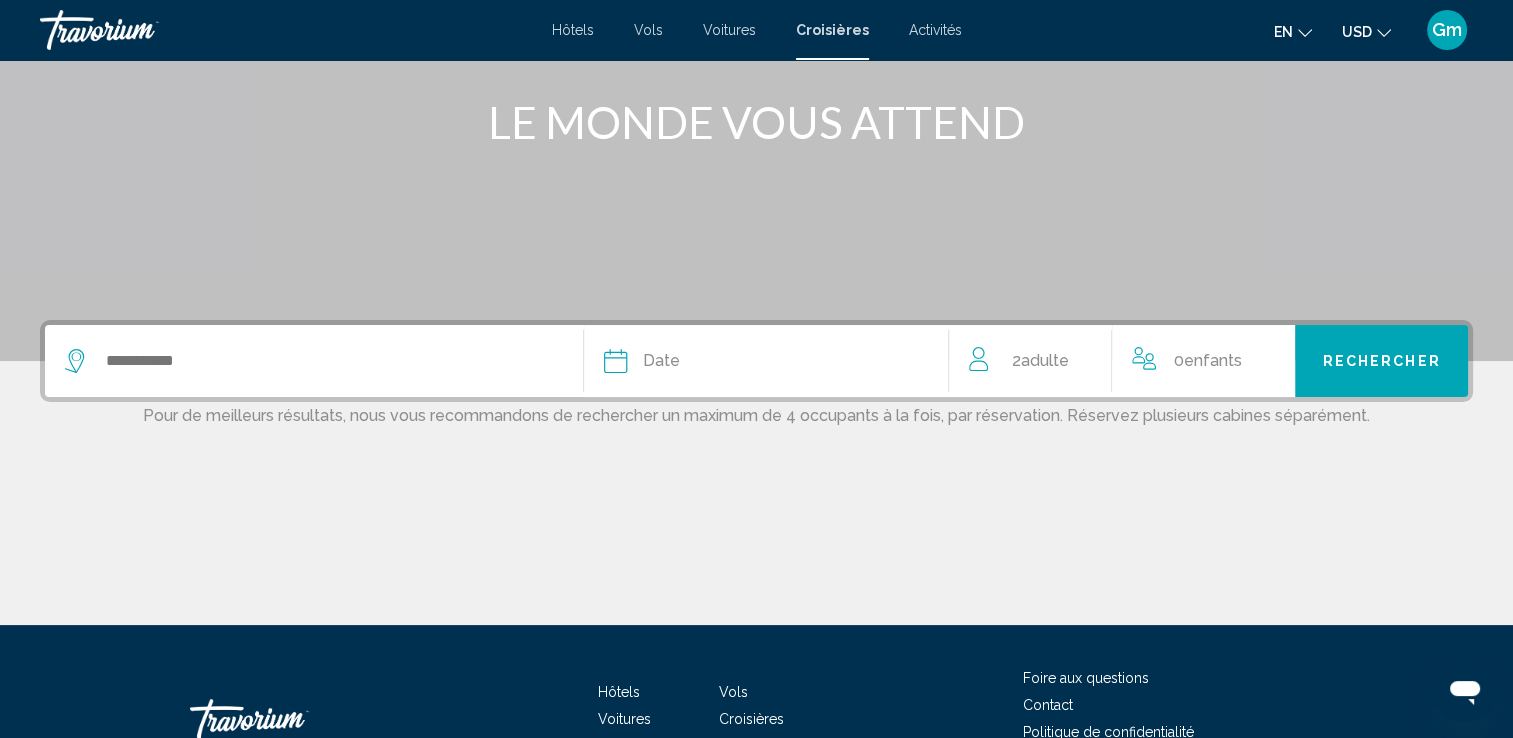 scroll, scrollTop: 250, scrollLeft: 0, axis: vertical 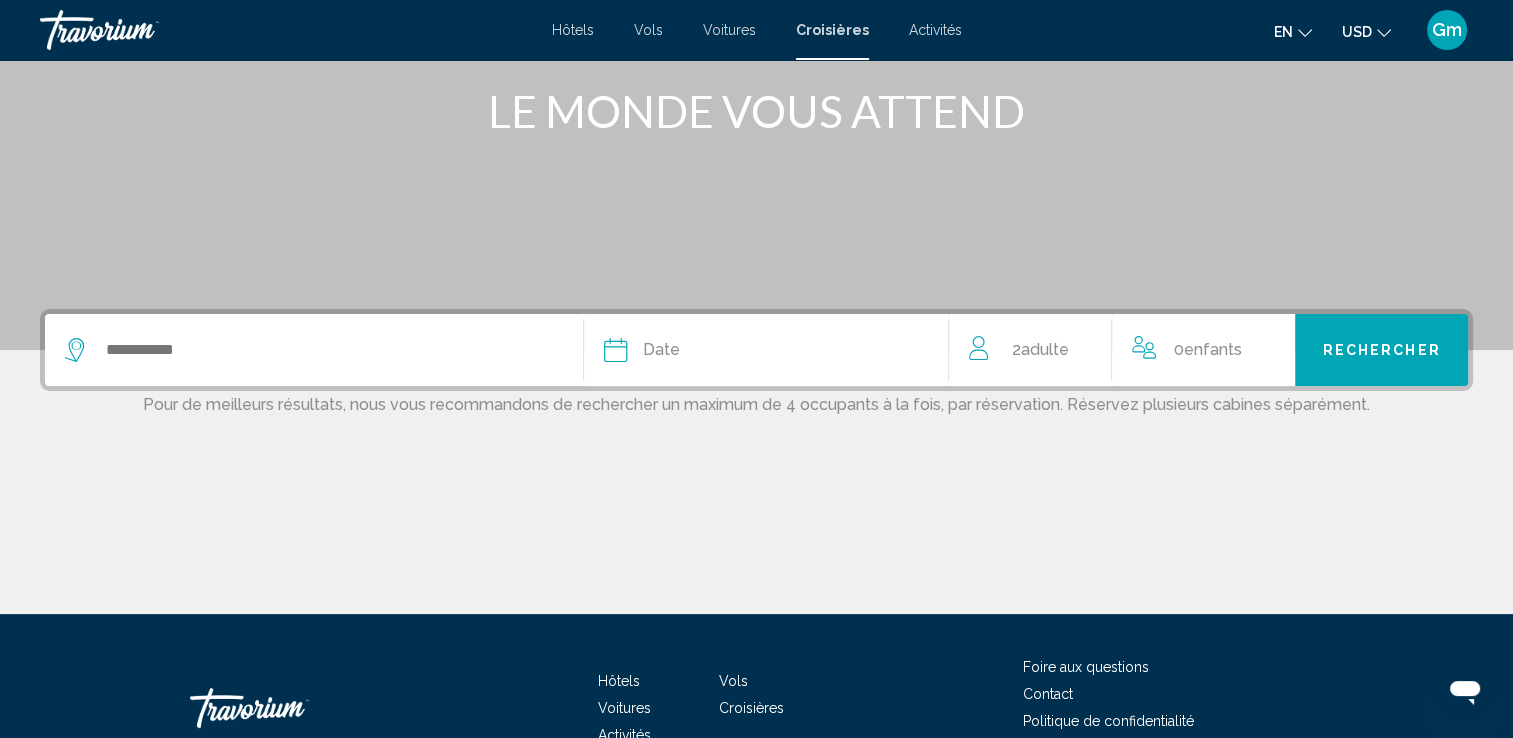click on "Croisières" at bounding box center (832, 30) 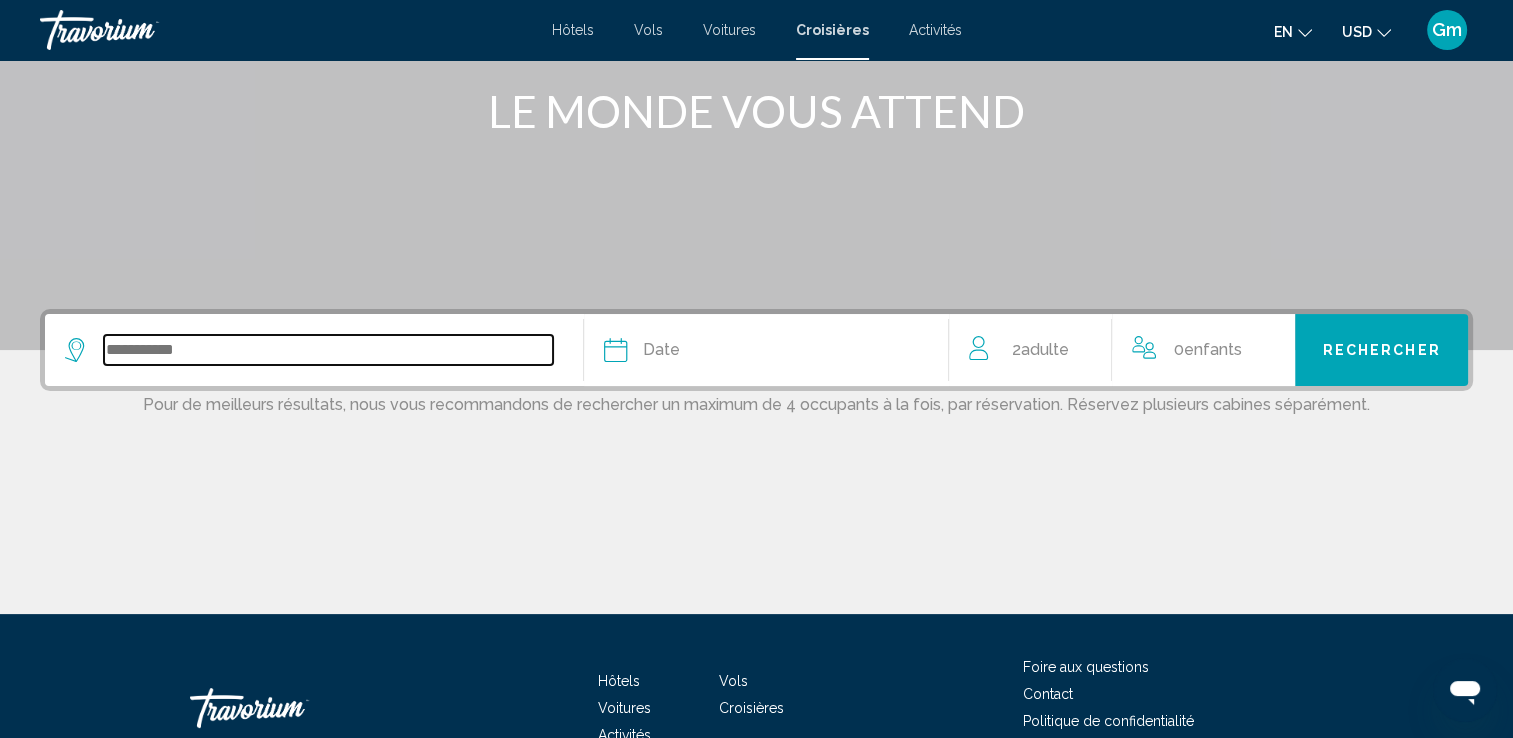 click at bounding box center [328, 350] 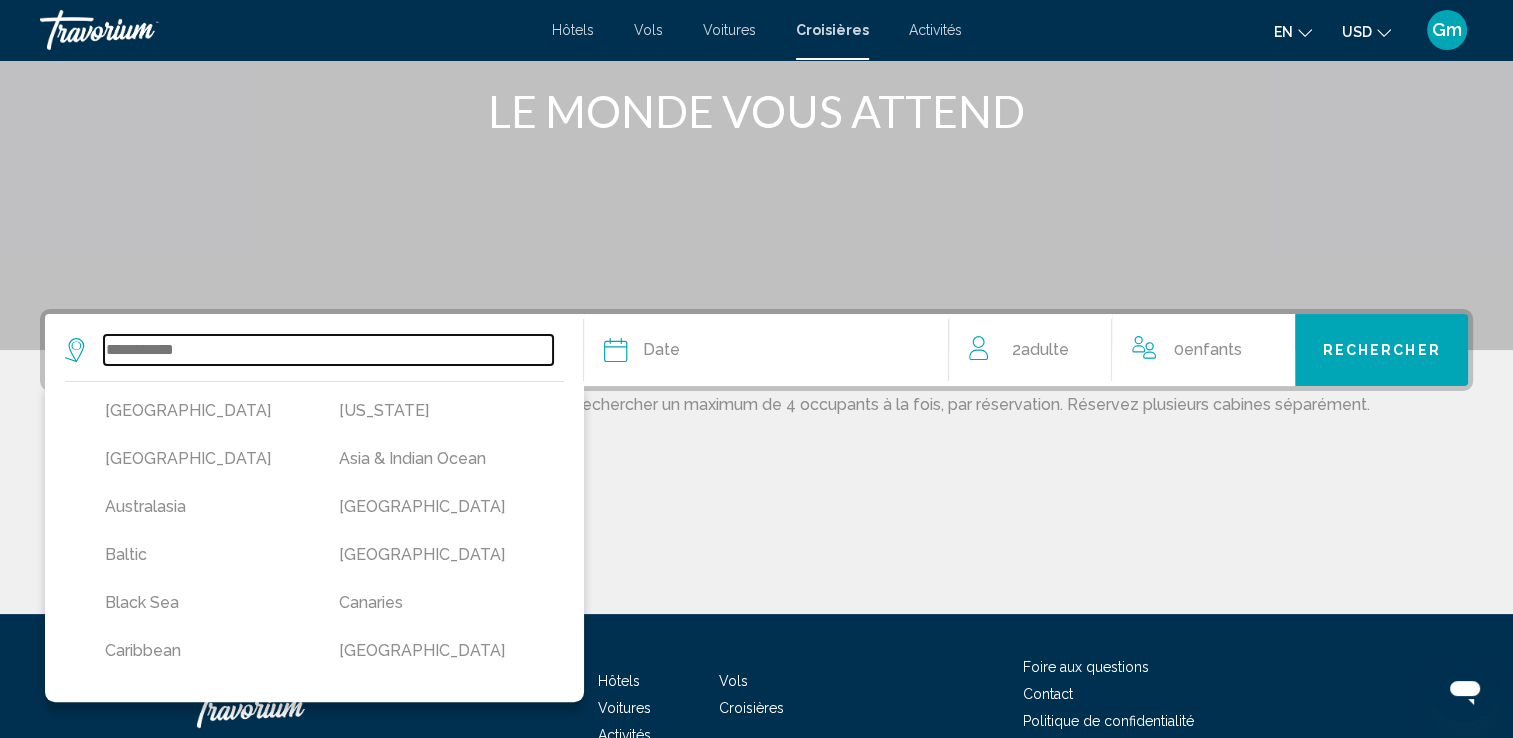 scroll, scrollTop: 370, scrollLeft: 0, axis: vertical 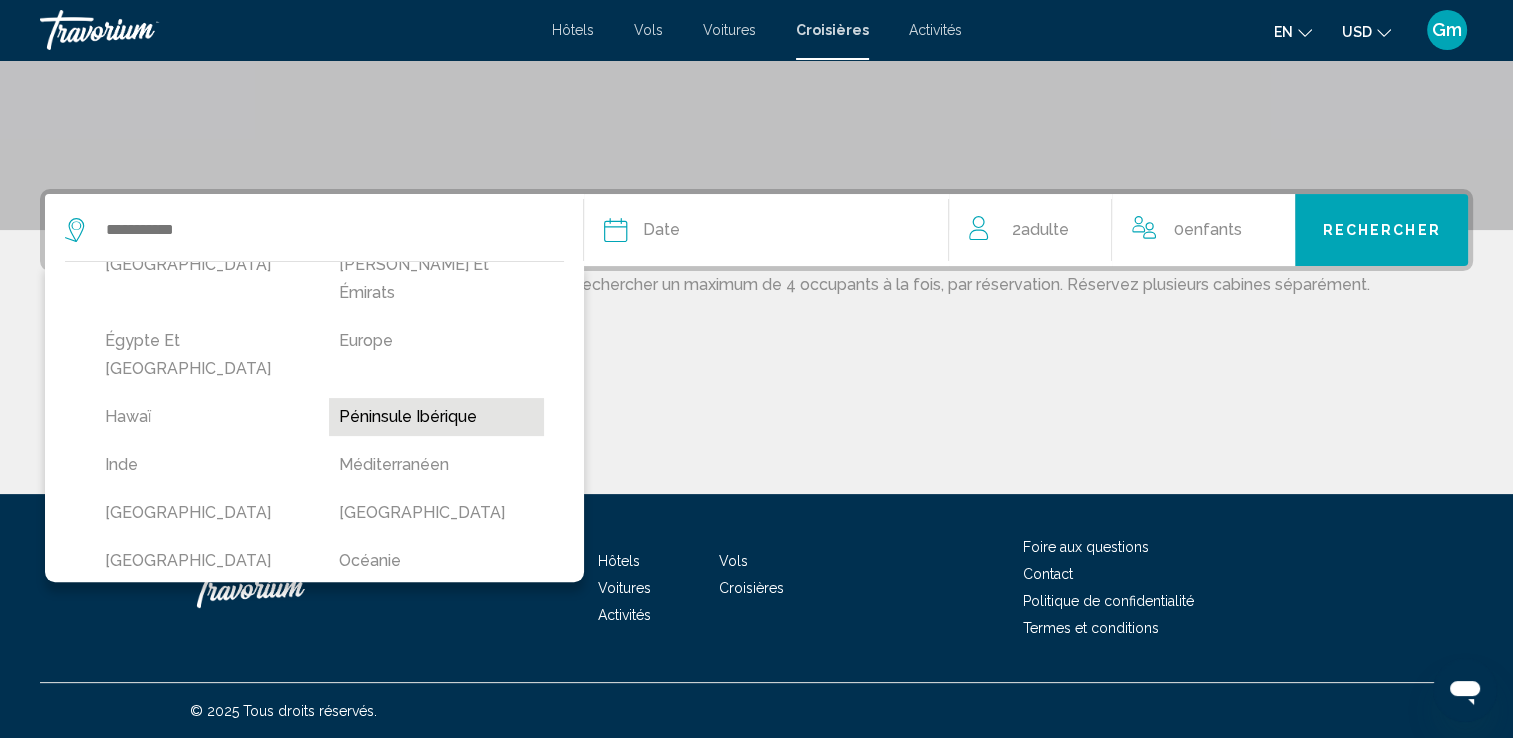 click on "Péninsule ibérique" at bounding box center (436, 417) 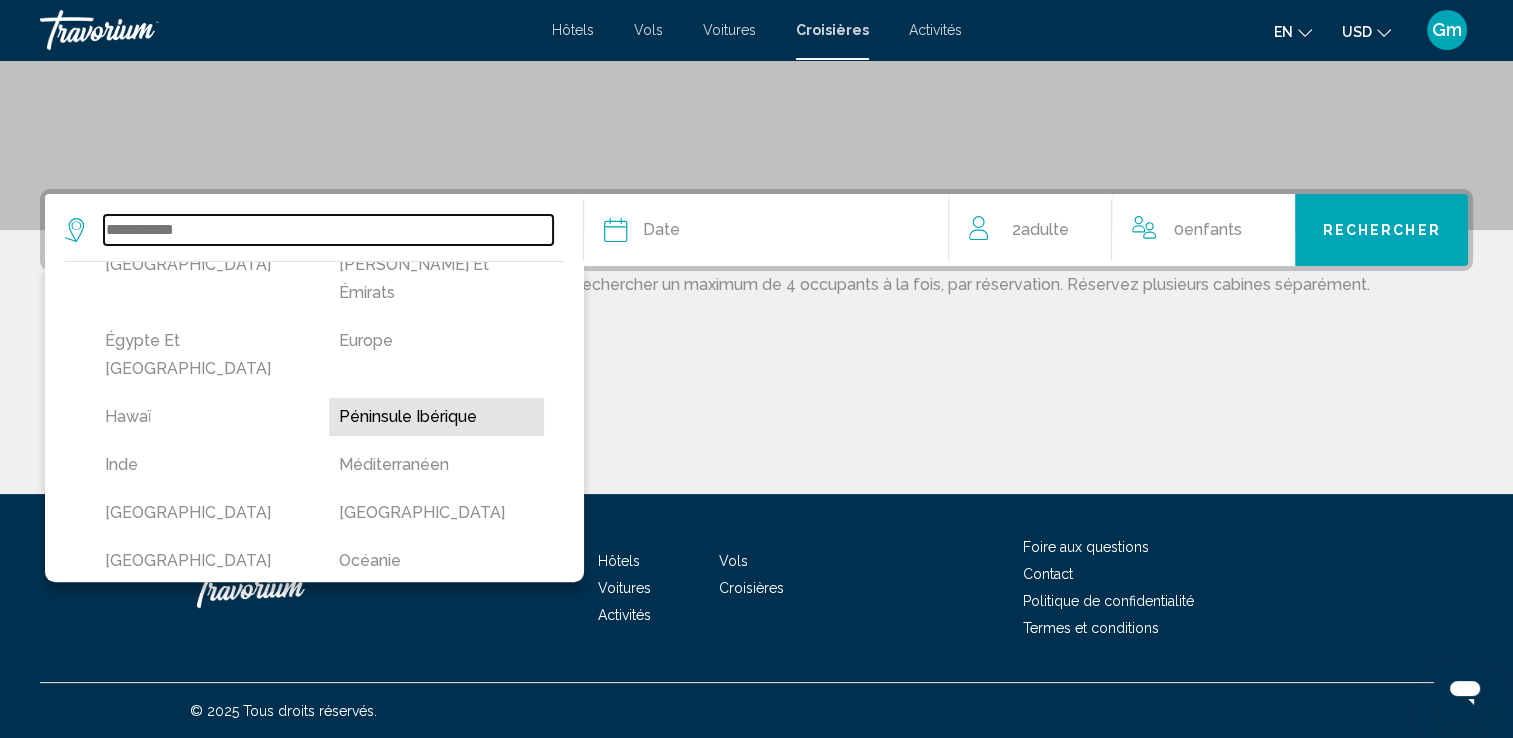 type on "**********" 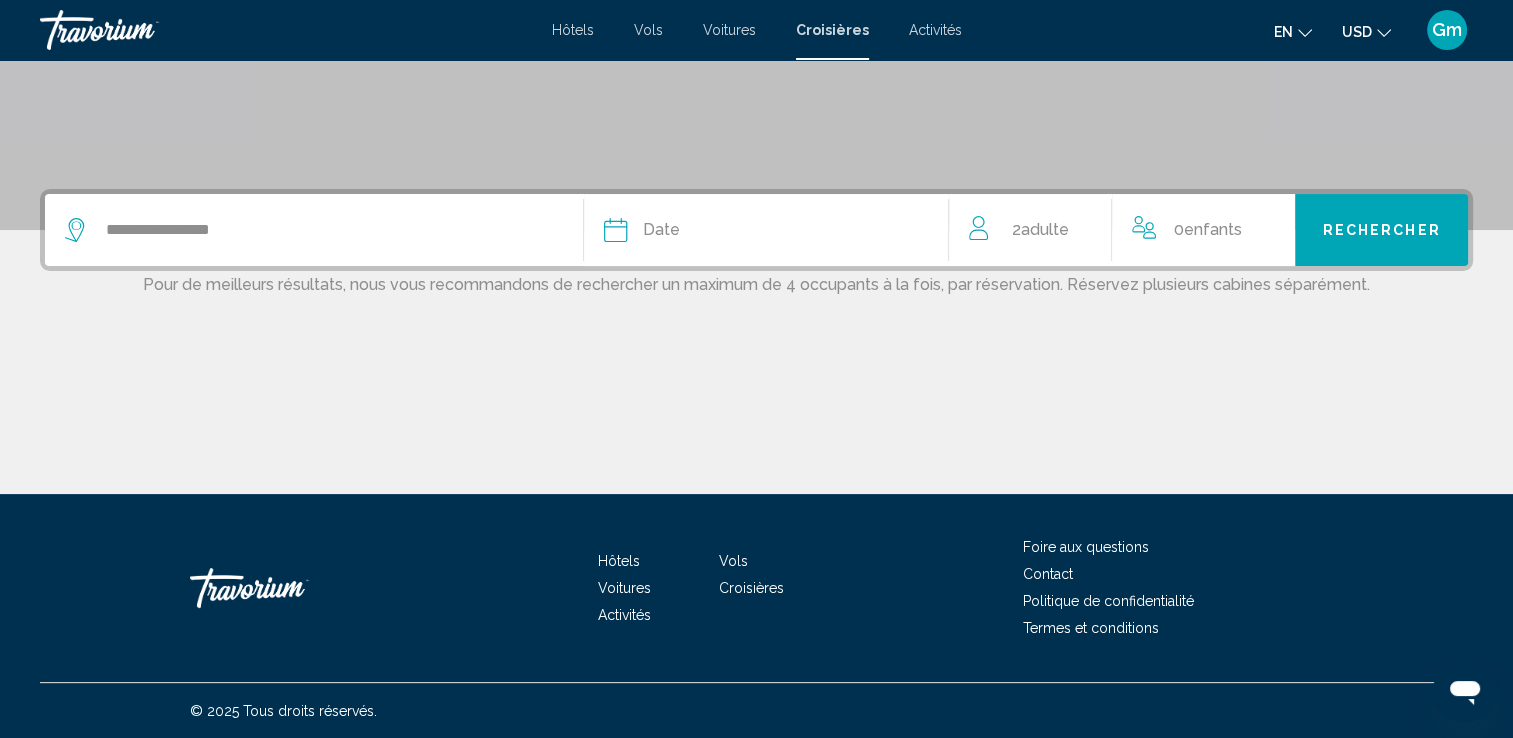 click on "Date" 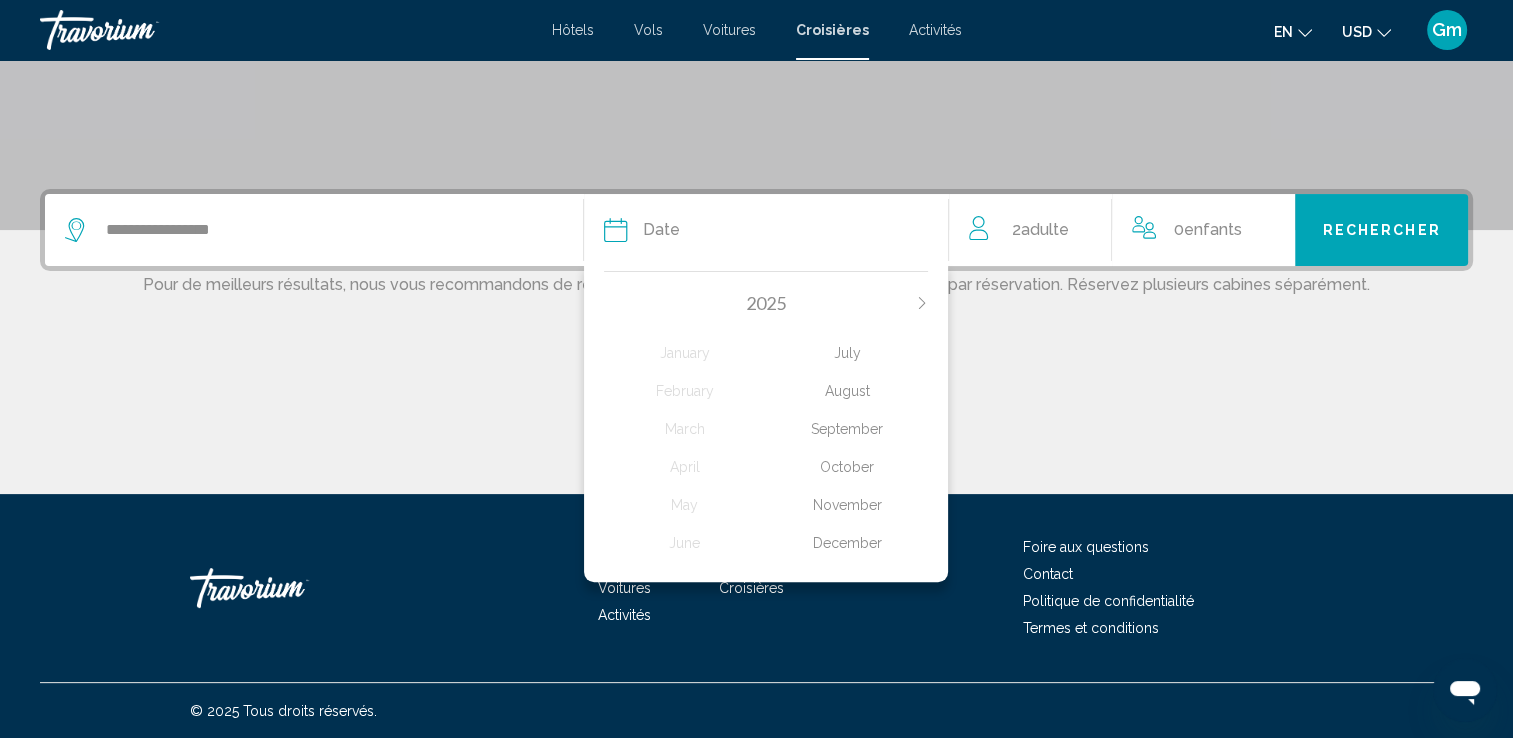 click on "August" 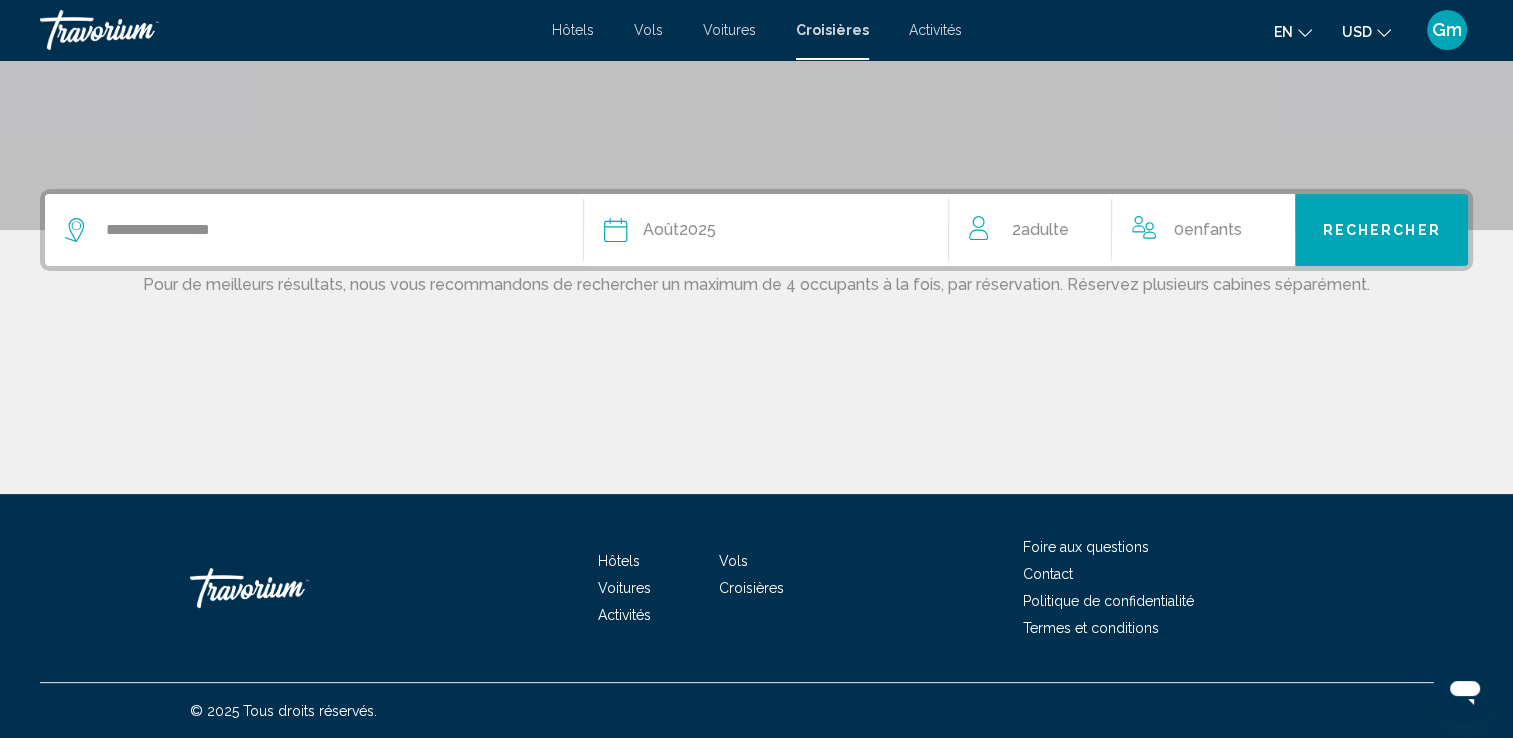 click on "Date [DATE]
[DATE] February March April May June July August September October November December" 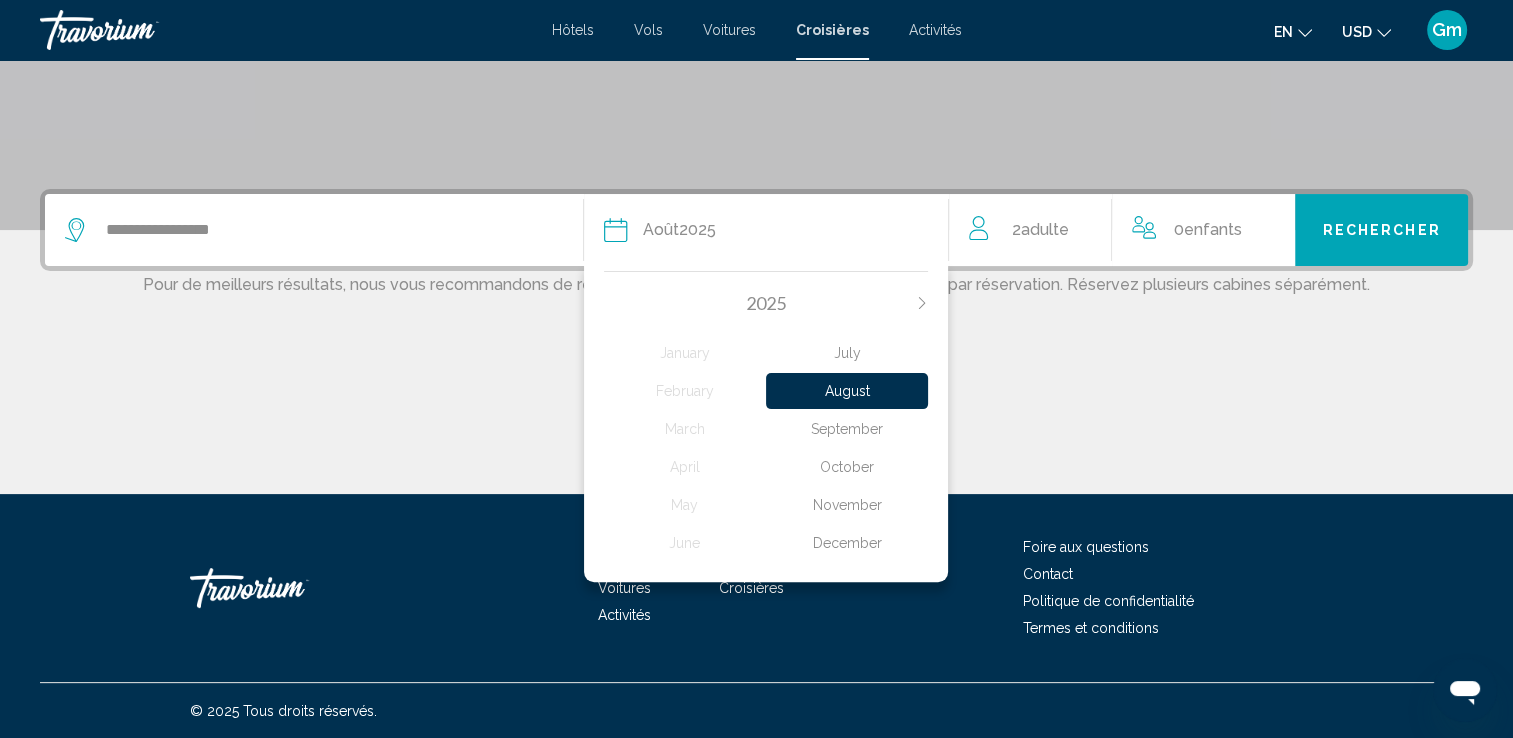 click on "September" 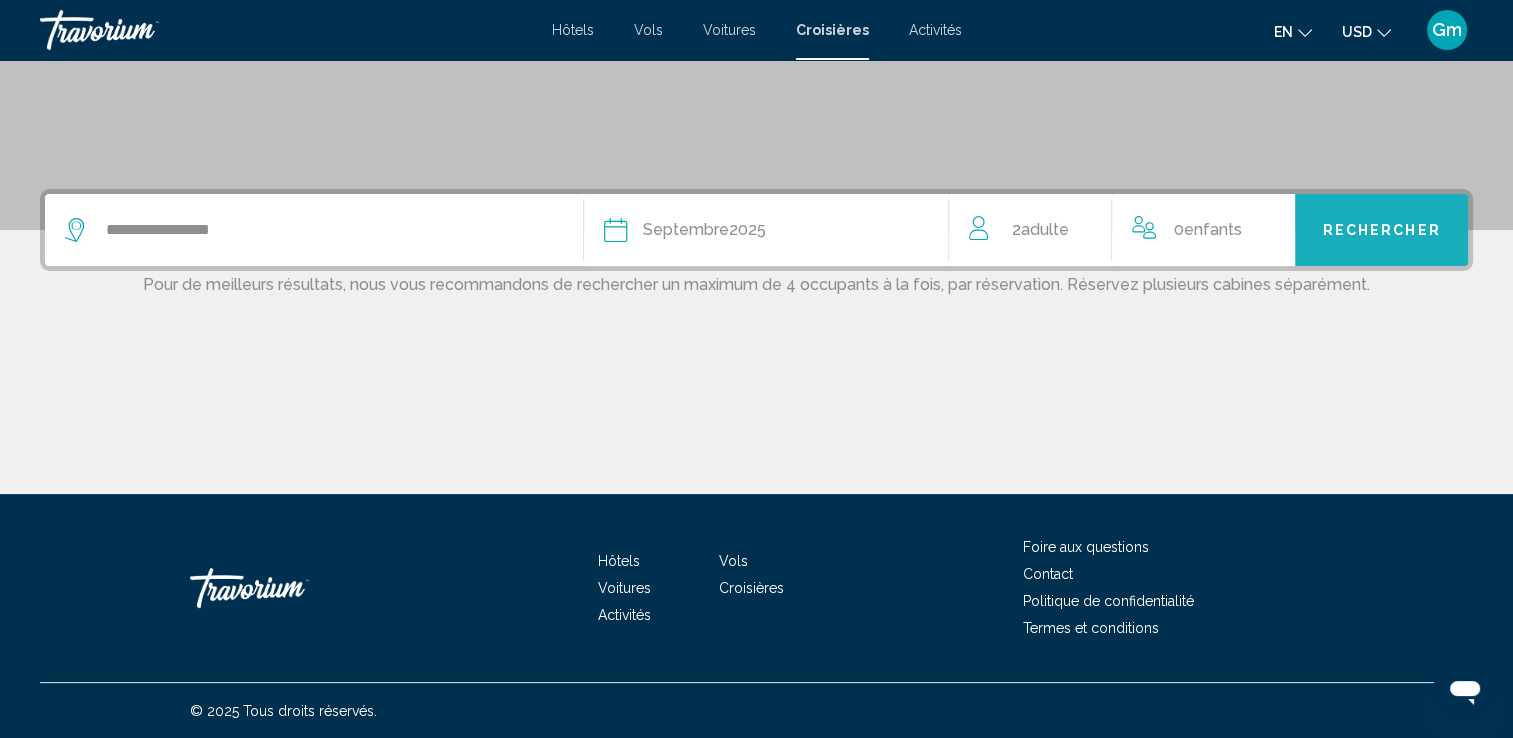 click on "Rechercher" at bounding box center [1382, 231] 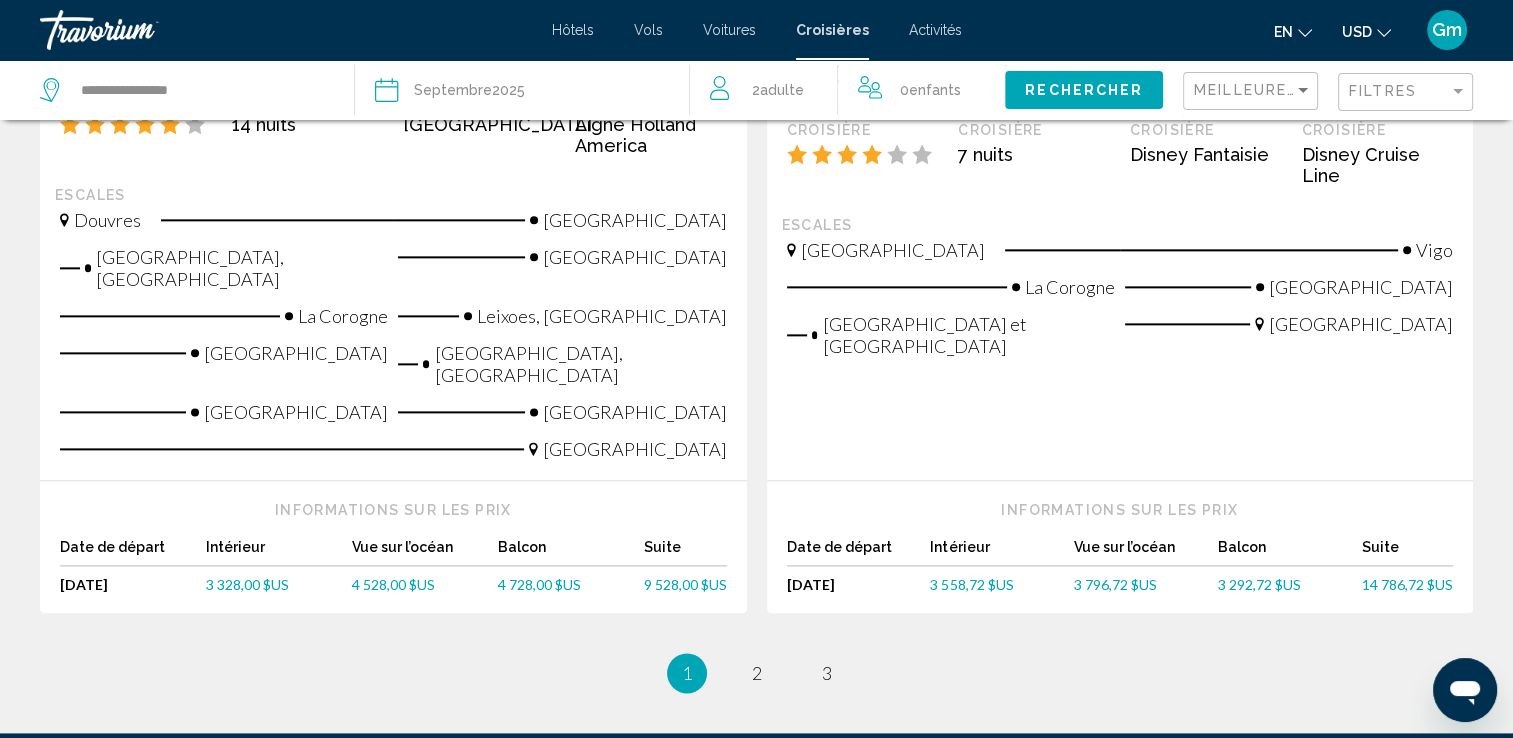 scroll, scrollTop: 2528, scrollLeft: 0, axis: vertical 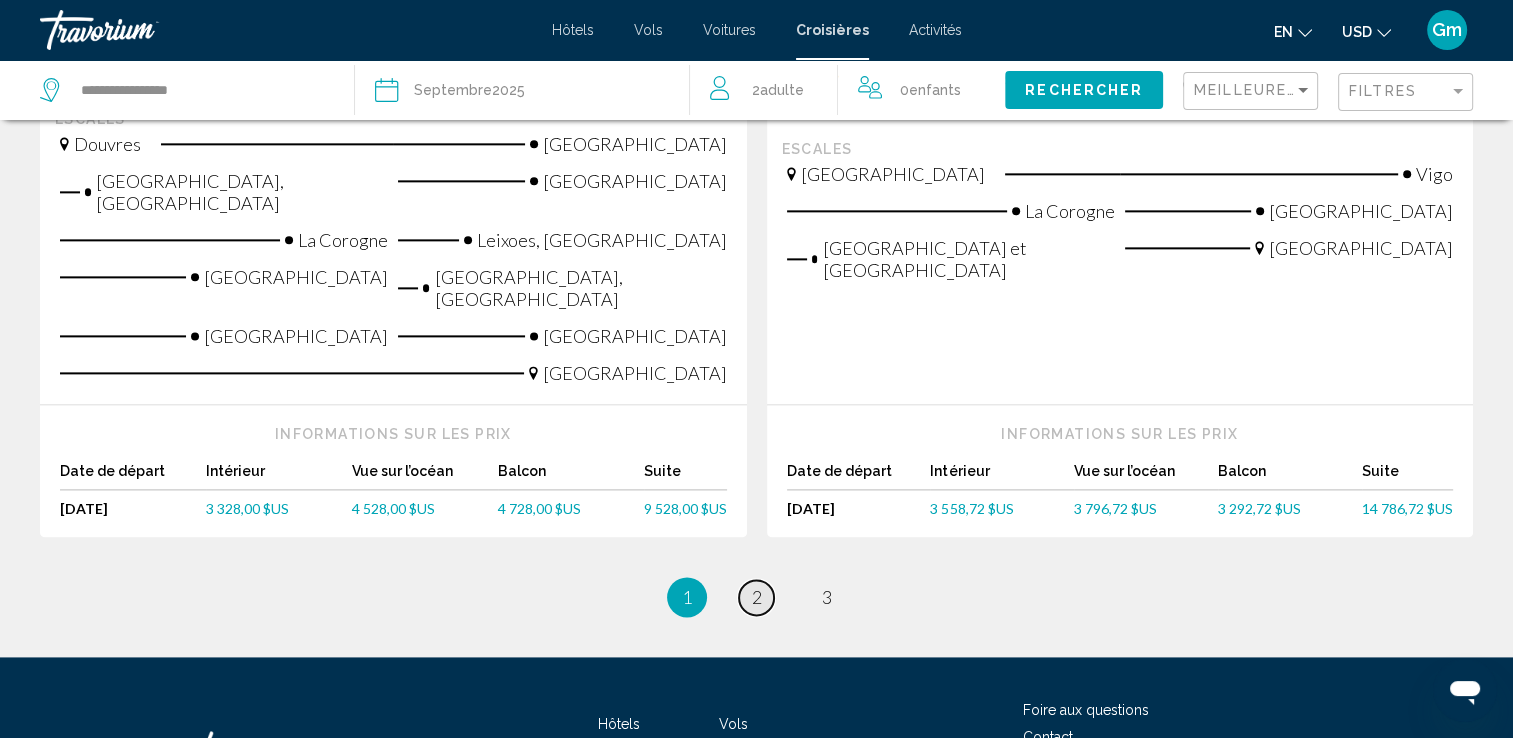 click on "2" at bounding box center (757, 597) 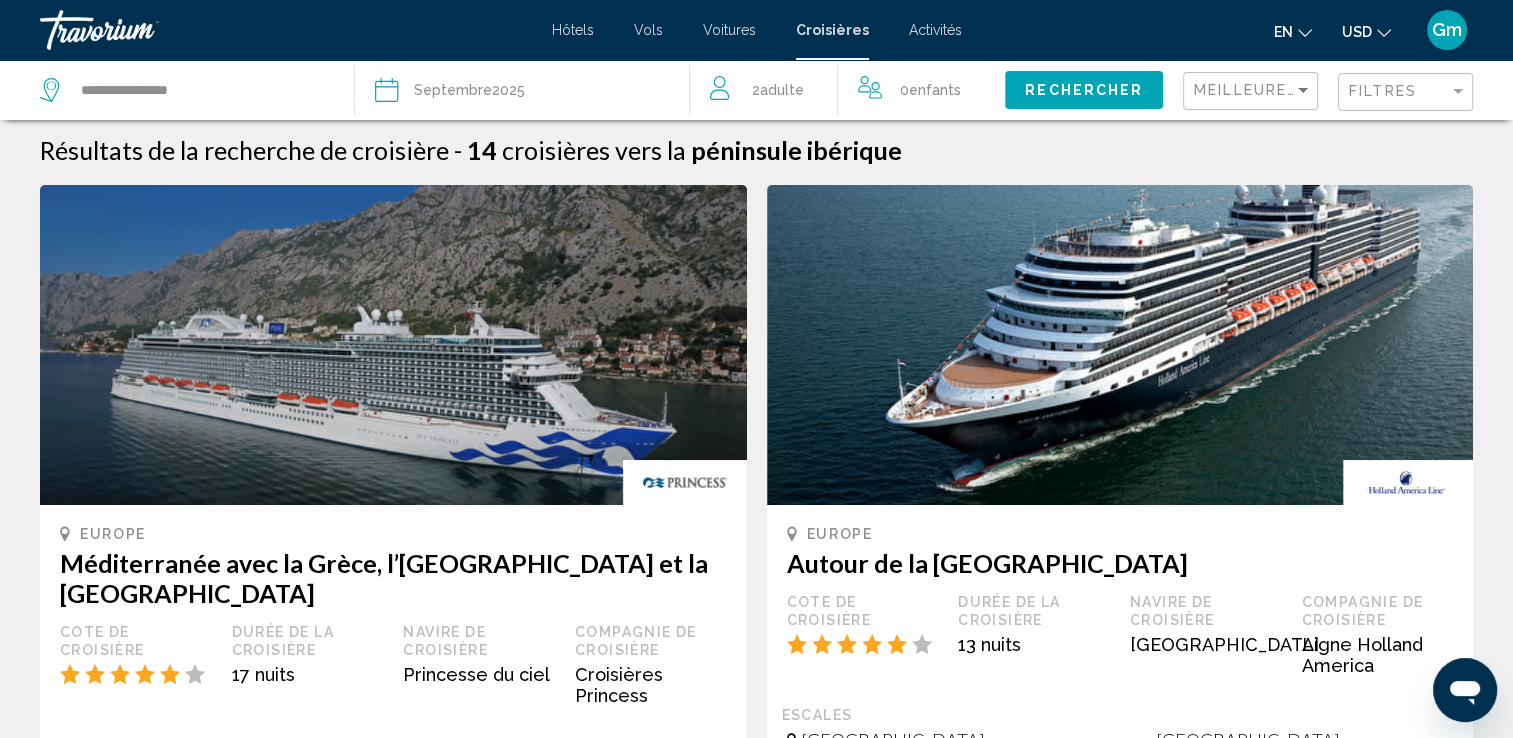 scroll, scrollTop: 0, scrollLeft: 0, axis: both 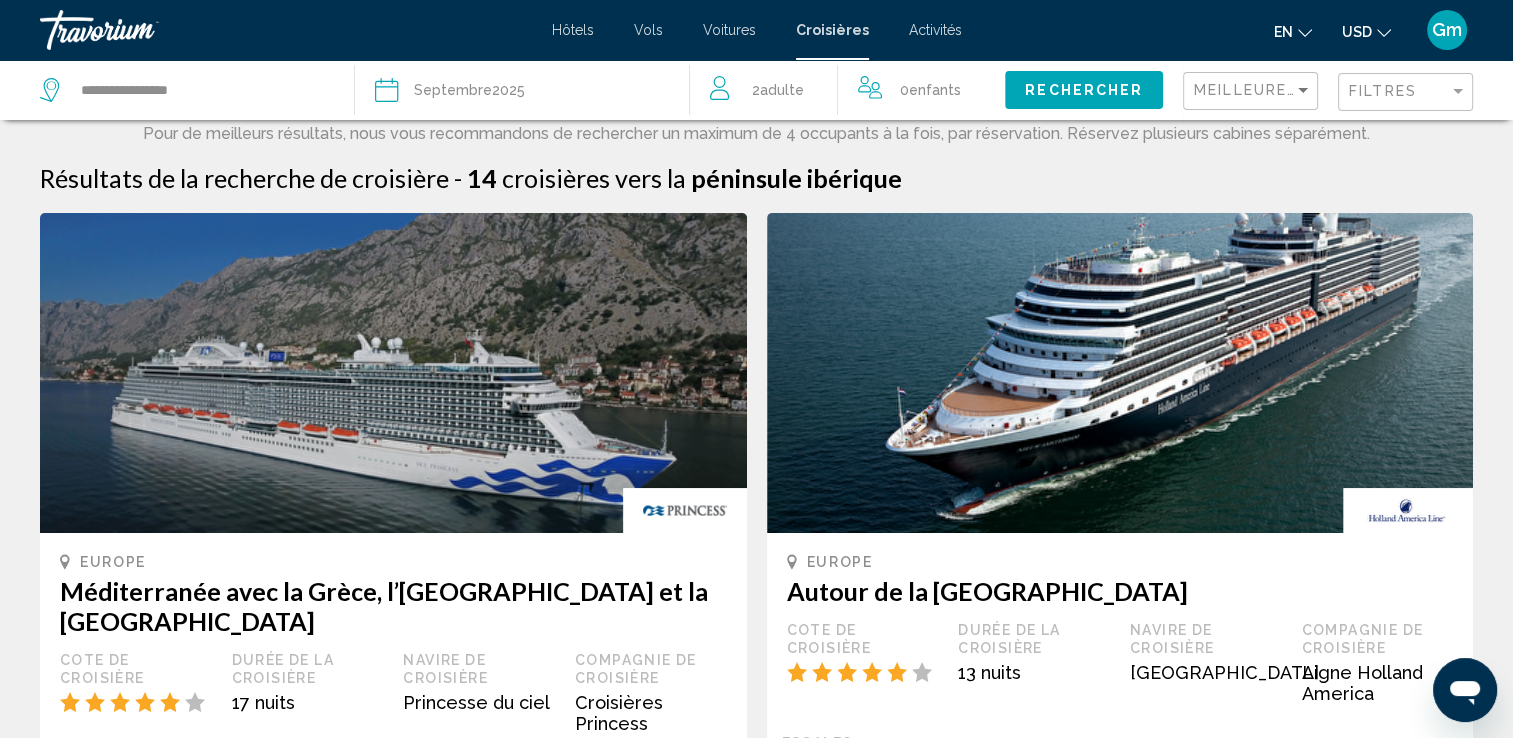 click on "Hôtels Vols Voitures Croisières Activités Hotels Flights Cars Cruises Activities en
English Español Français Italiano Português русский USD
USD ($) MXN (Mex$) CAD (Can$) GBP (£) EUR (€) AUD (A$) NZD (NZ$) CNY (CN¥) Gm Login" at bounding box center (756, 30) 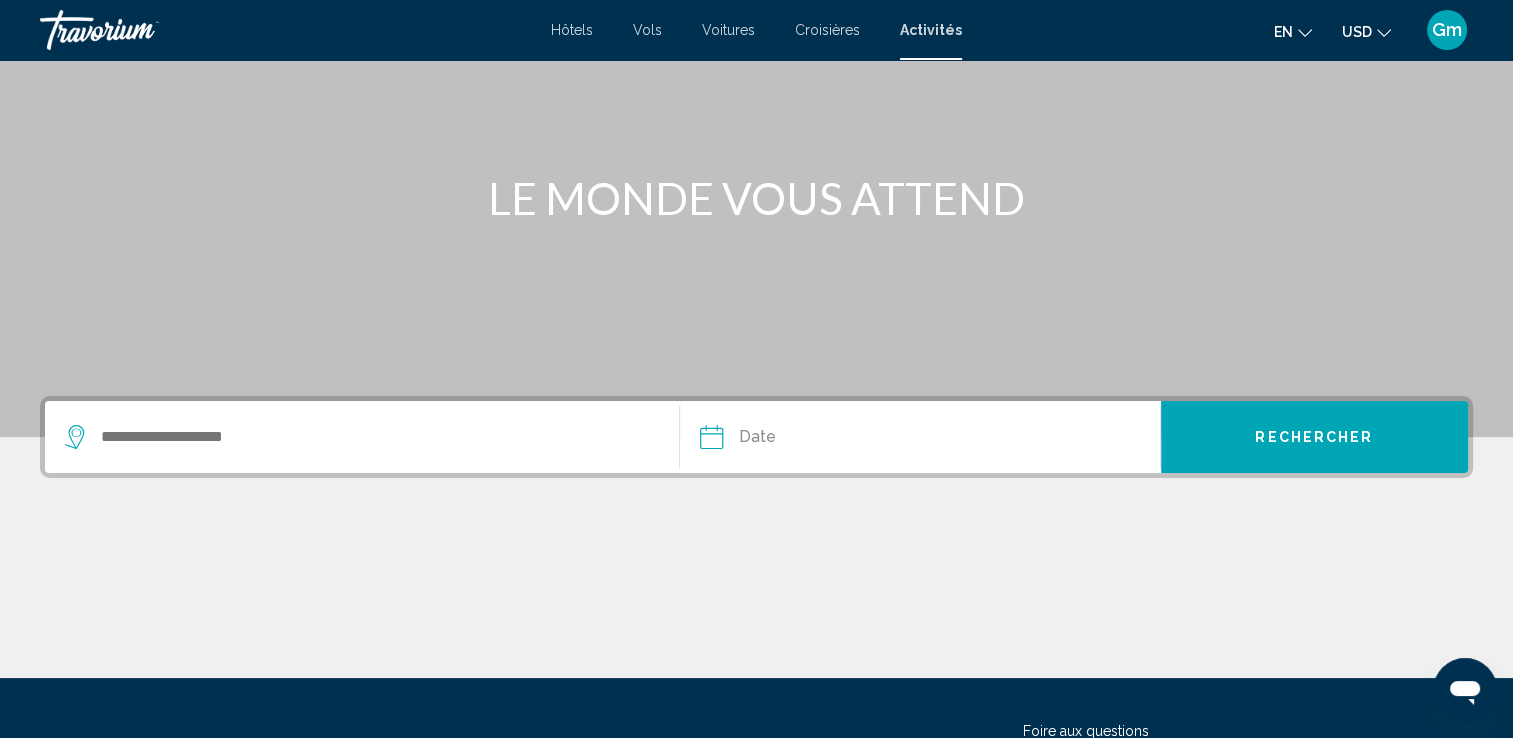 scroll, scrollTop: 164, scrollLeft: 0, axis: vertical 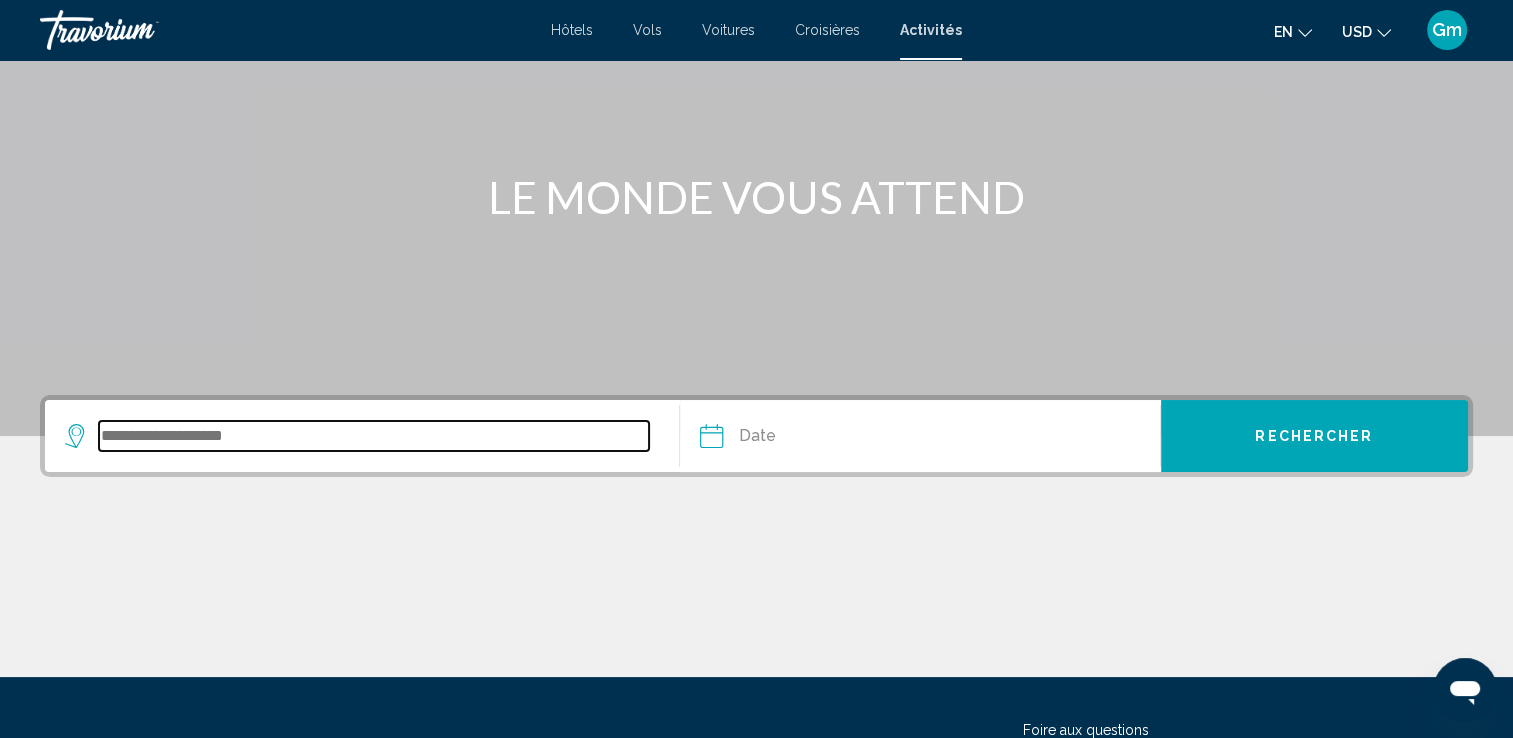 click at bounding box center [374, 436] 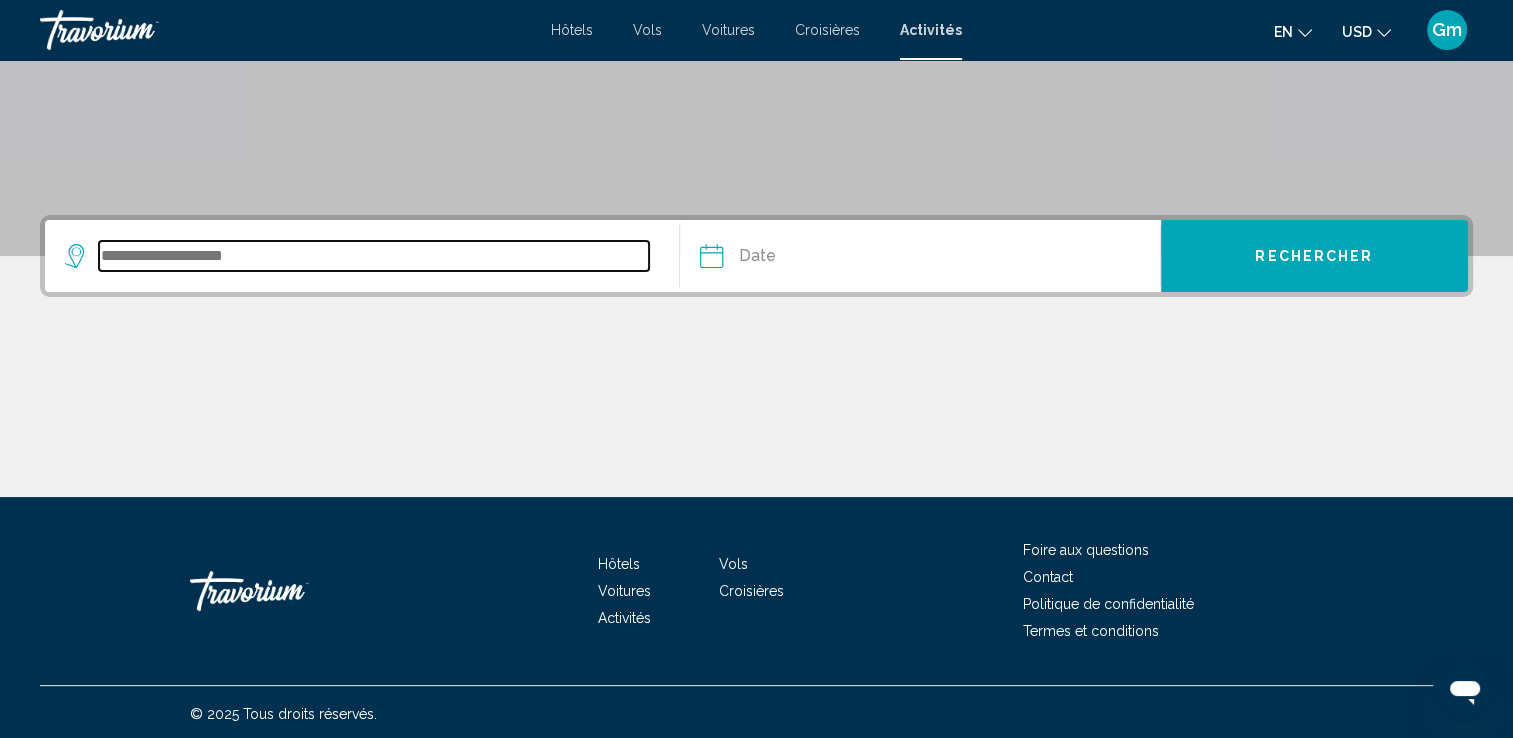 scroll, scrollTop: 347, scrollLeft: 0, axis: vertical 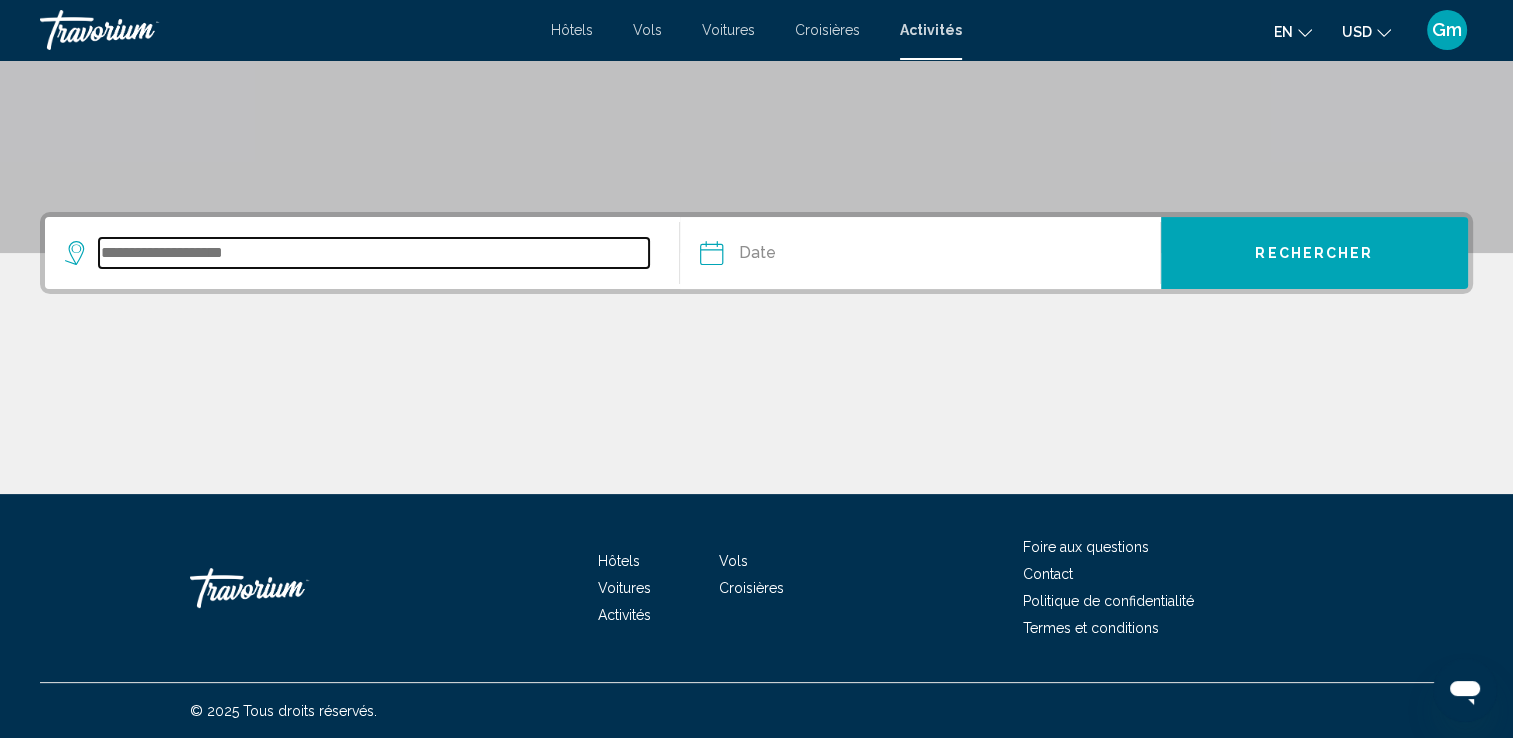 click at bounding box center (374, 253) 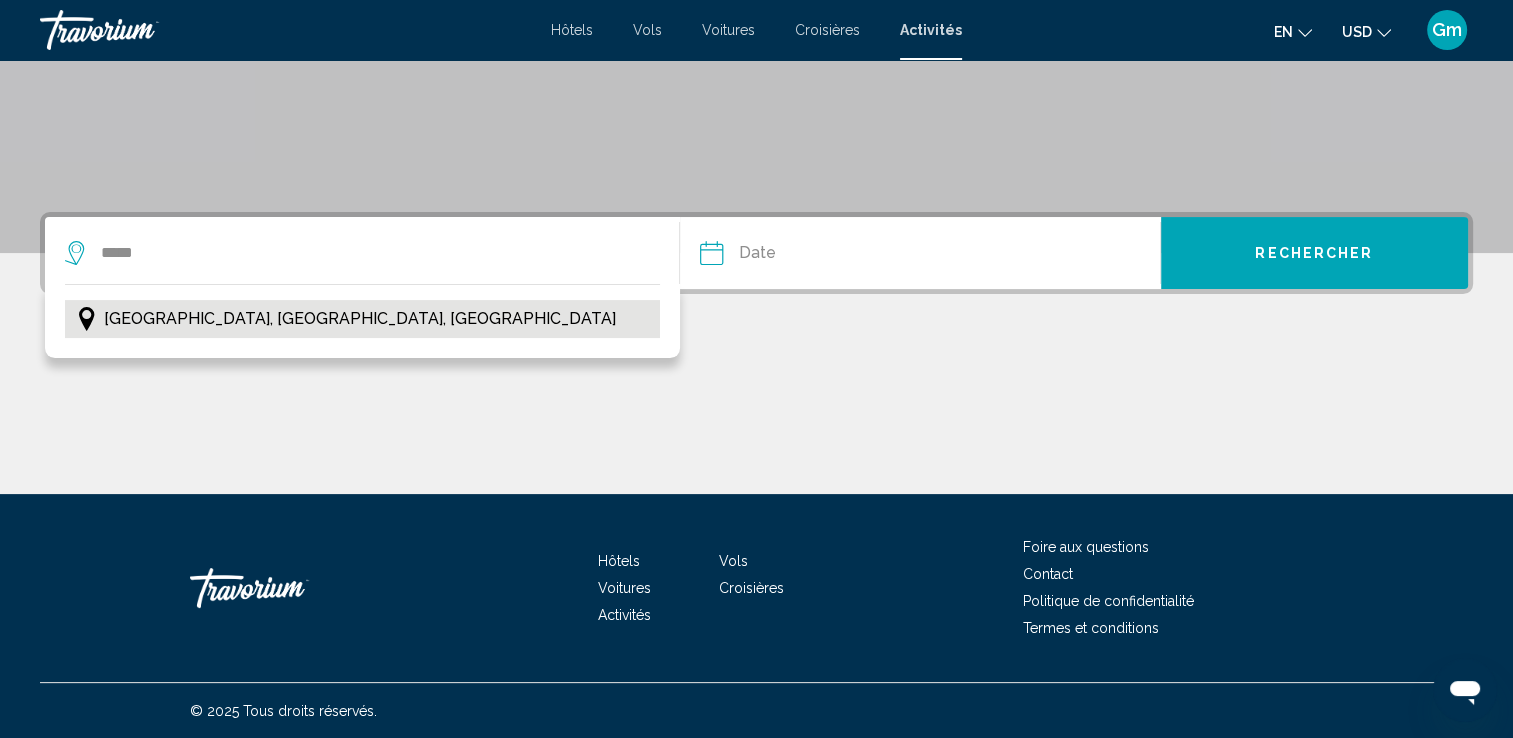 click on "[GEOGRAPHIC_DATA], [GEOGRAPHIC_DATA], [GEOGRAPHIC_DATA]" at bounding box center (362, 319) 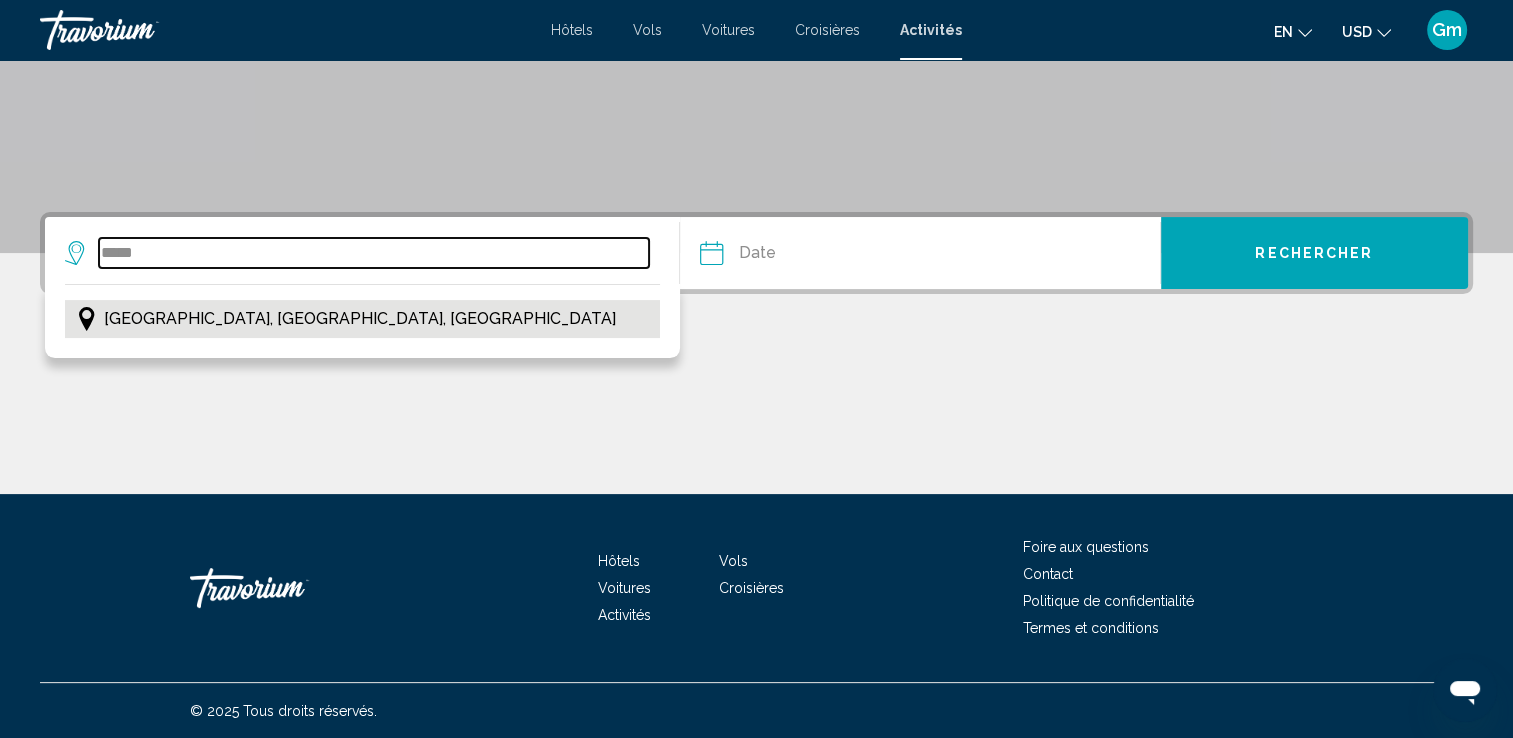 type on "**********" 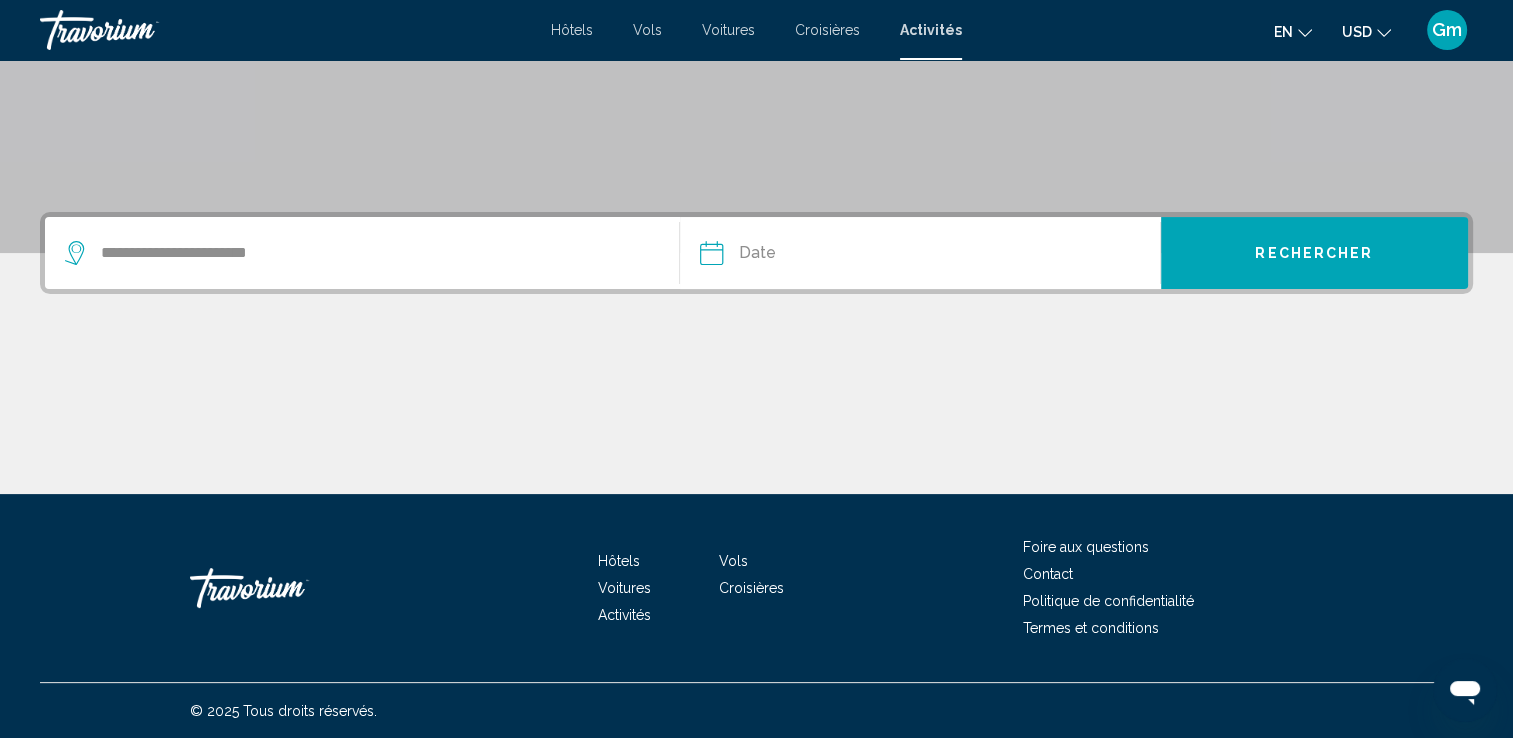 click on "Date  [DATE]  *** *** *** *** *** *** *** *** *** *** *** ***   2025  **** **** **** **** **** **** Su Mo Tu We Th Fr Sa 29 30 1 2 3 4 5 6 7 8 9 10 11 12 13 14 15 16 17 18 19 20 21 22 23 24 25 26 27 28 29 30 31 1 2 3 4 5 6 7 8 9 * * * * * * * * * ** ** ** ** ** ** ** ** ** ** ** ** ** ** ** ** ** ** ** ** ** ** ** ** ** ** ** ** ** ** ** ** ** ** ** ** ** ** ** ** ** ** ** ** ** ** ** ** ** ** ** ** ** ** ** ** ** ** ** ** ** ** ** ** **" at bounding box center (930, 253) 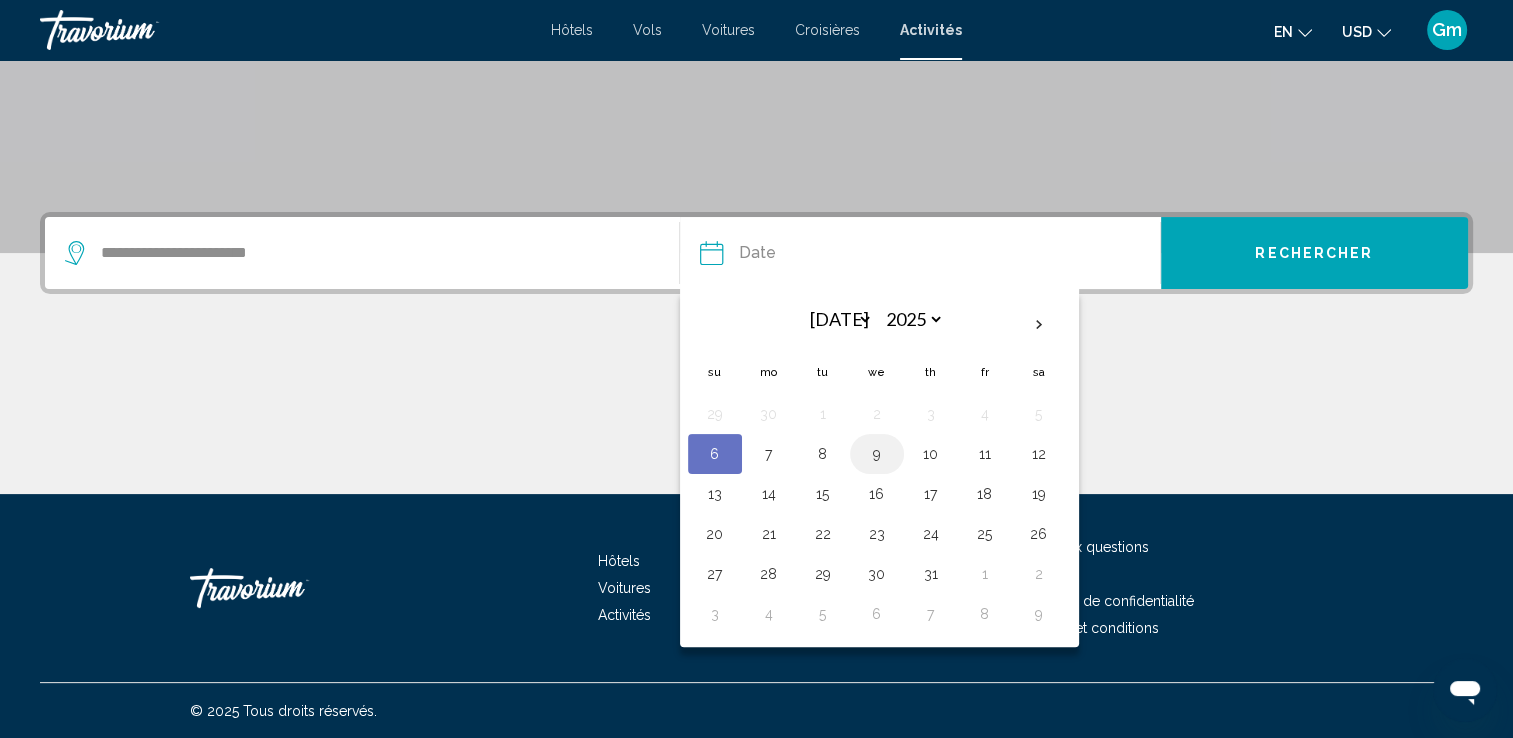 click on "9" at bounding box center (877, 454) 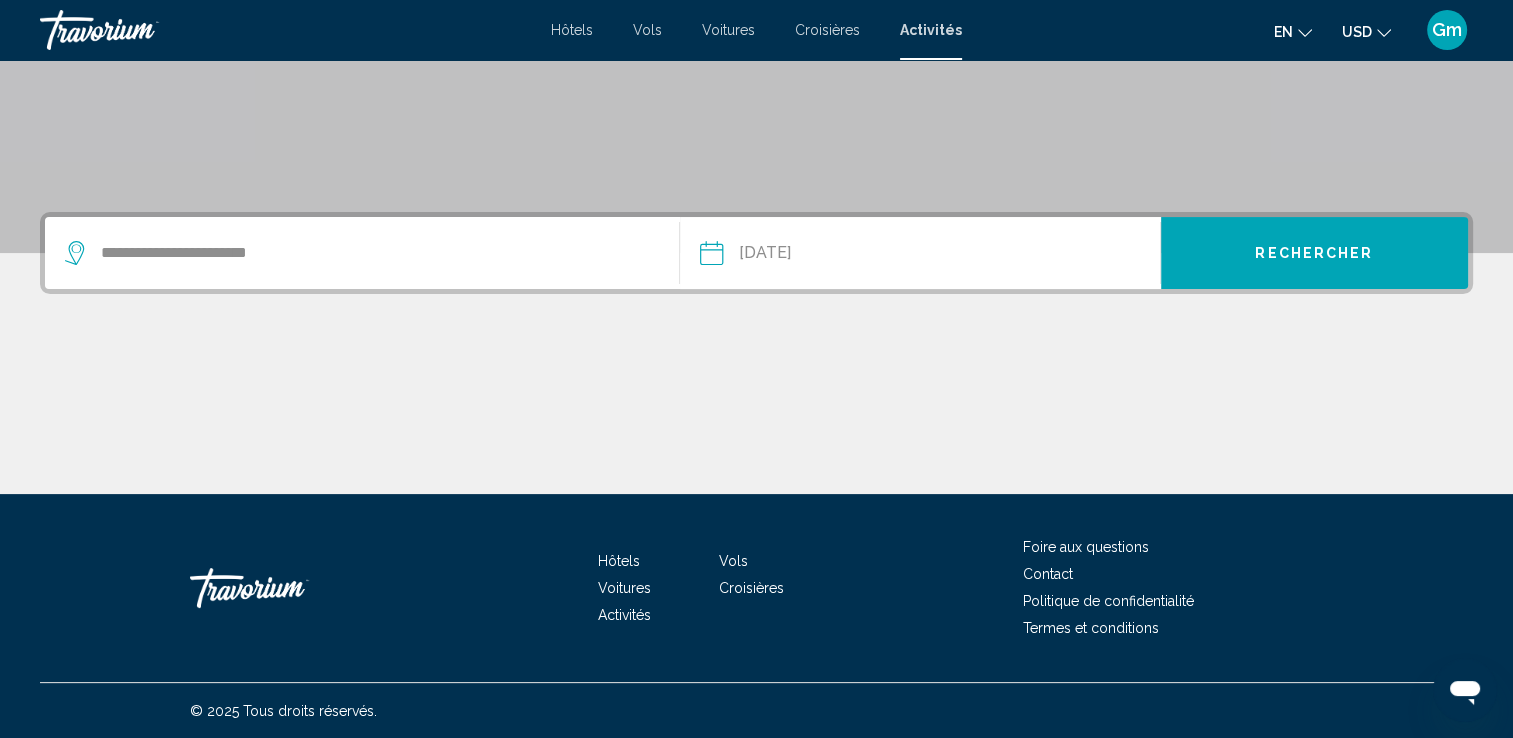 click on "Rechercher" at bounding box center (1314, 253) 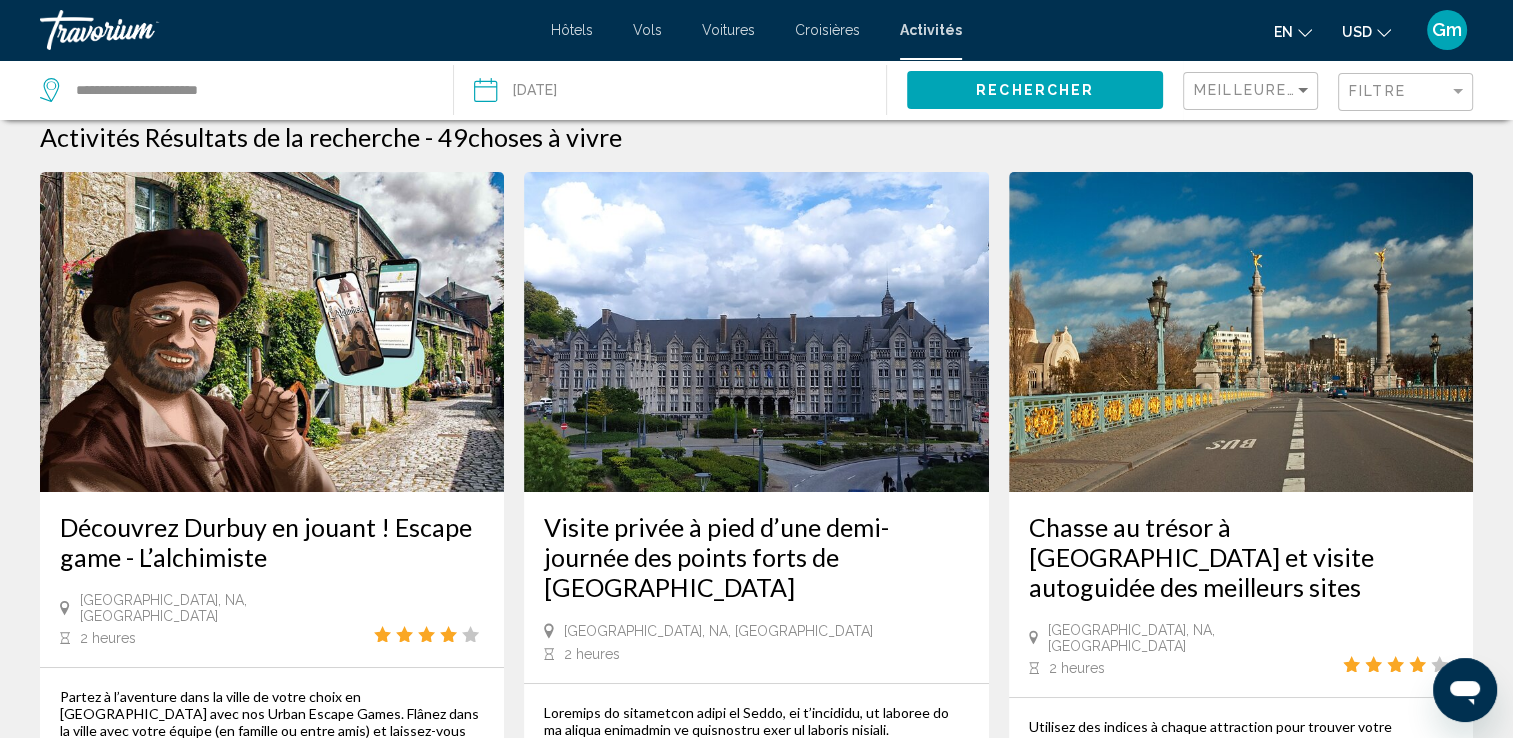 scroll, scrollTop: 0, scrollLeft: 0, axis: both 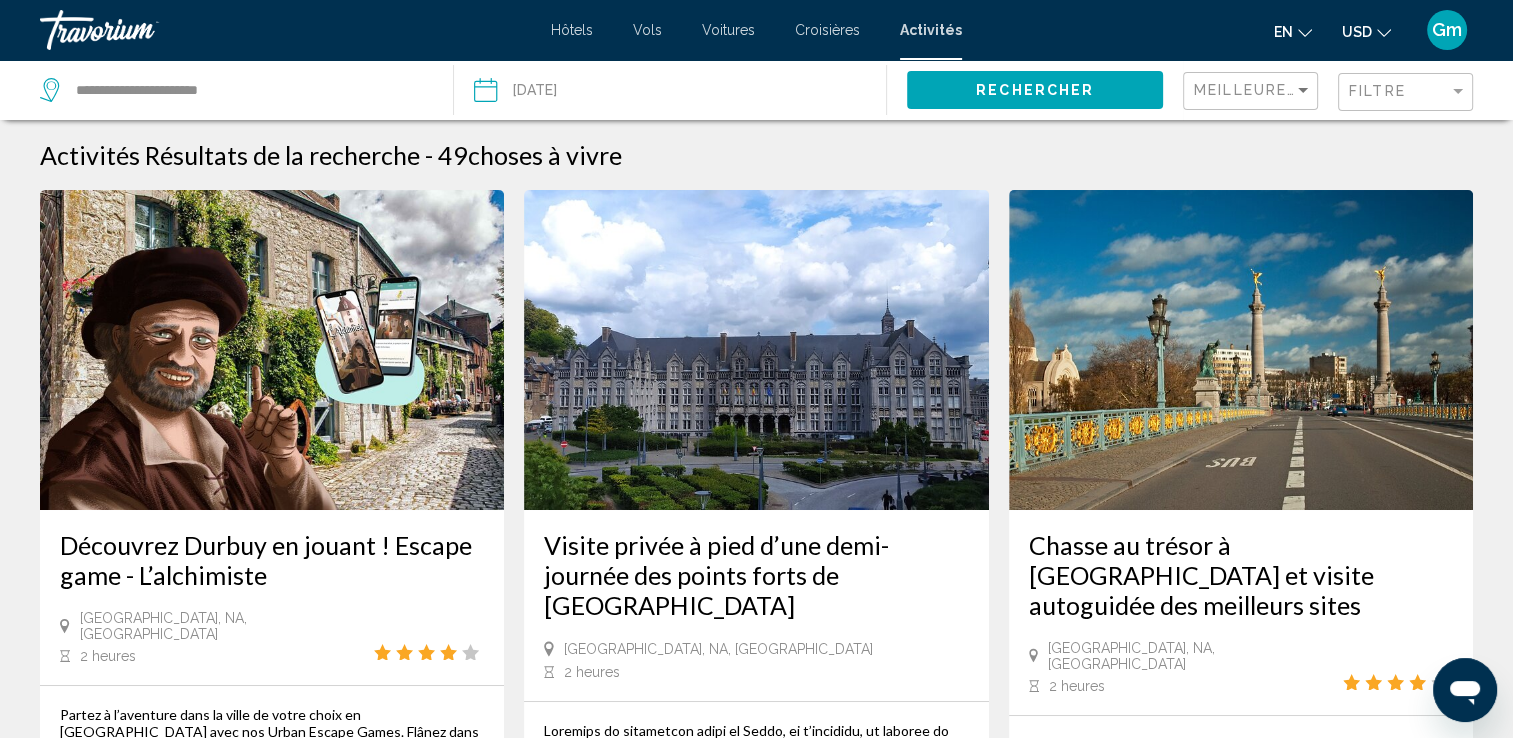 click on "USD
USD ($) MXN (Mex$) CAD (Can$) GBP (£) EUR (€) AUD (A$) NZD (NZ$) CNY (CN¥)" 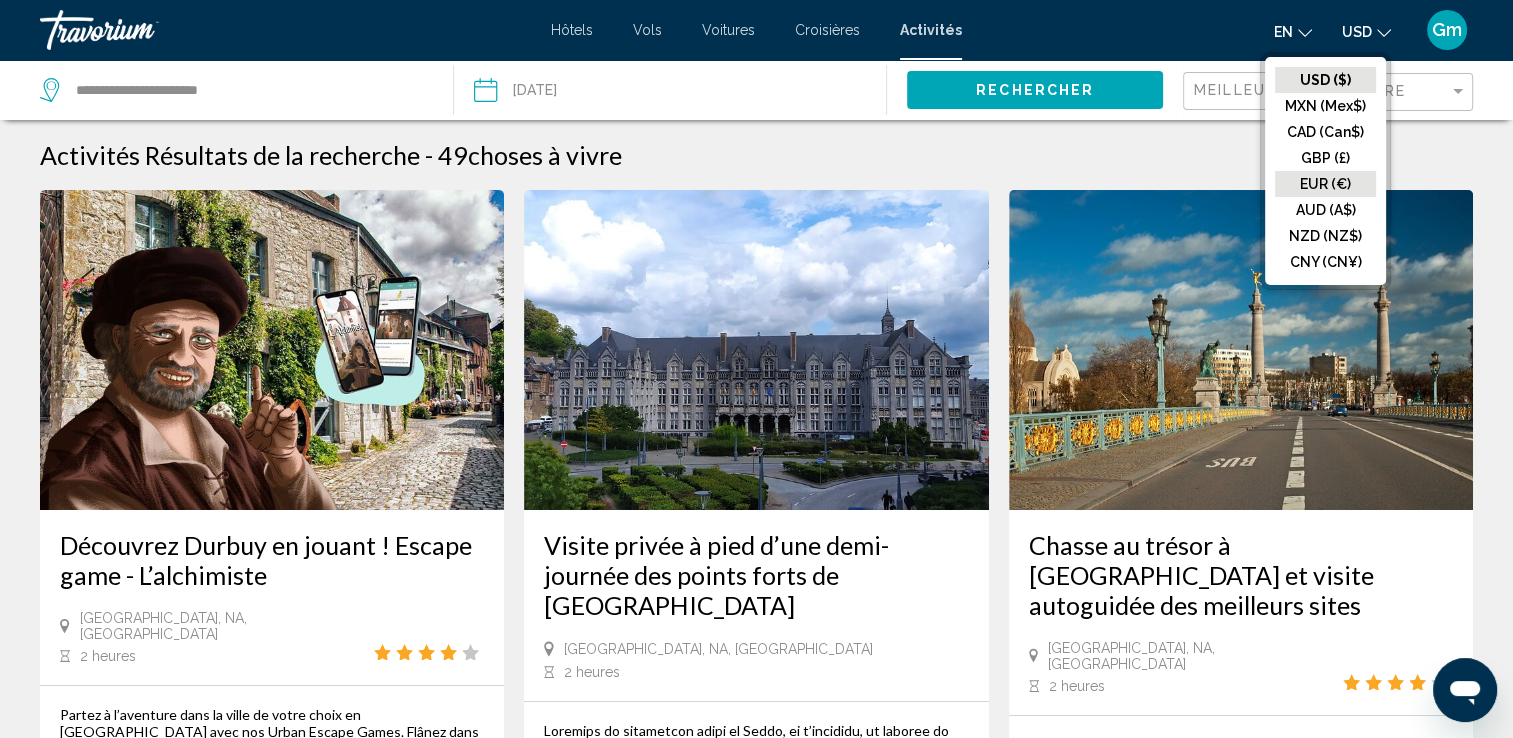 click on "EUR (€)" 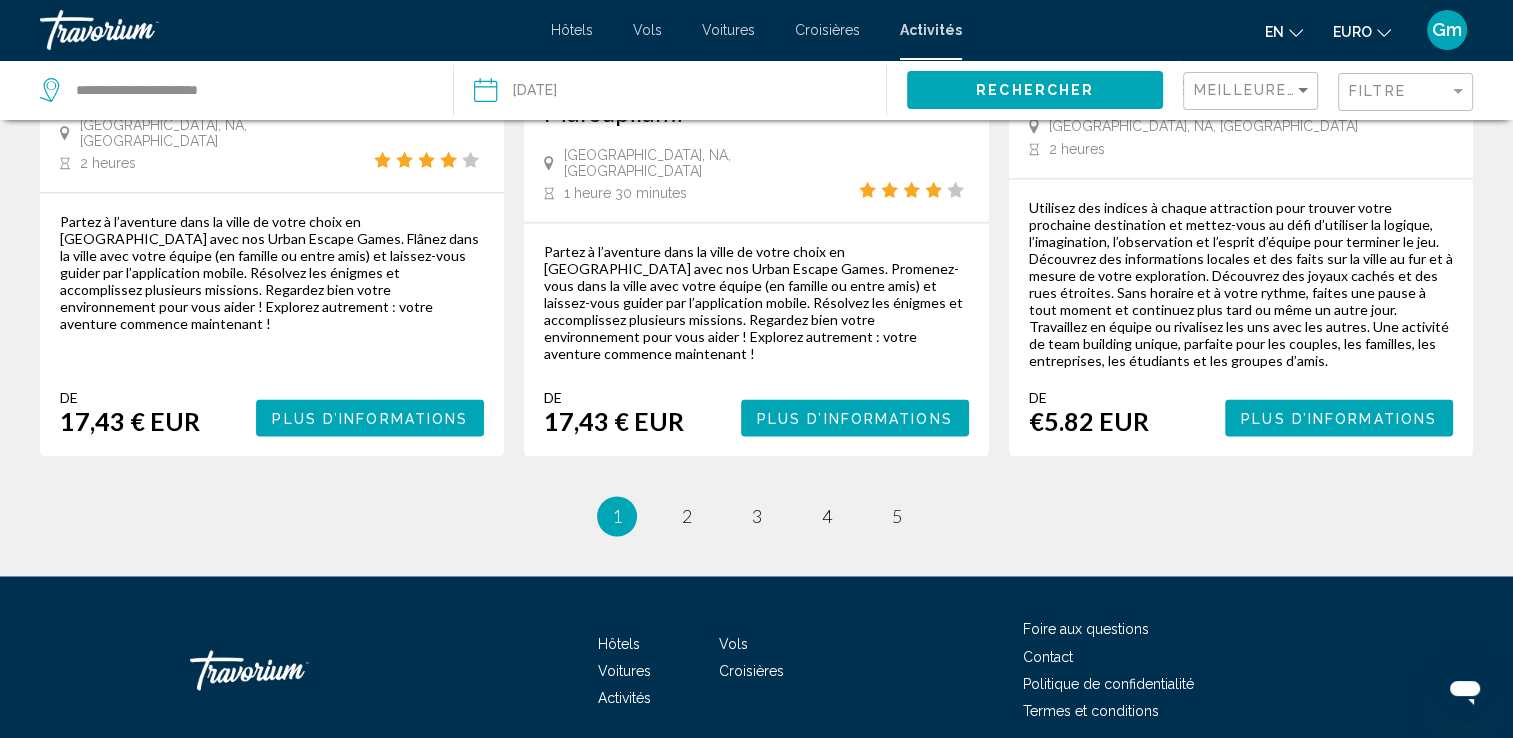 scroll, scrollTop: 3158, scrollLeft: 0, axis: vertical 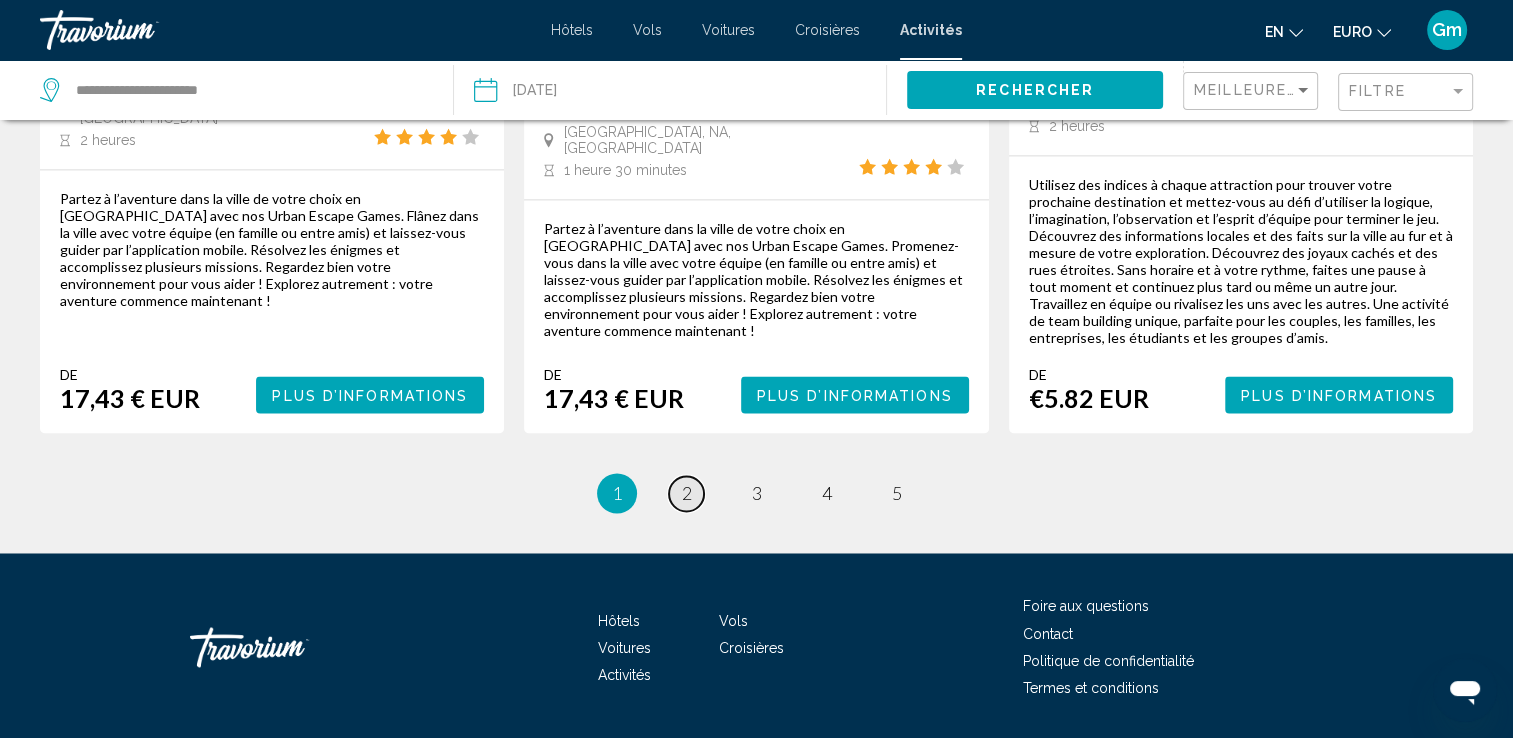 click on "page  2" at bounding box center [686, 493] 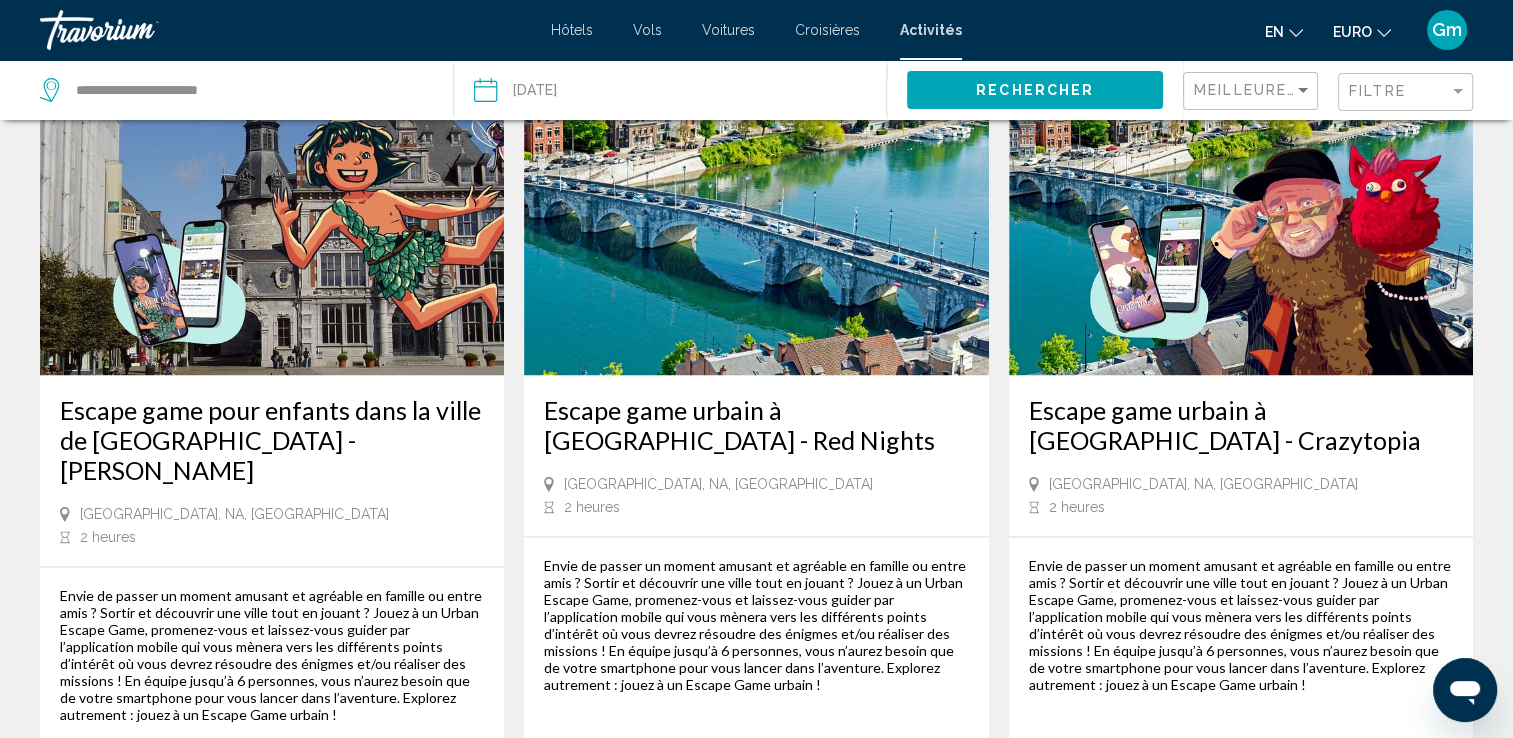 scroll, scrollTop: 3094, scrollLeft: 0, axis: vertical 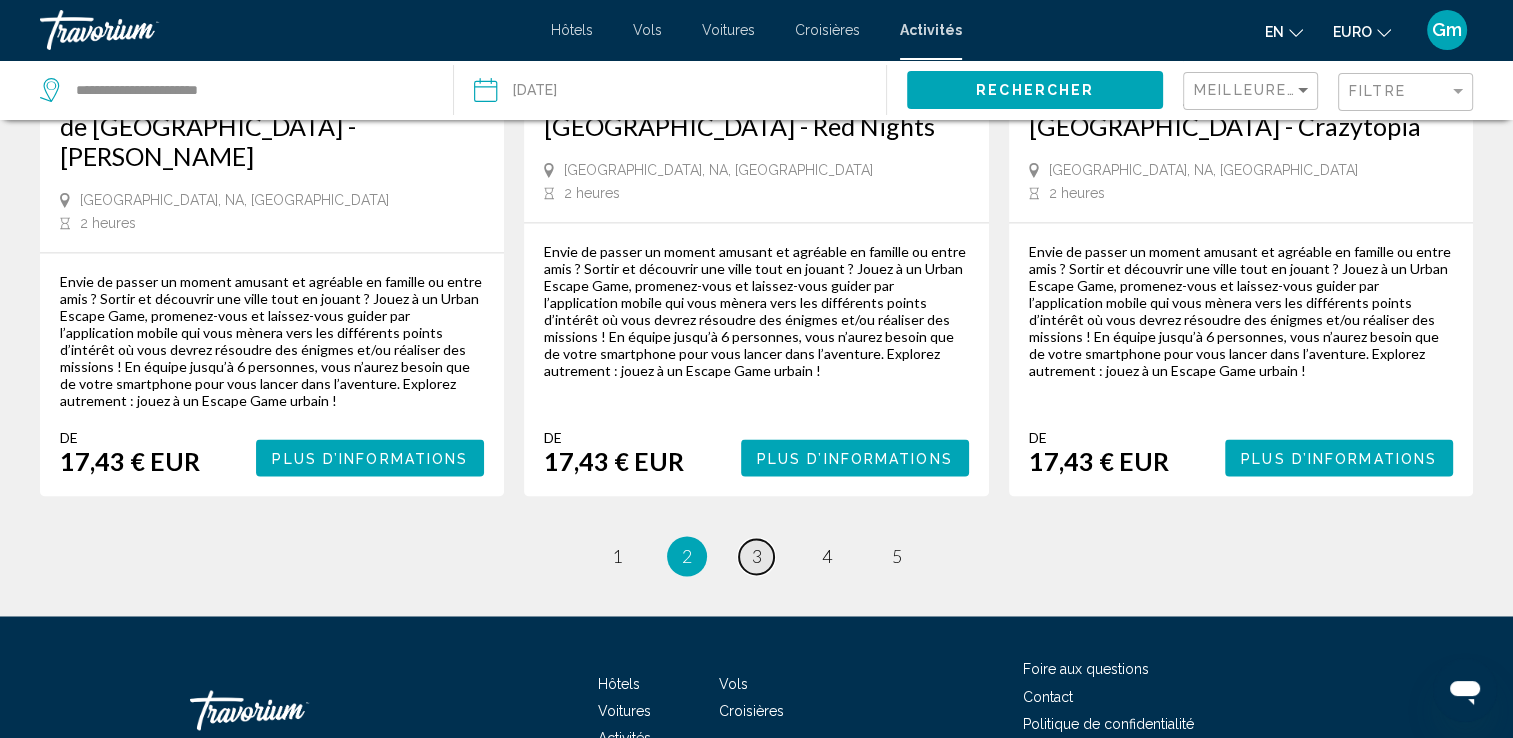 click on "3" at bounding box center [757, 556] 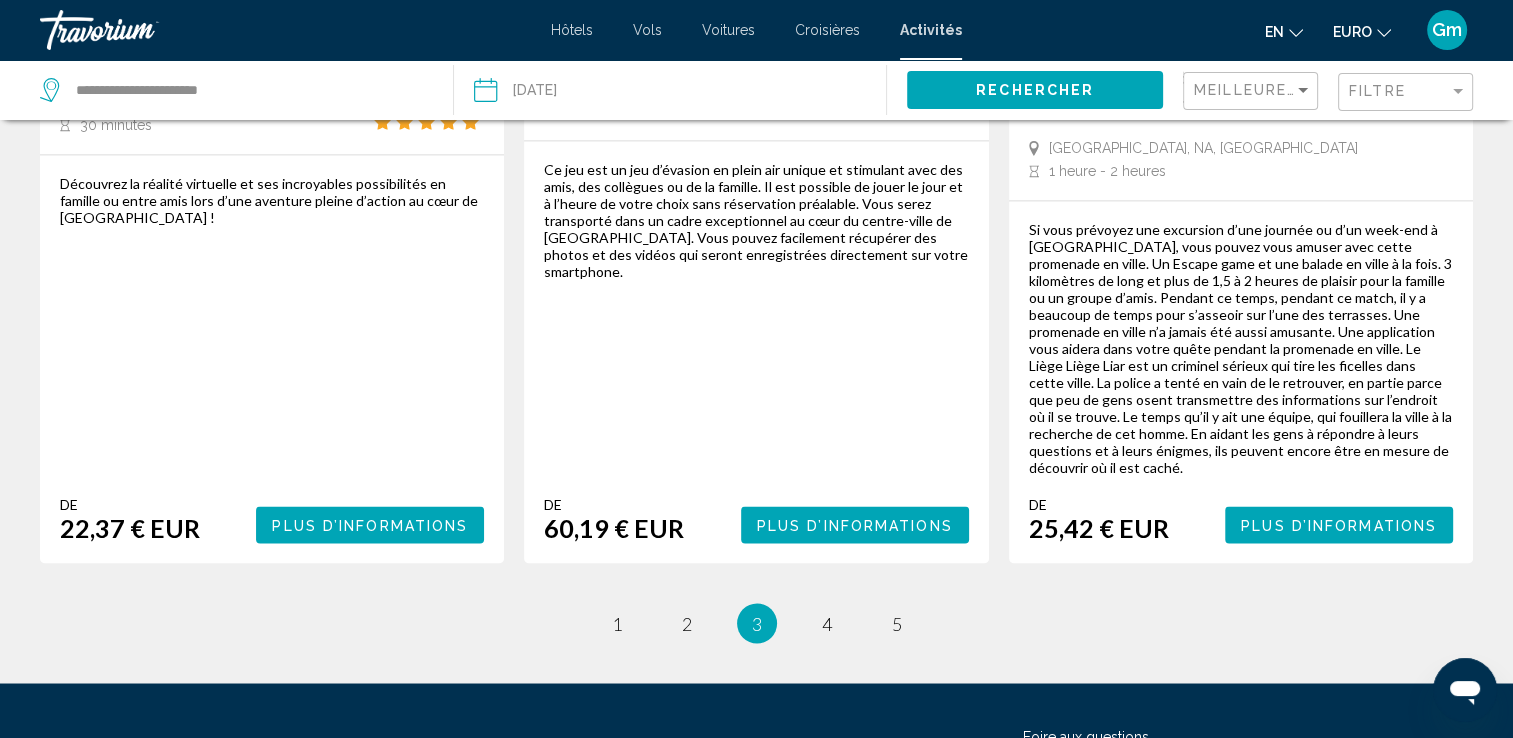 scroll, scrollTop: 3206, scrollLeft: 0, axis: vertical 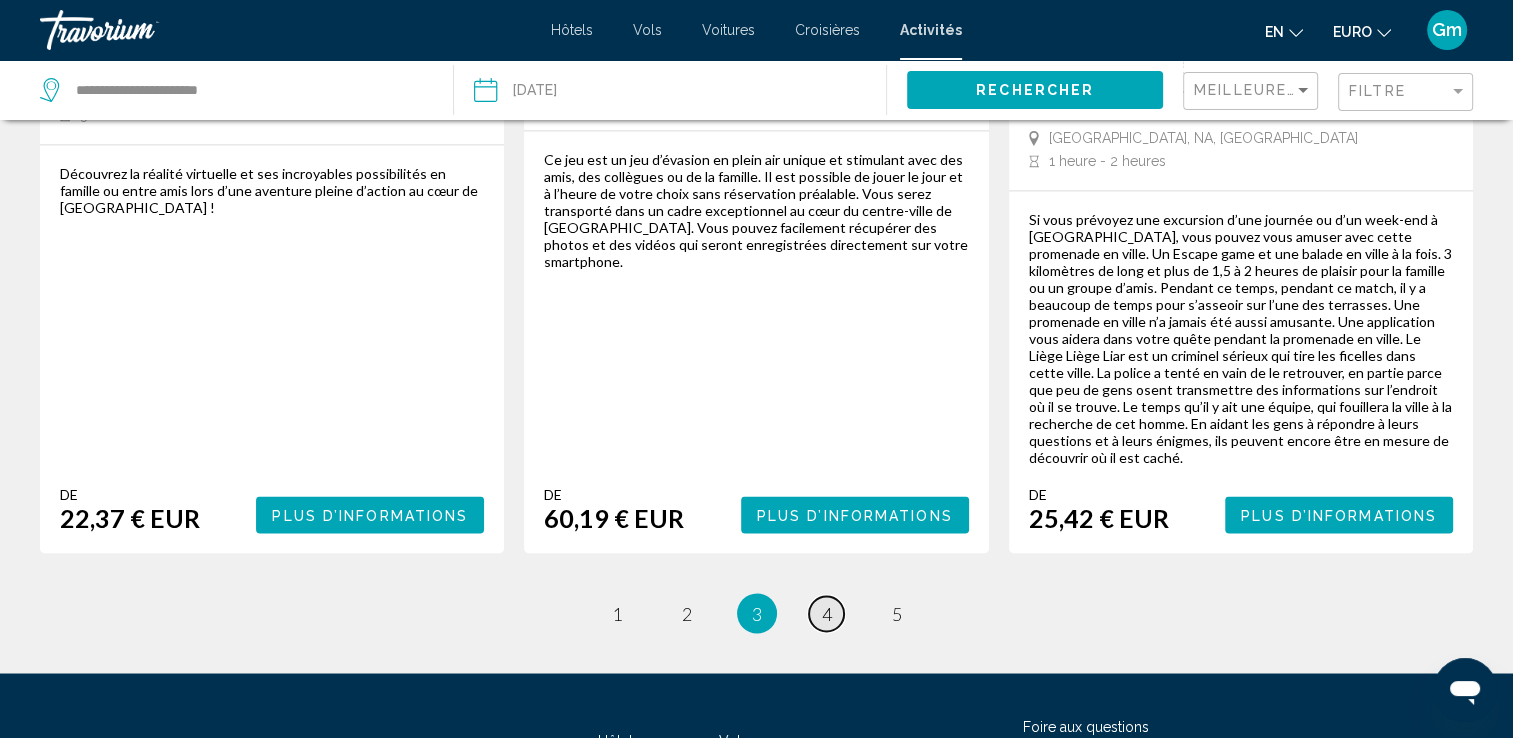click on "4" at bounding box center [827, 613] 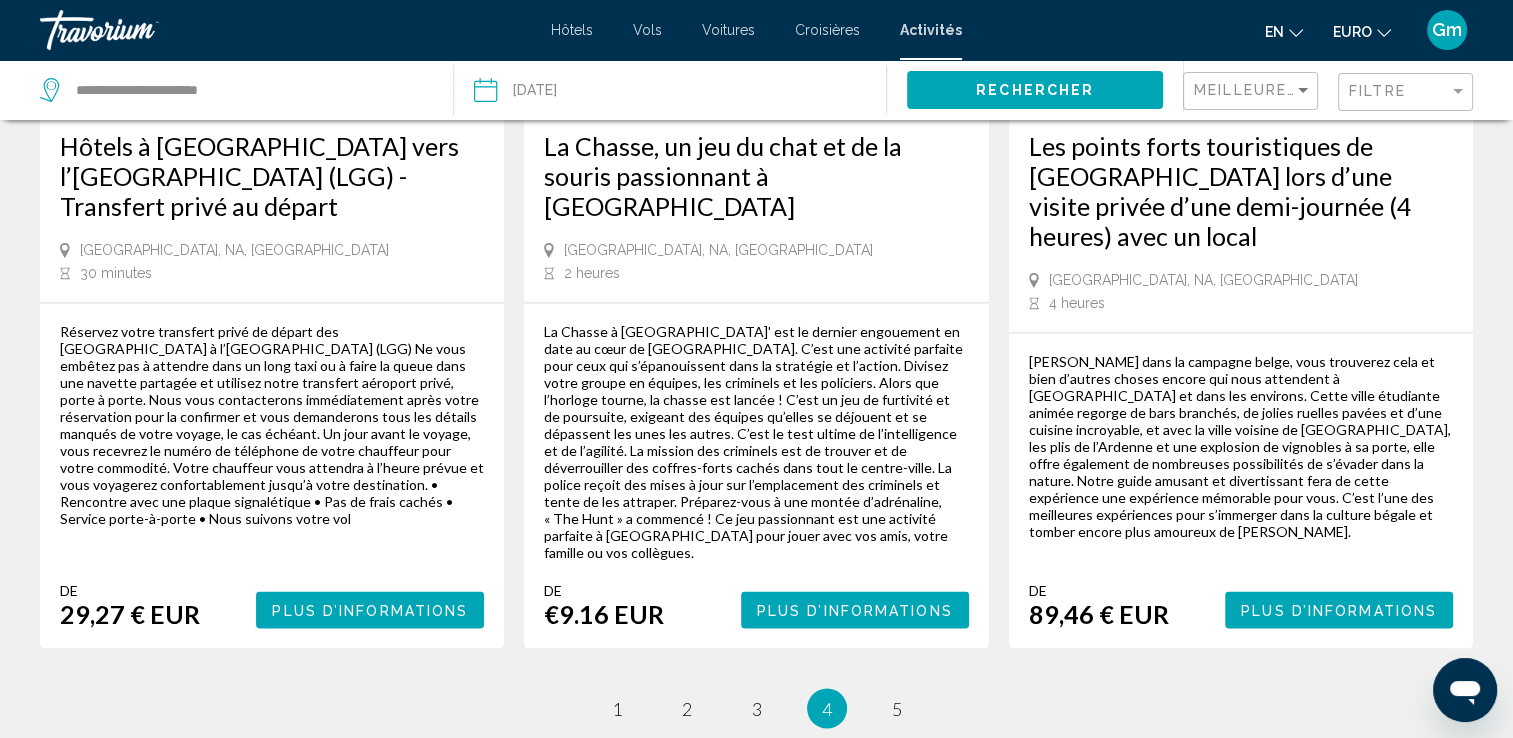 scroll, scrollTop: 3194, scrollLeft: 0, axis: vertical 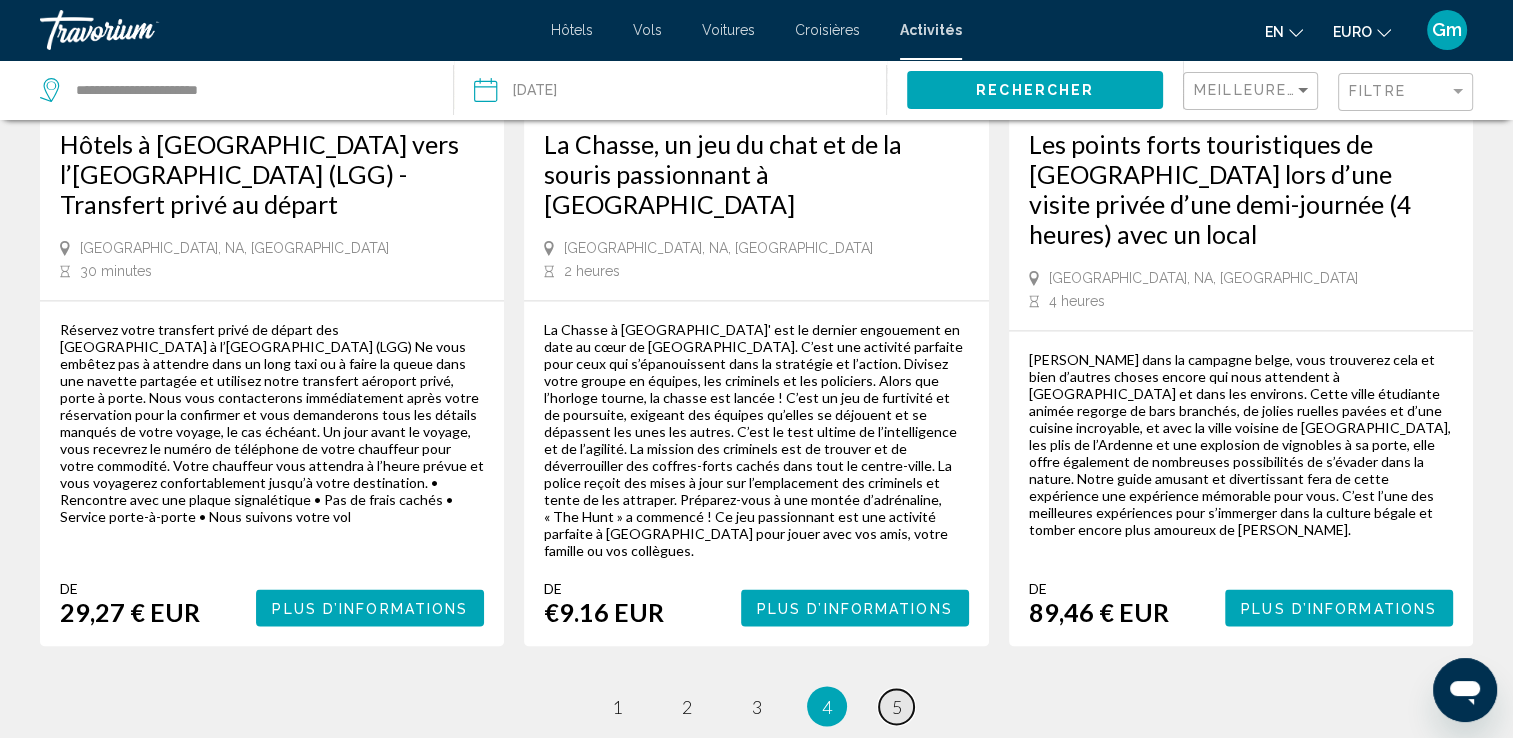 click on "5" at bounding box center [897, 706] 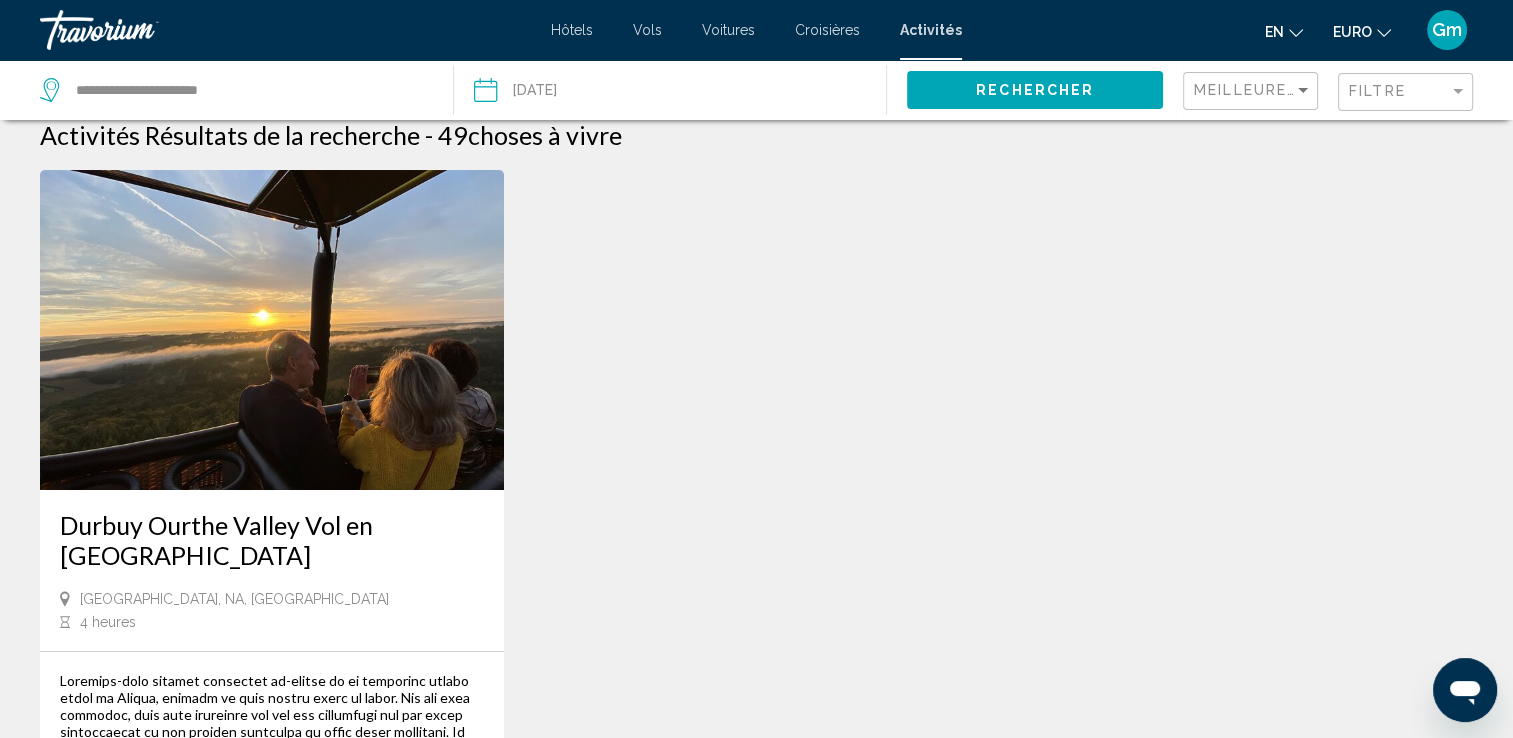 scroll, scrollTop: 0, scrollLeft: 0, axis: both 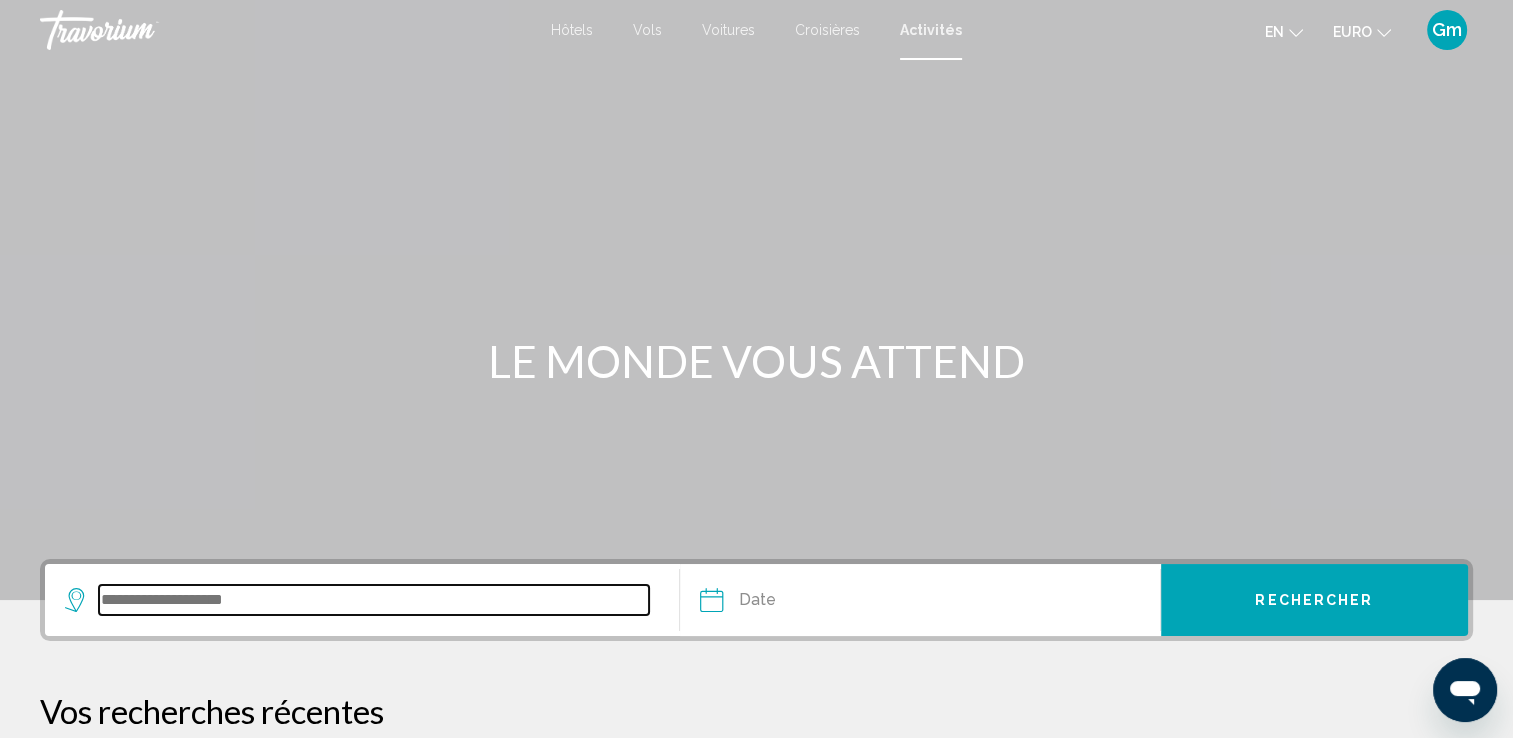 click at bounding box center [374, 600] 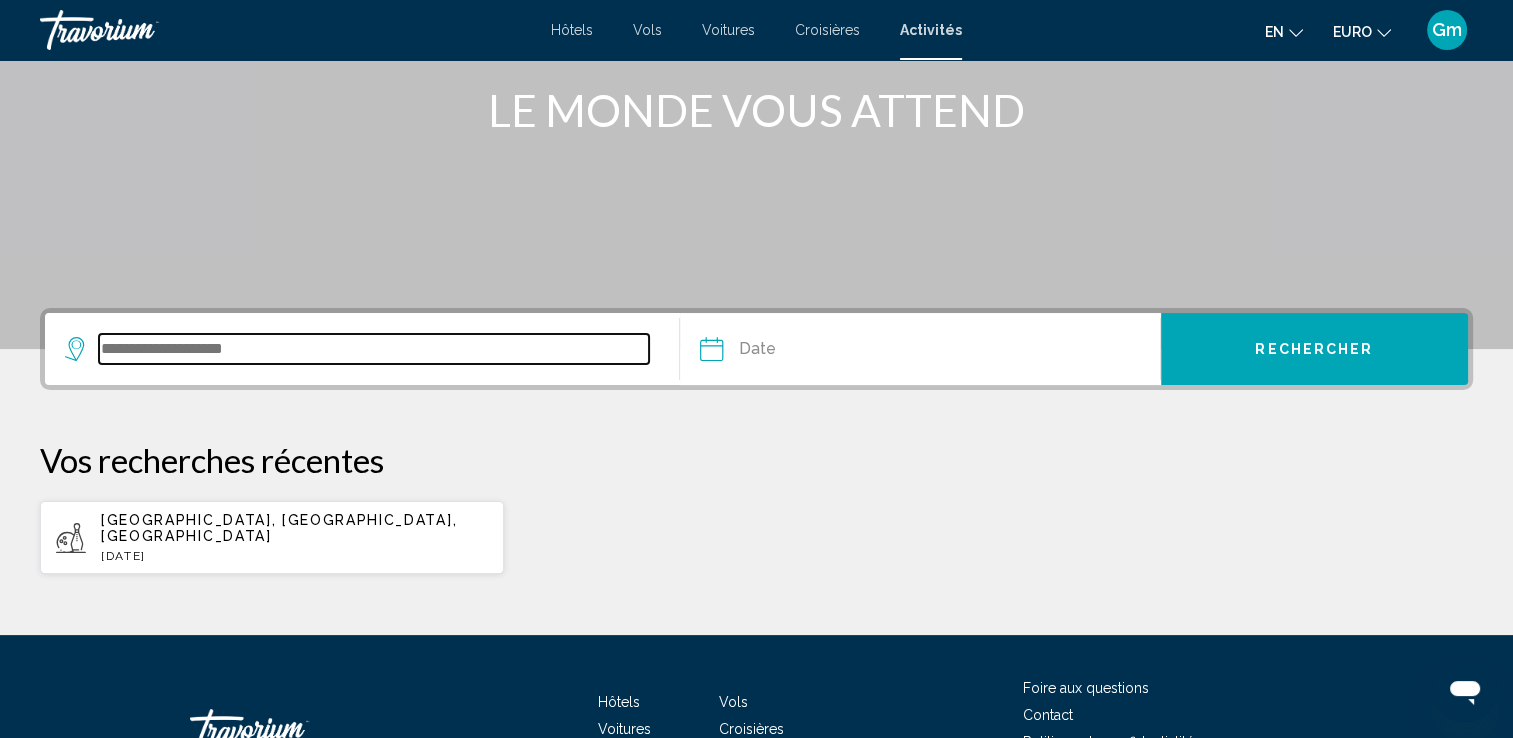 scroll, scrollTop: 376, scrollLeft: 0, axis: vertical 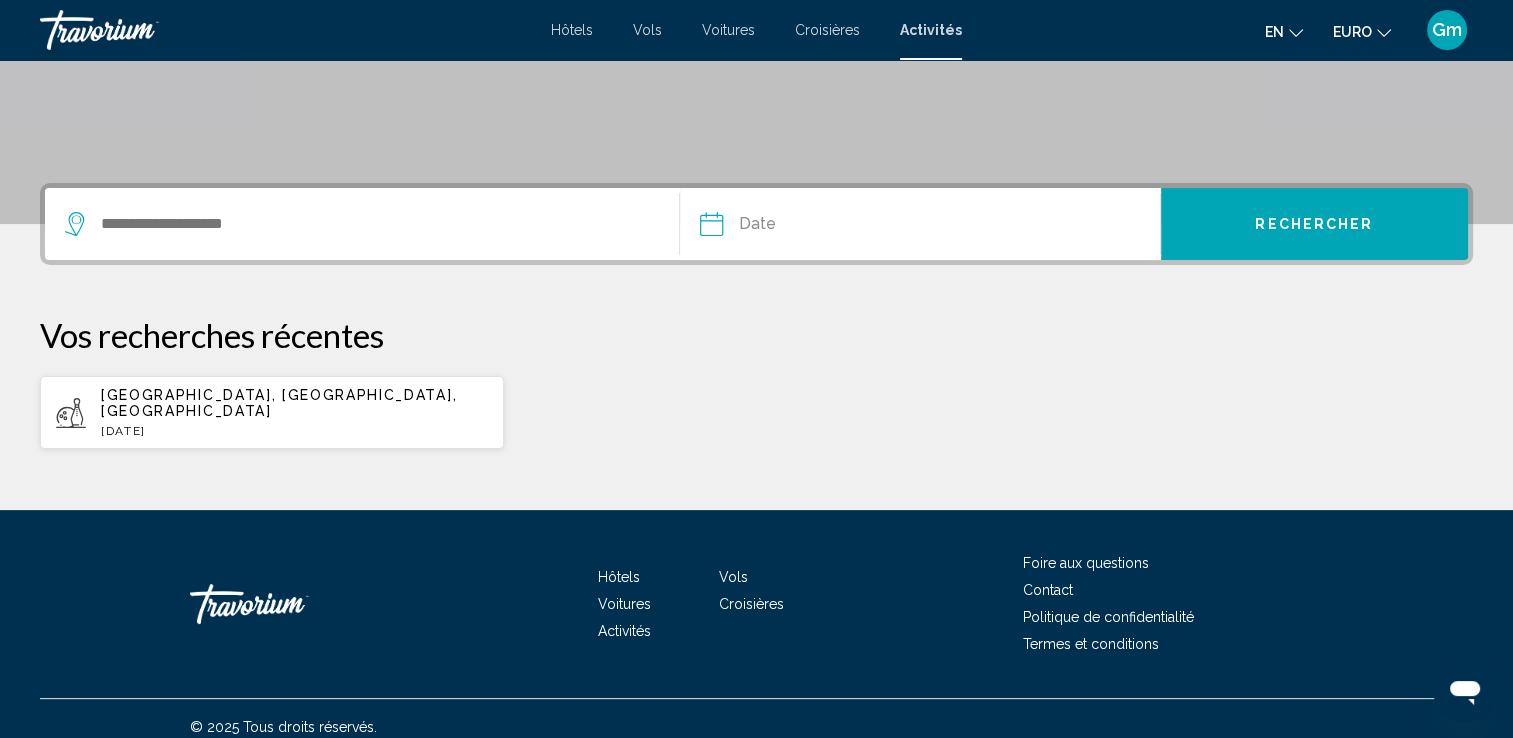 click on "[GEOGRAPHIC_DATA], [GEOGRAPHIC_DATA], [GEOGRAPHIC_DATA]  [DATE]" at bounding box center [272, 412] 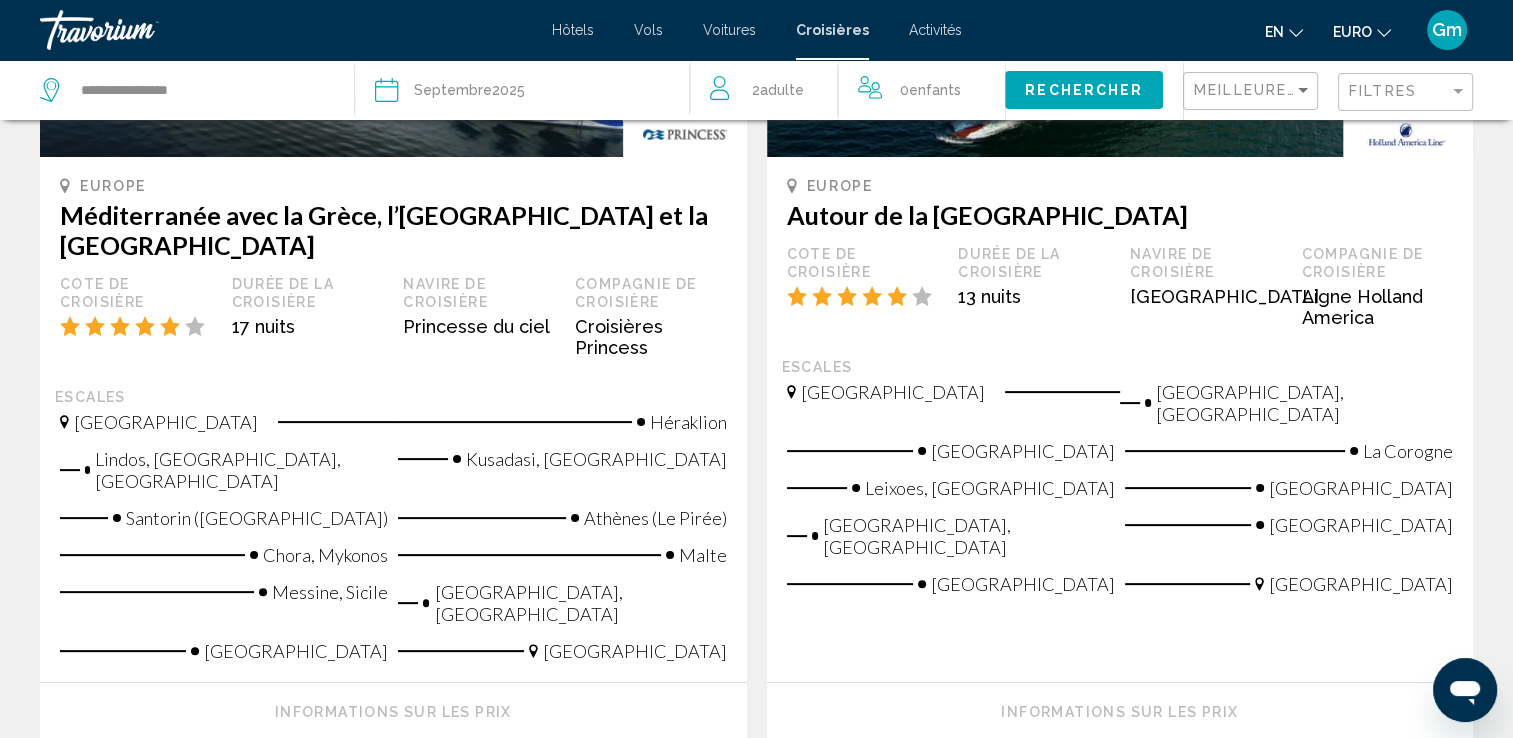scroll, scrollTop: 0, scrollLeft: 0, axis: both 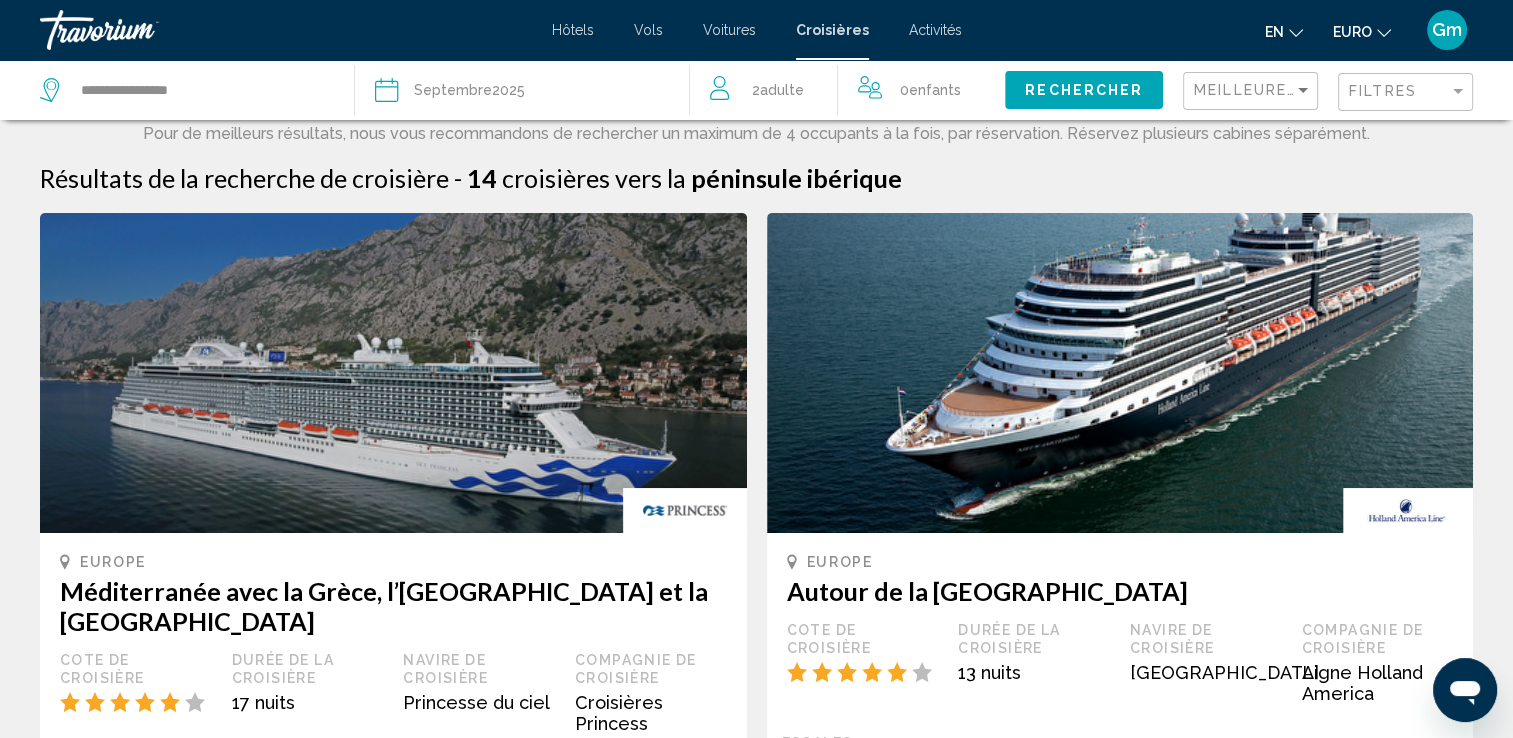 click on "Activités" at bounding box center [935, 30] 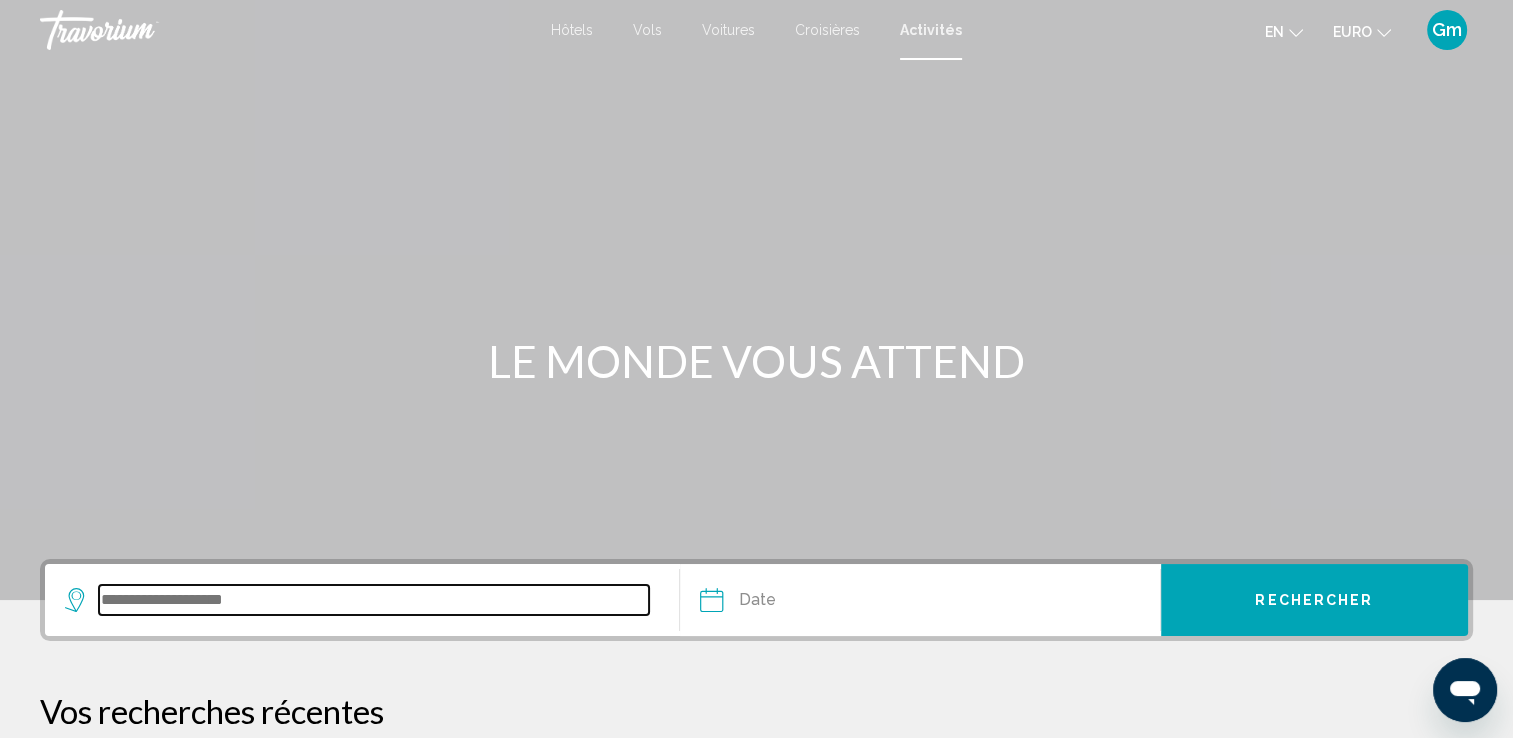 click at bounding box center (374, 600) 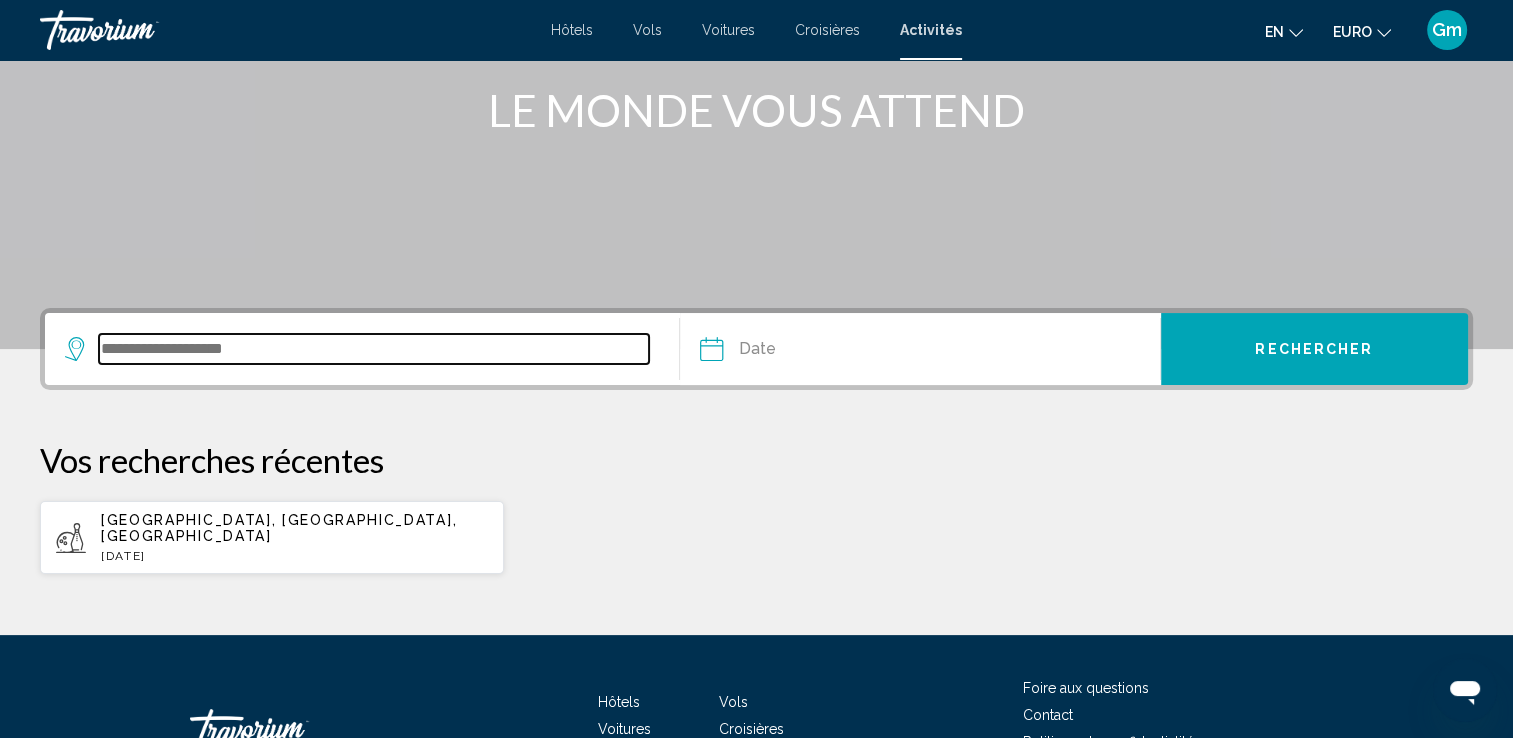 scroll, scrollTop: 376, scrollLeft: 0, axis: vertical 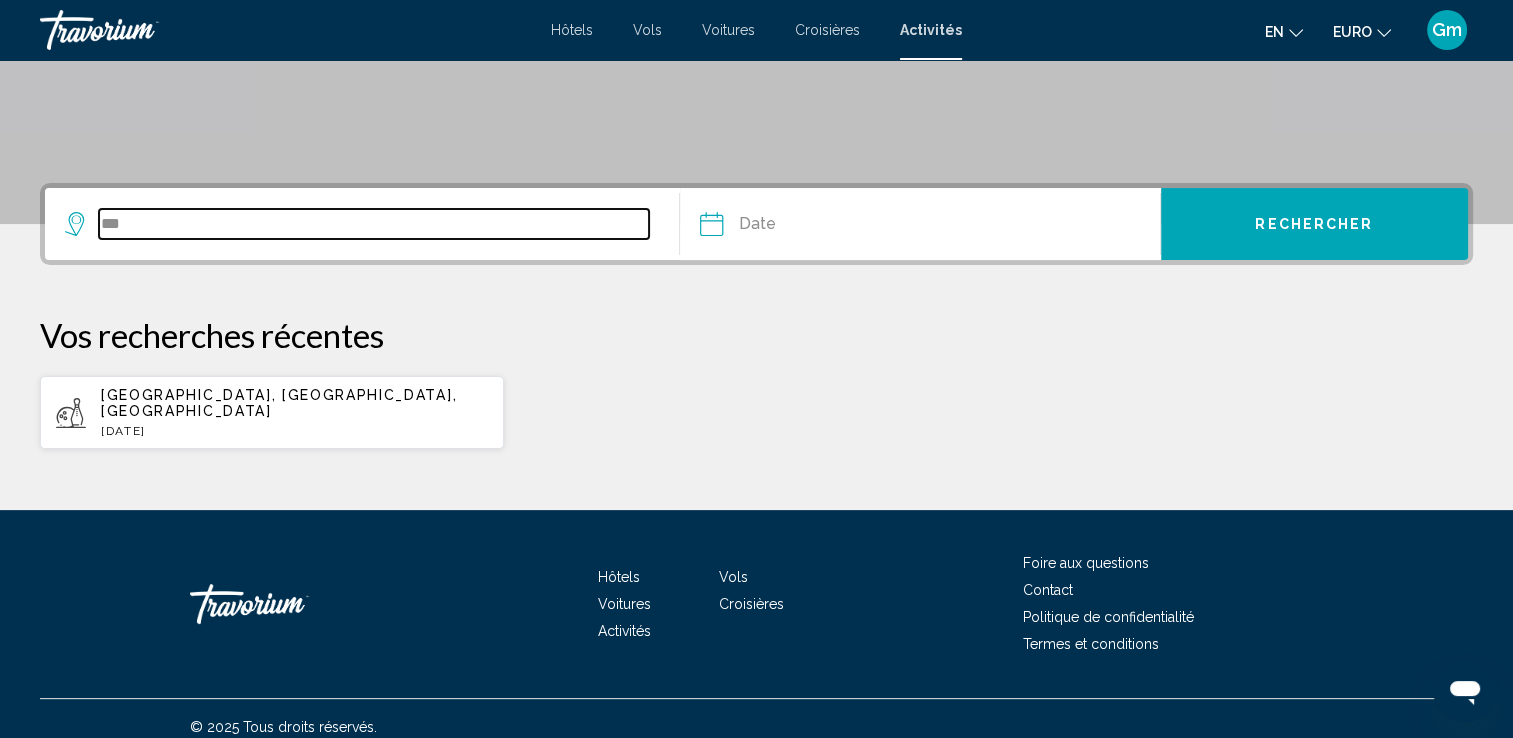 click on "***" at bounding box center (374, 224) 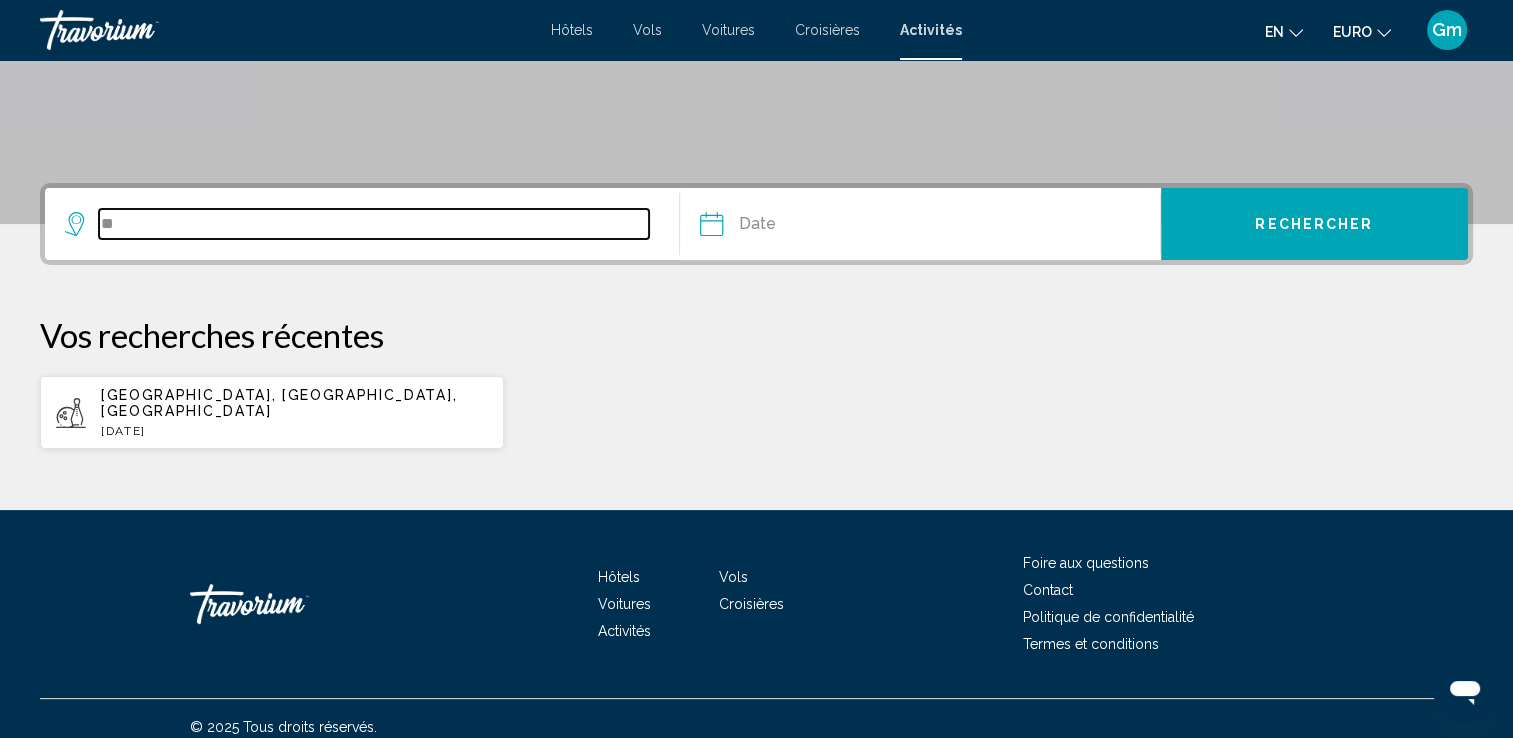 type on "*" 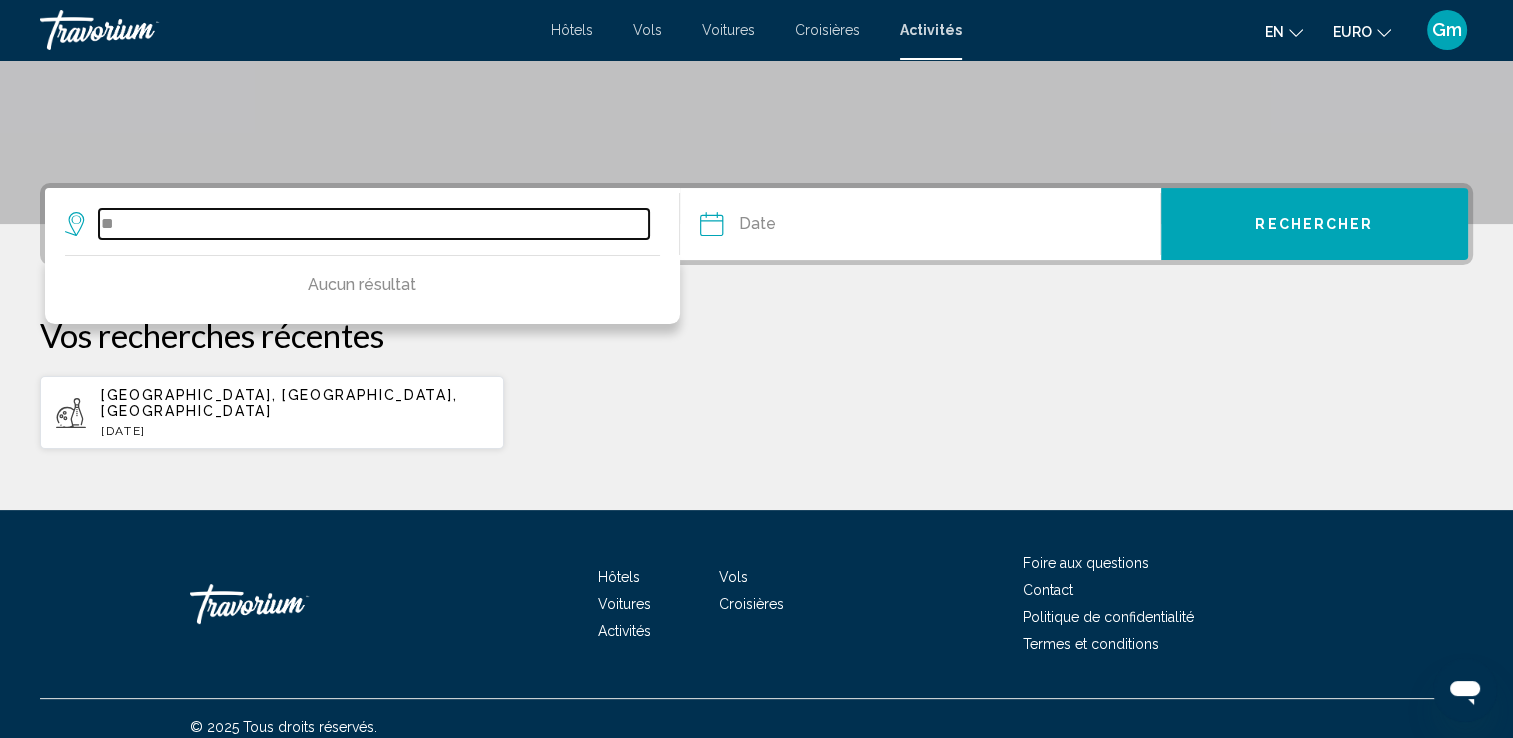 type on "*" 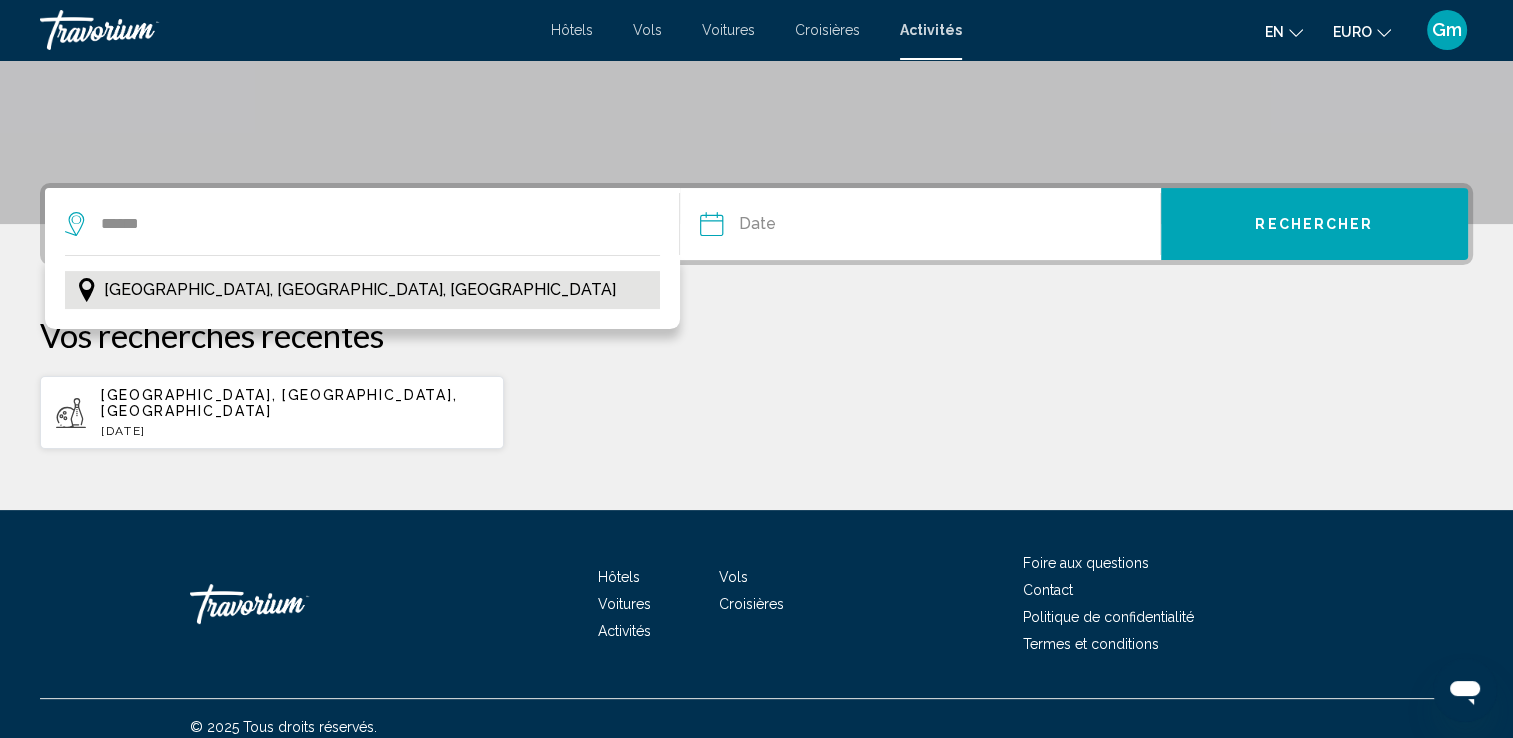 click on "[GEOGRAPHIC_DATA], [GEOGRAPHIC_DATA], [GEOGRAPHIC_DATA]" at bounding box center [362, 290] 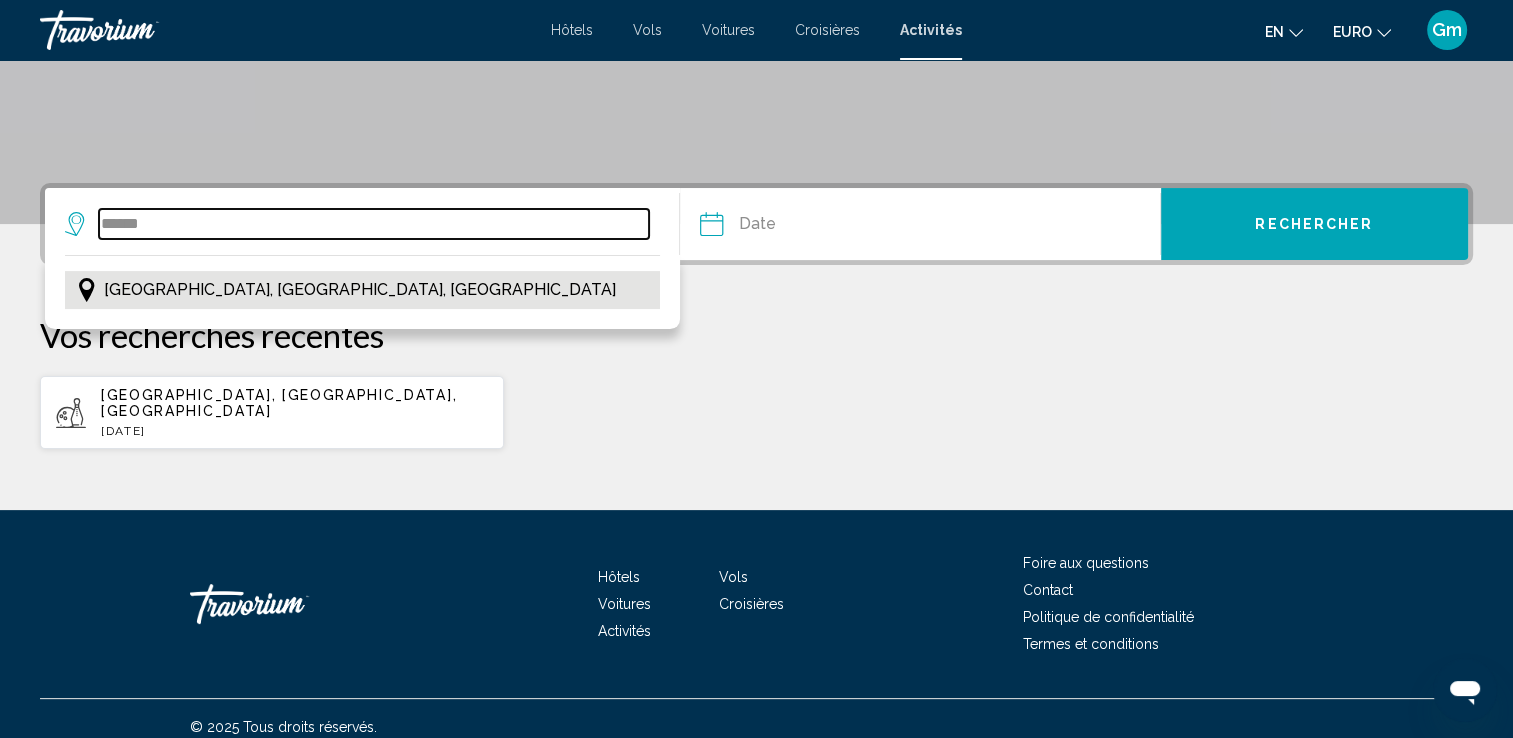 type on "**********" 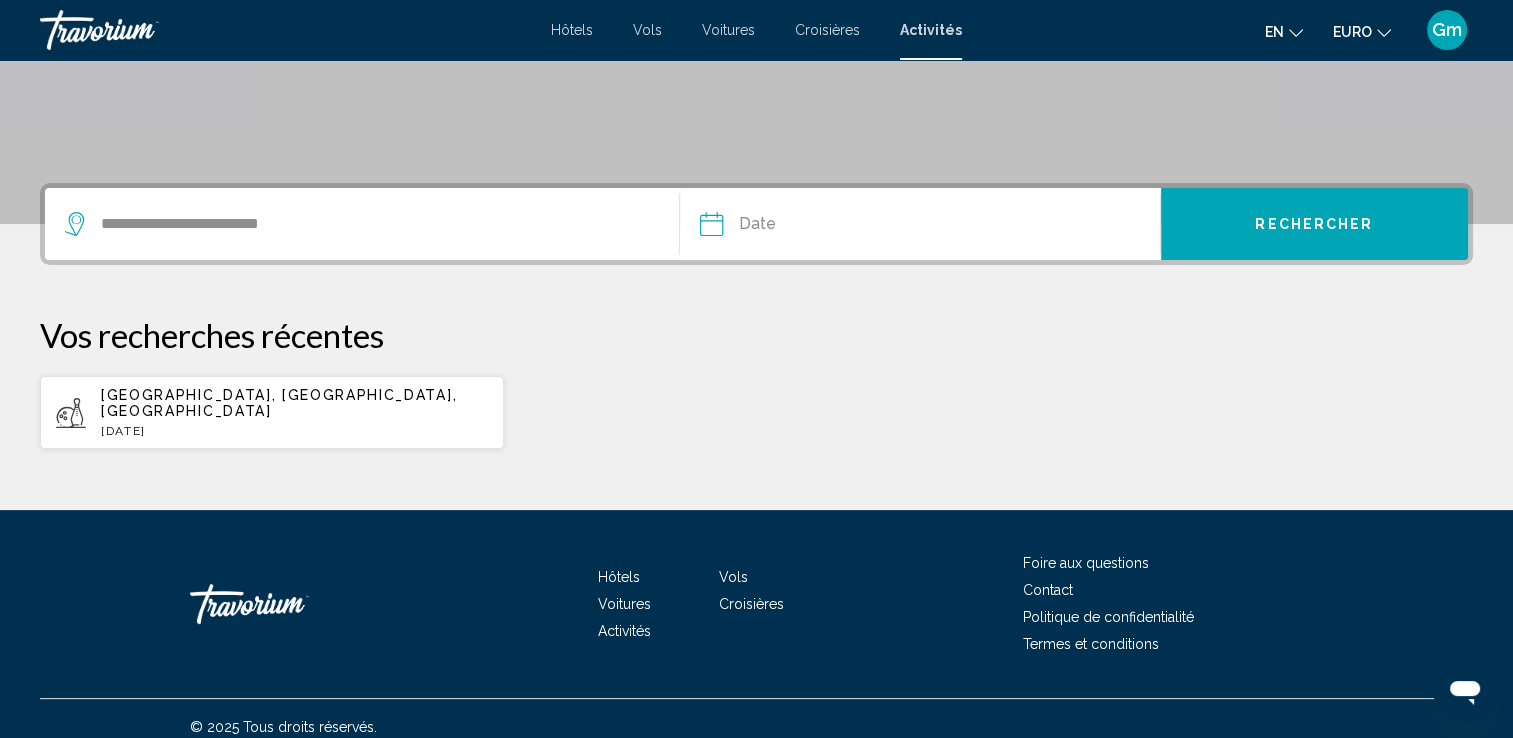 click at bounding box center [814, 227] 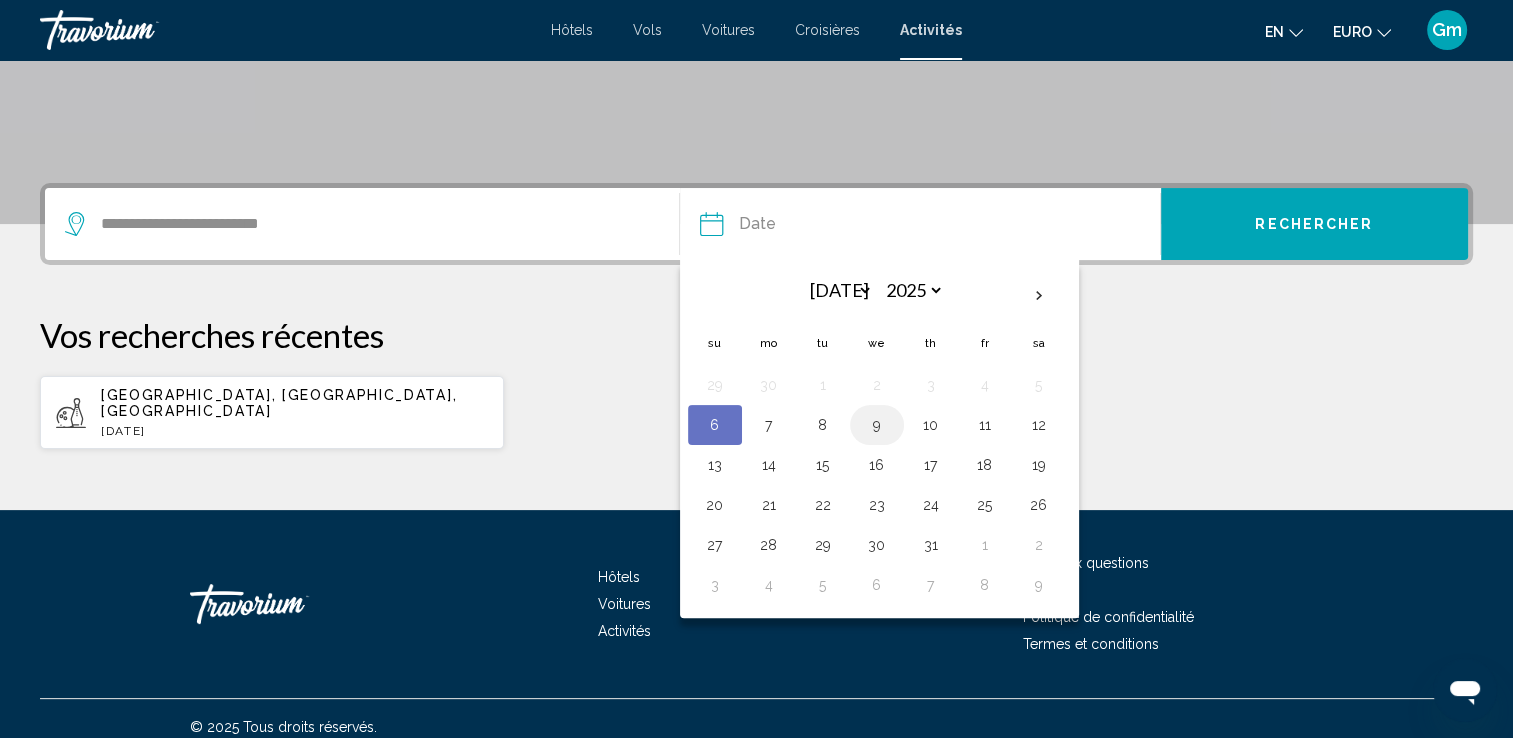 click on "9" at bounding box center (877, 425) 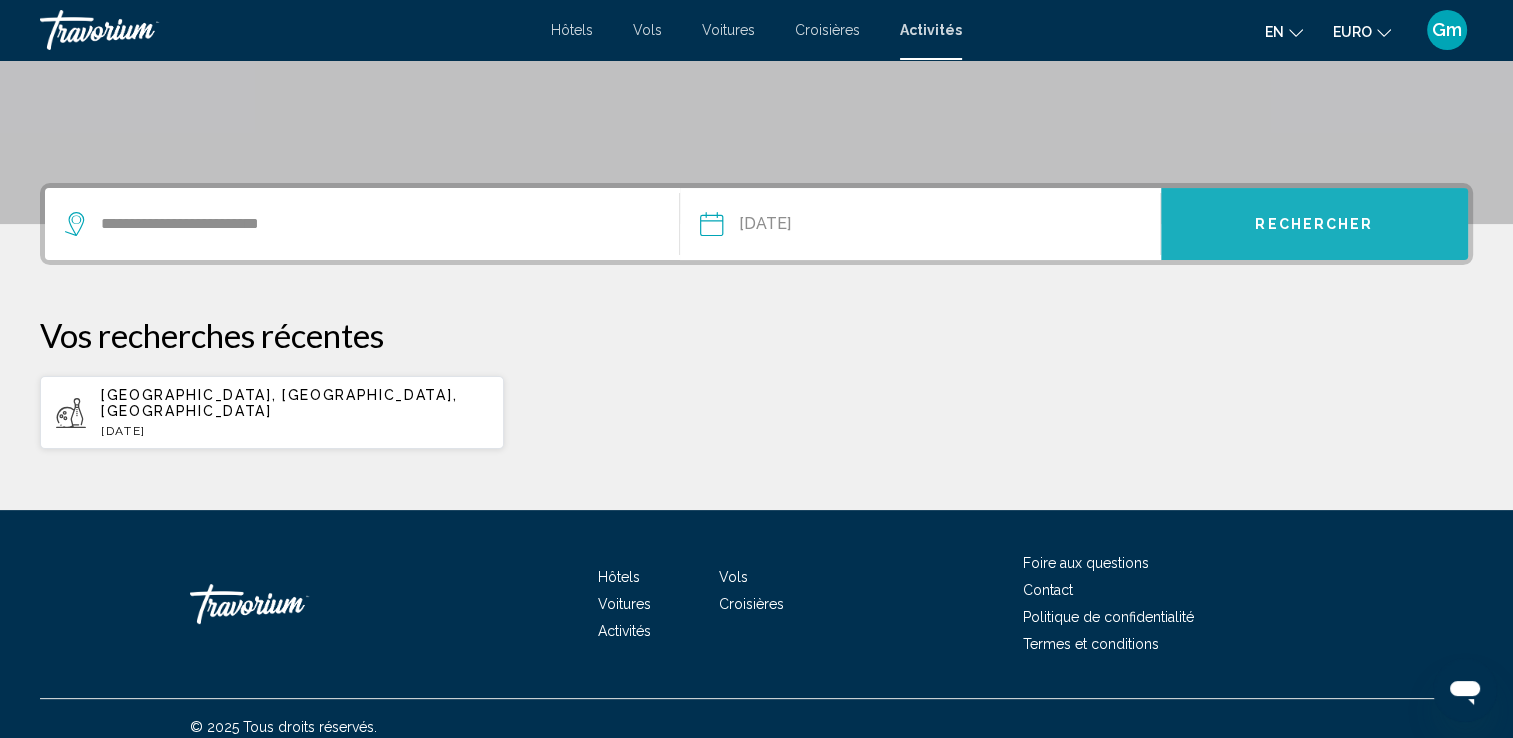 click on "Rechercher" at bounding box center (1314, 224) 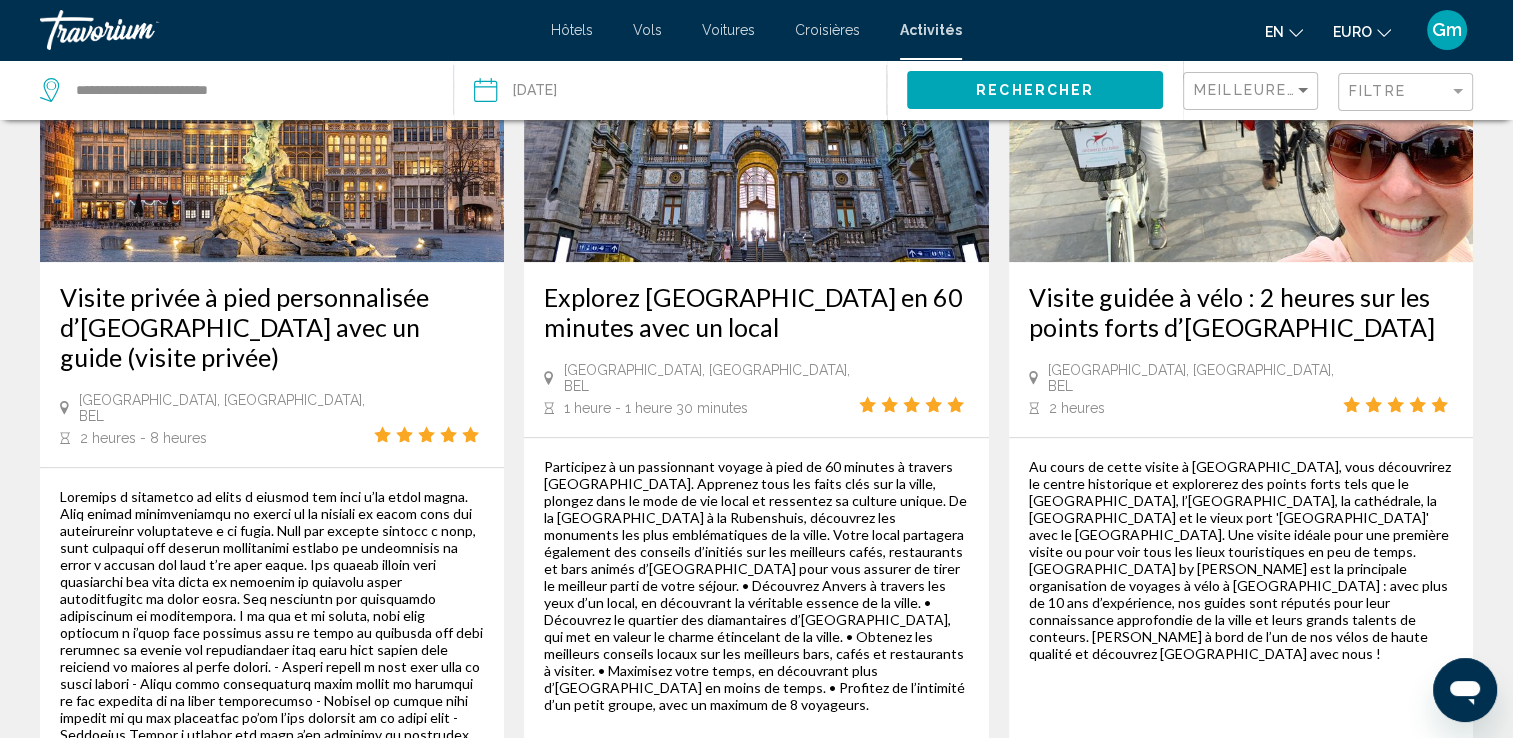 scroll, scrollTop: 1252, scrollLeft: 0, axis: vertical 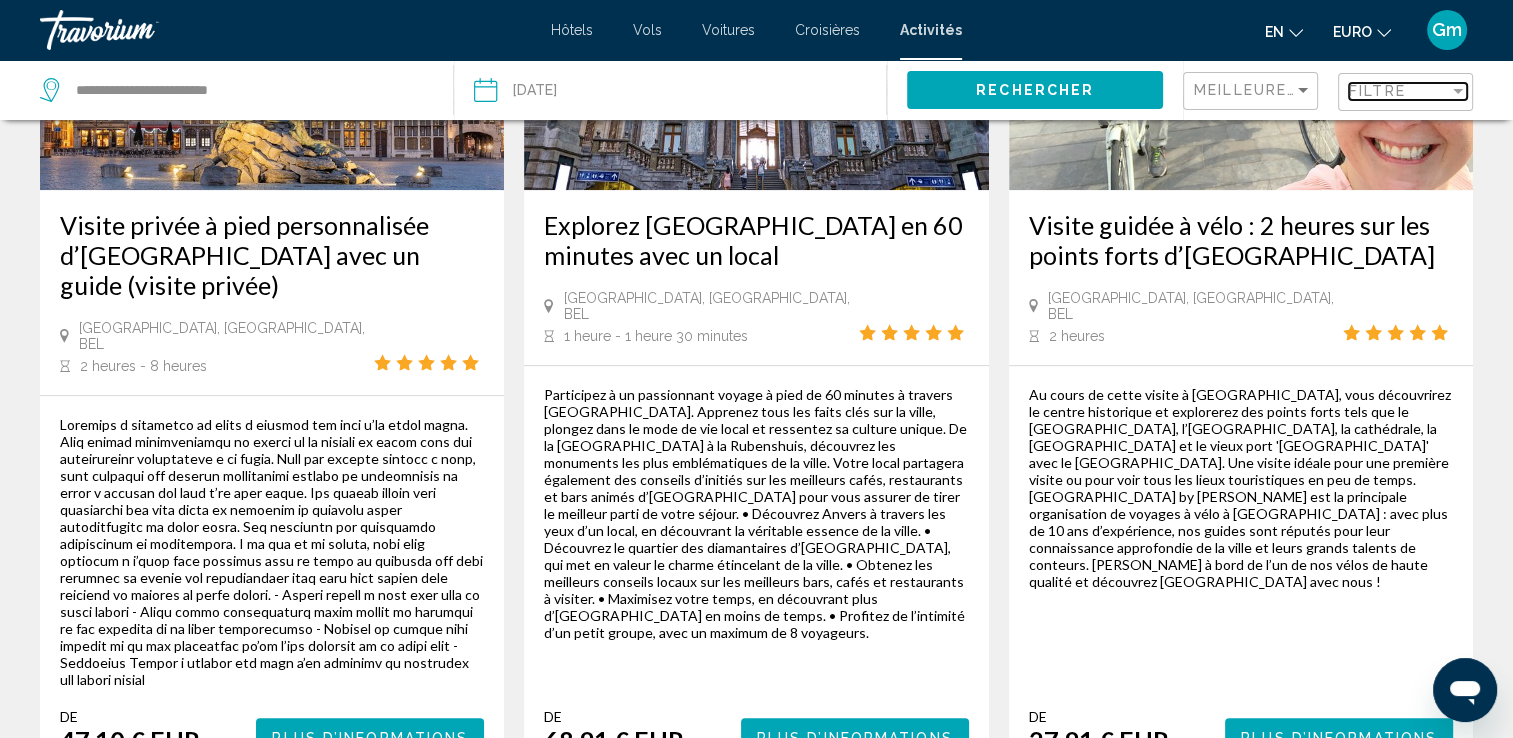 click on "Filtre" at bounding box center (1377, 91) 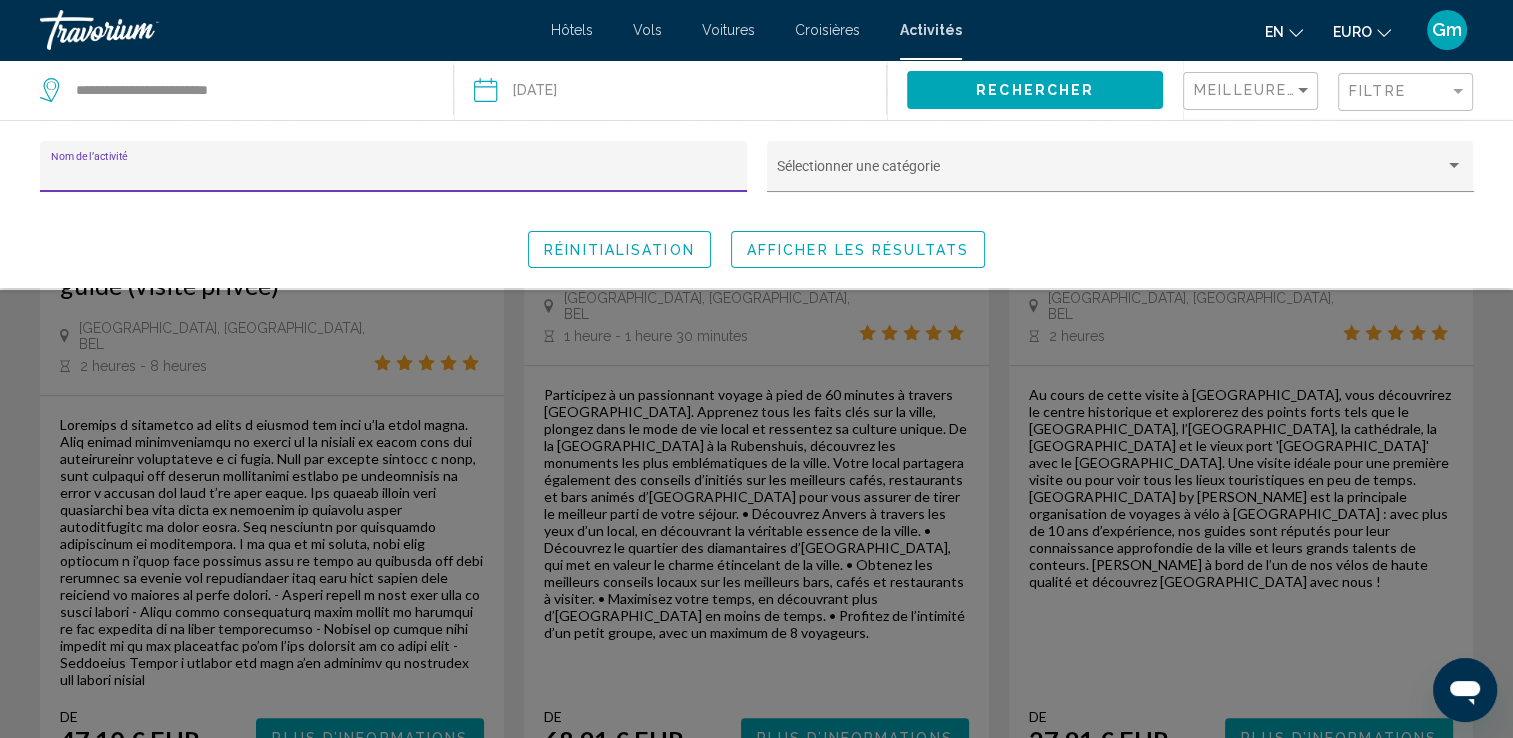 click on "Nom de l’activité" 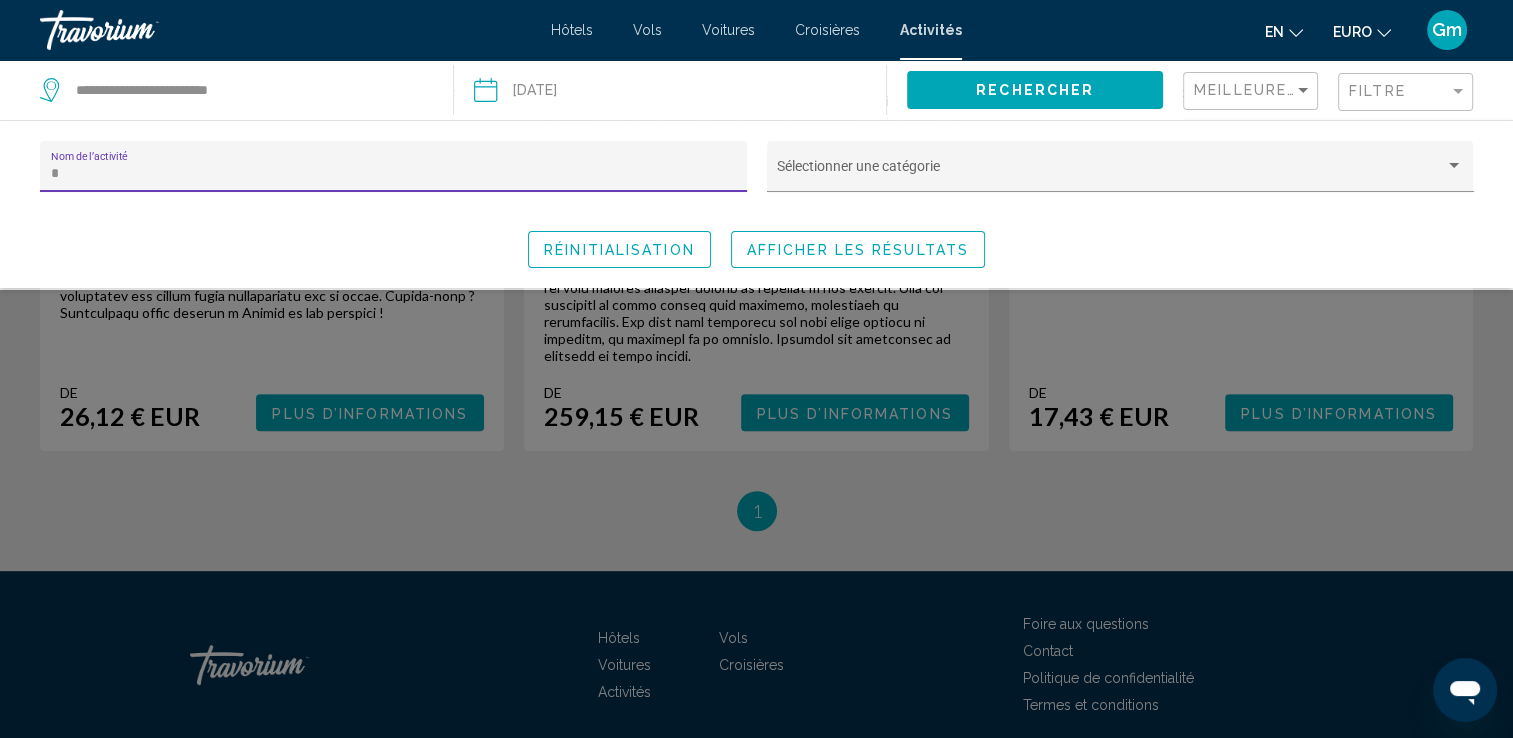 scroll, scrollTop: 694, scrollLeft: 0, axis: vertical 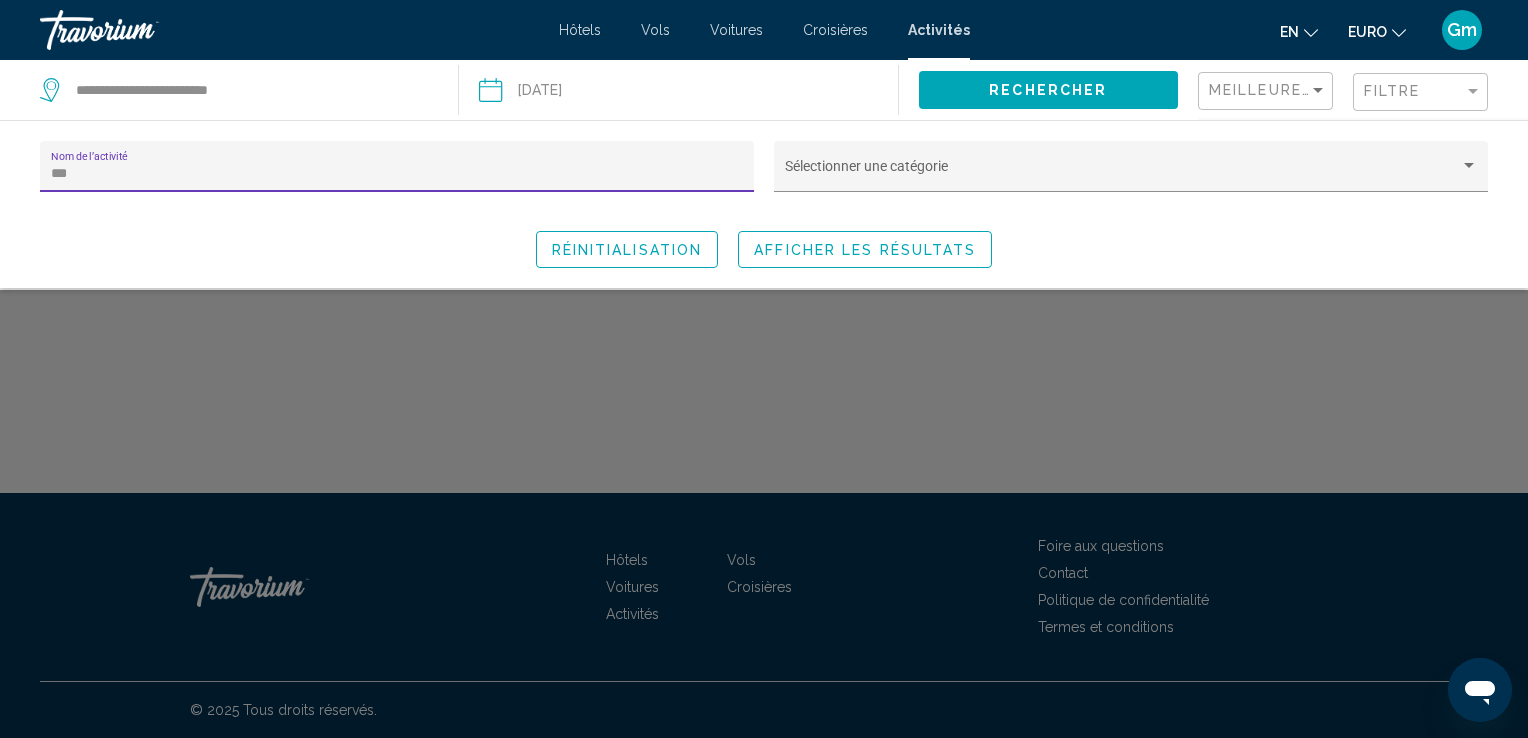 type on "***" 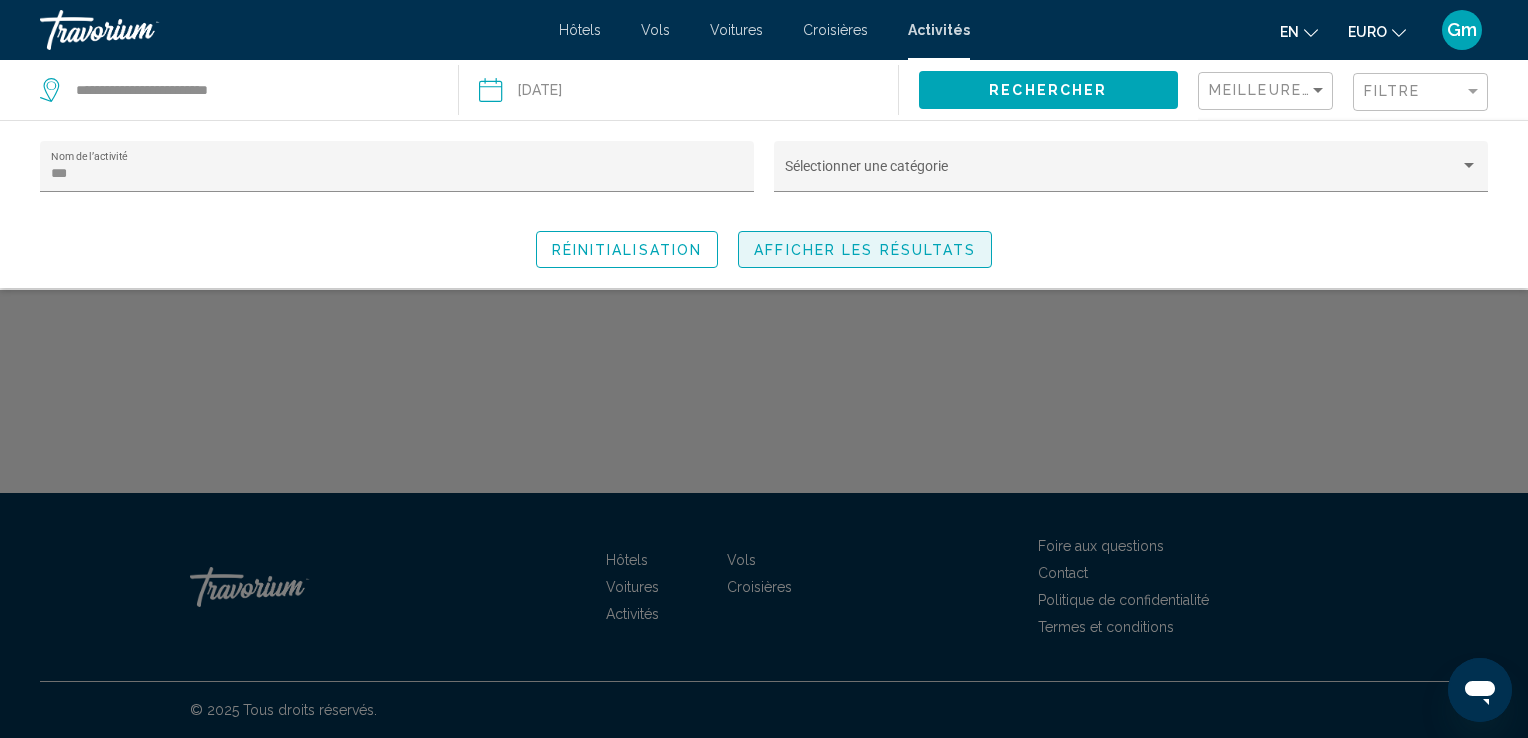 click on "Afficher les résultats" 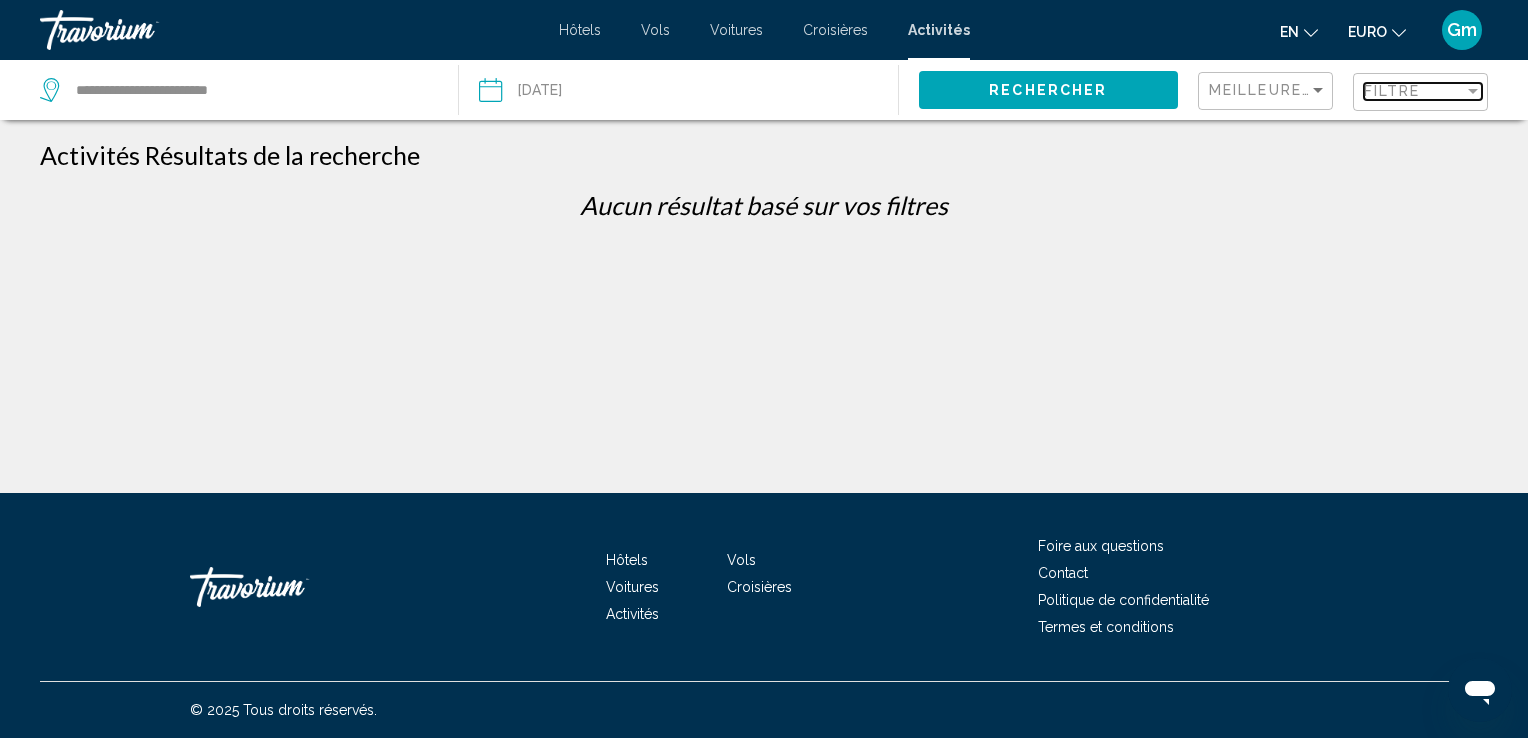 click on "Filtre" at bounding box center (1414, 91) 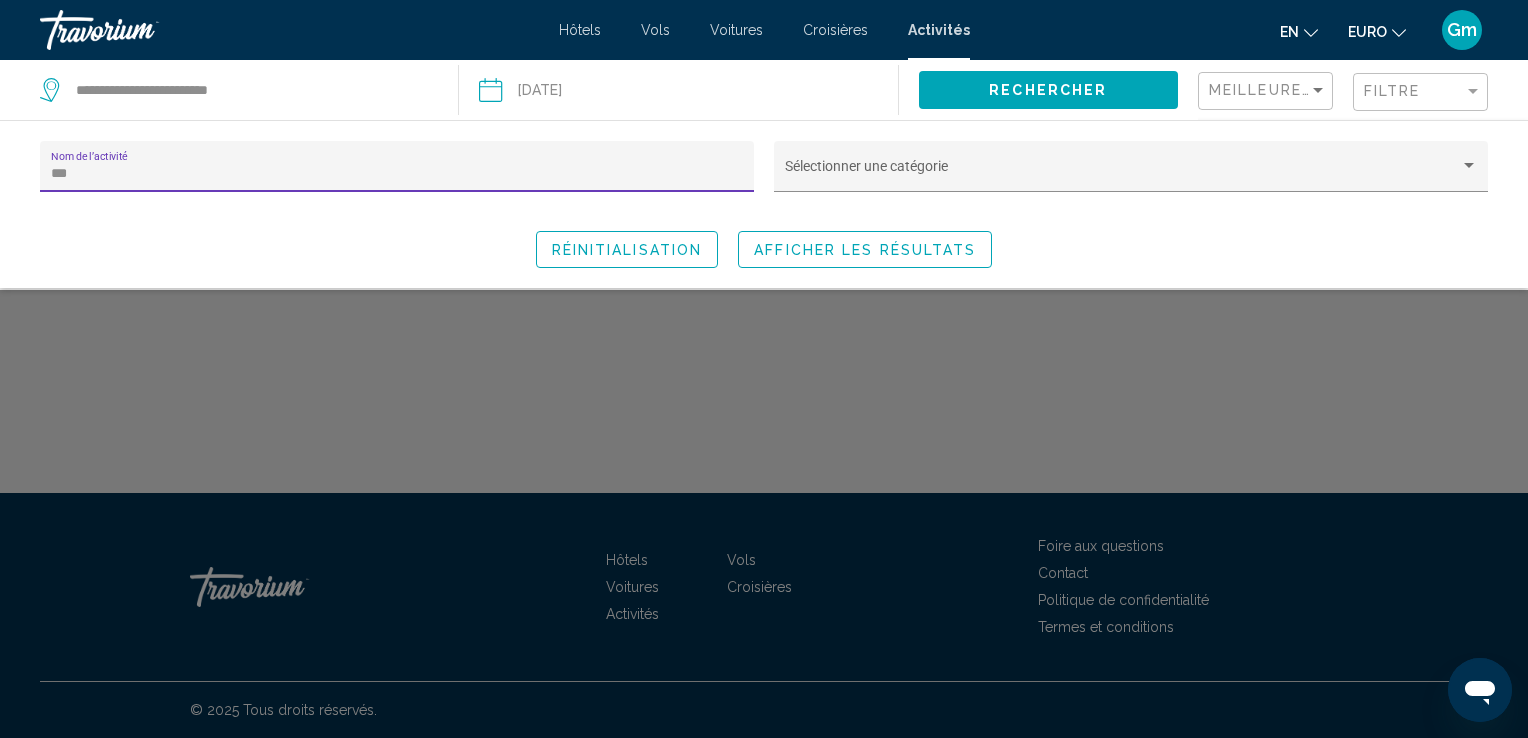 click on "***" at bounding box center (397, 174) 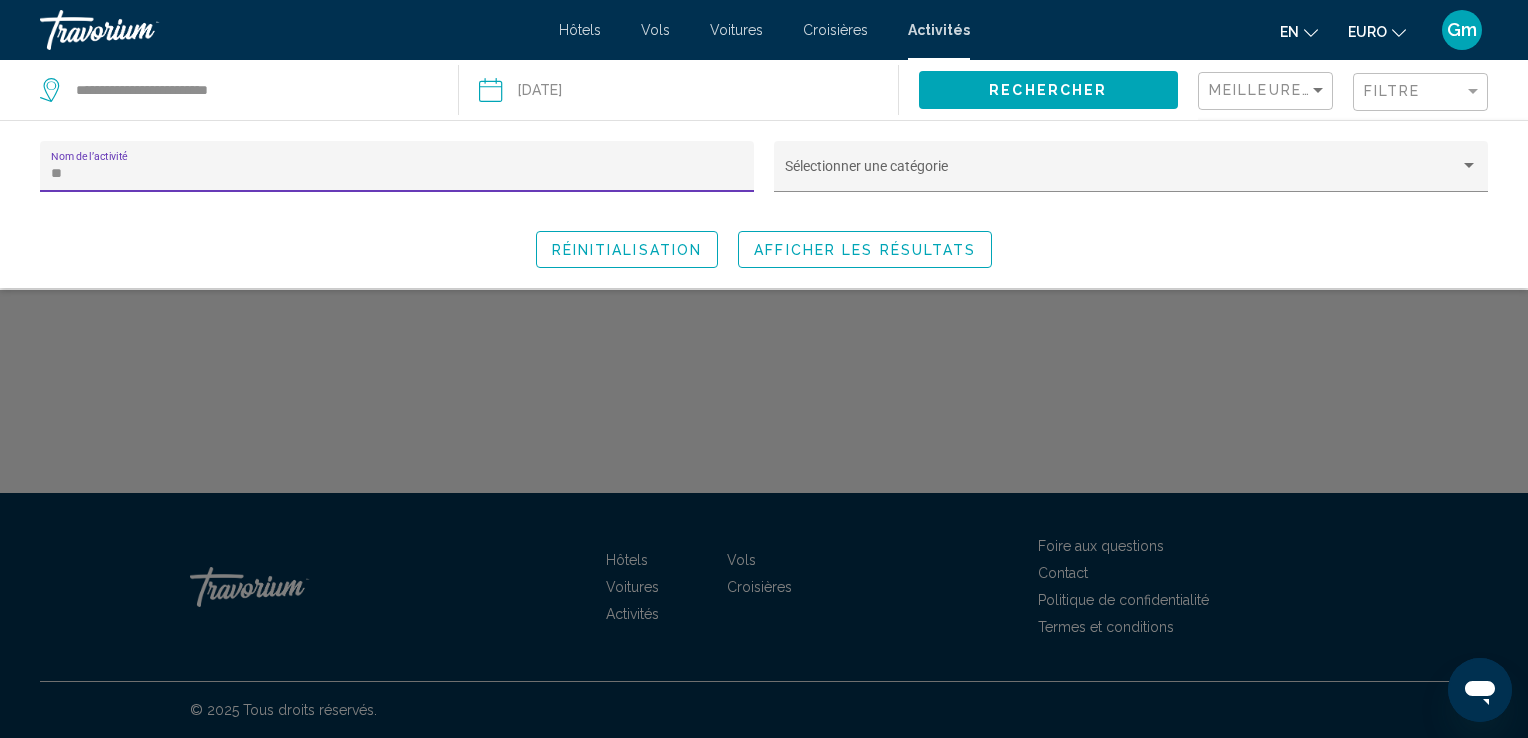 type on "*" 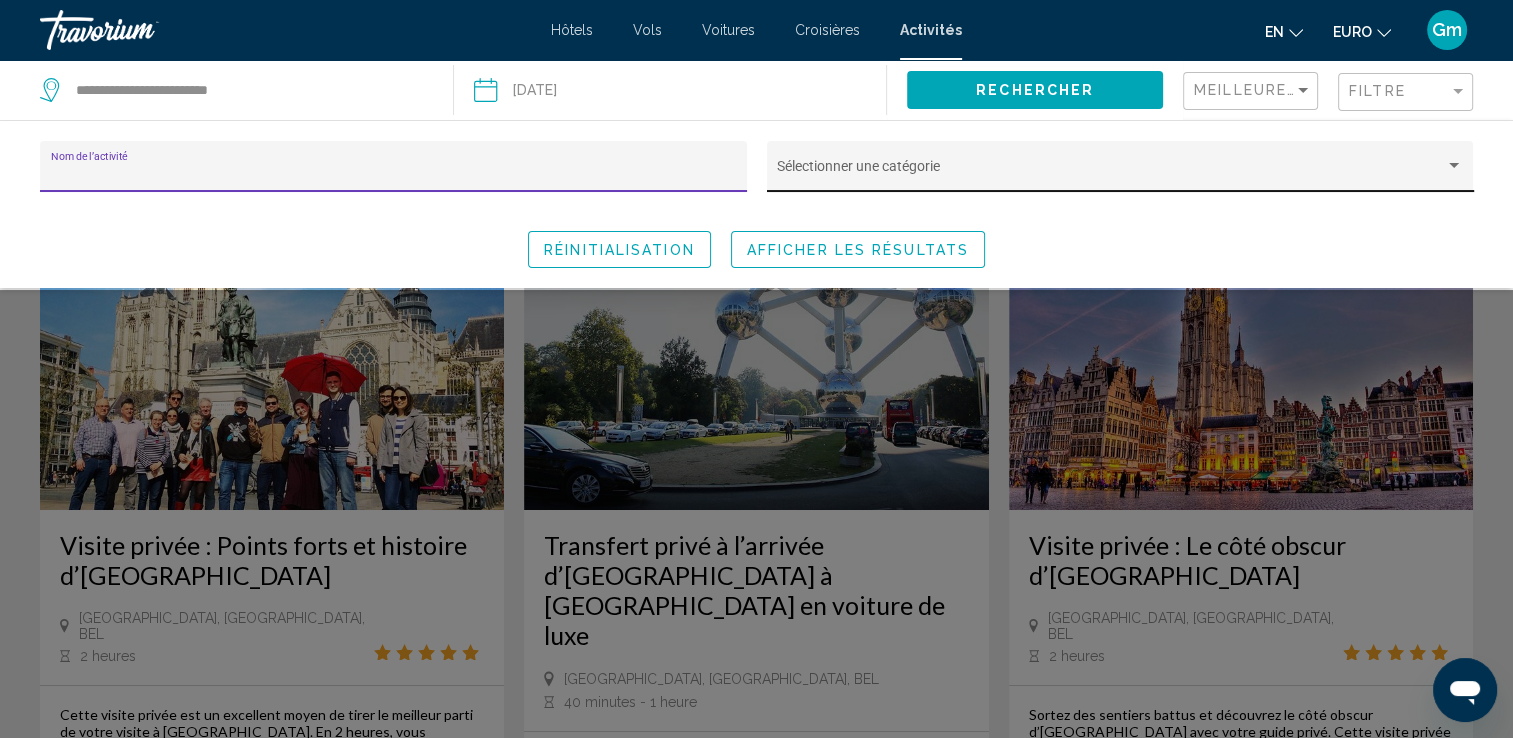 type 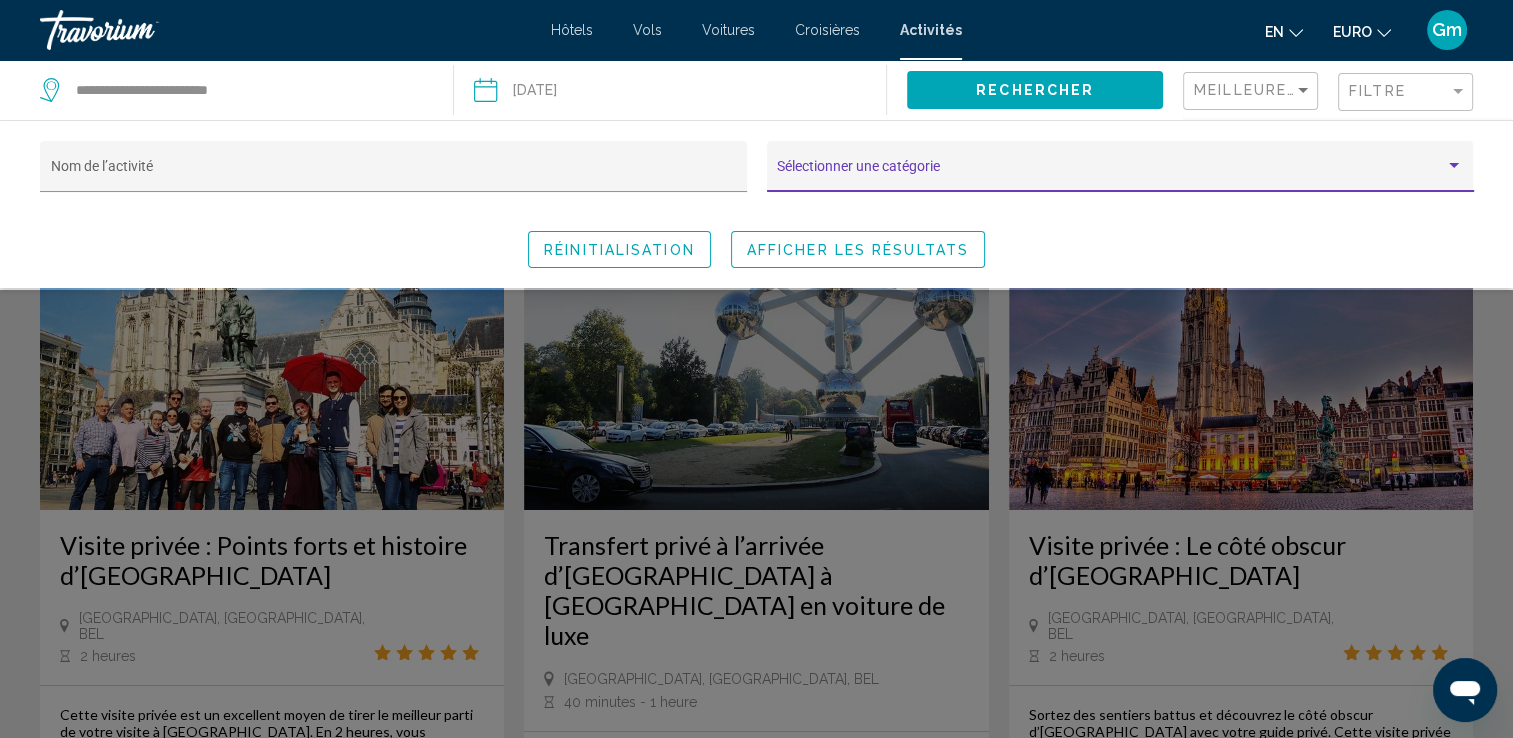 click at bounding box center (1111, 174) 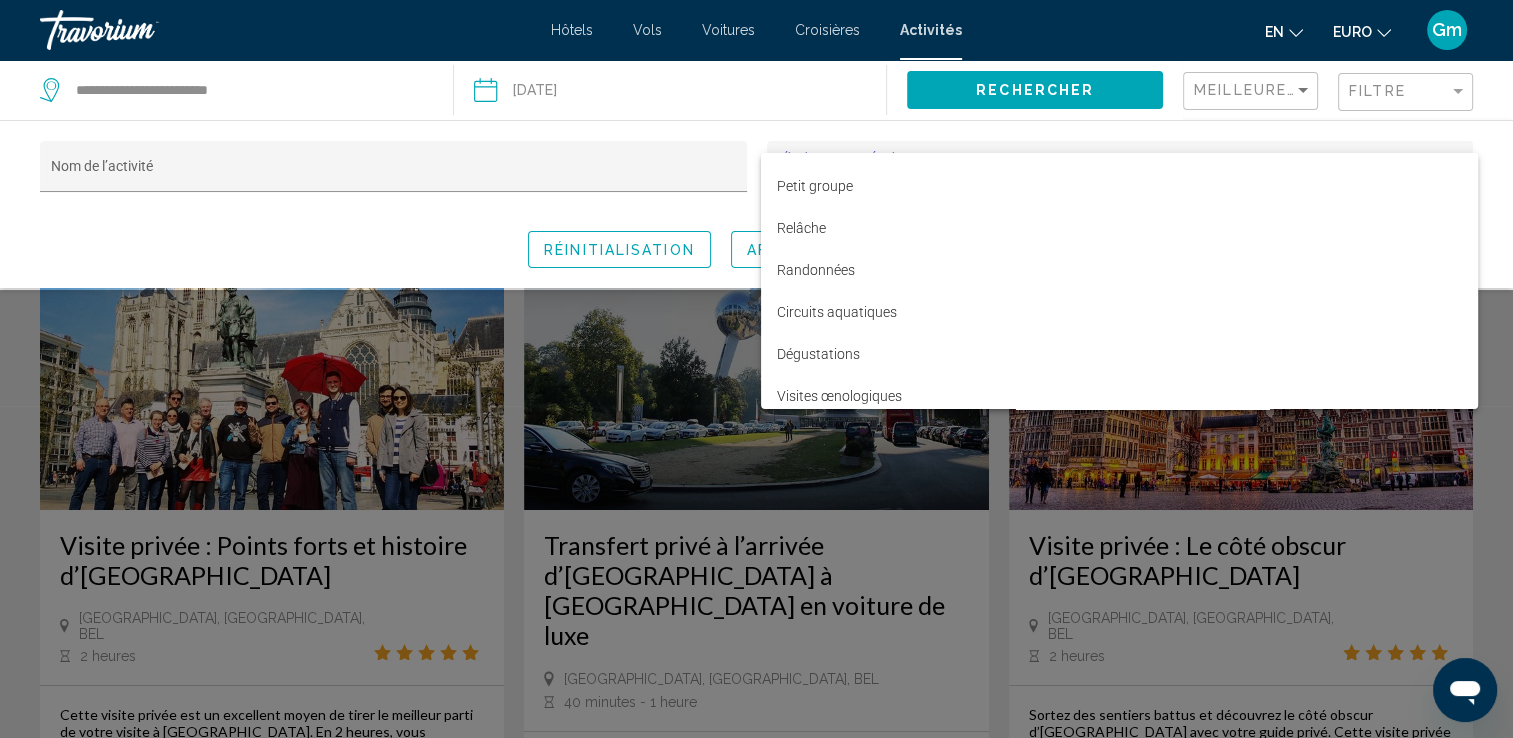 scroll, scrollTop: 1508, scrollLeft: 0, axis: vertical 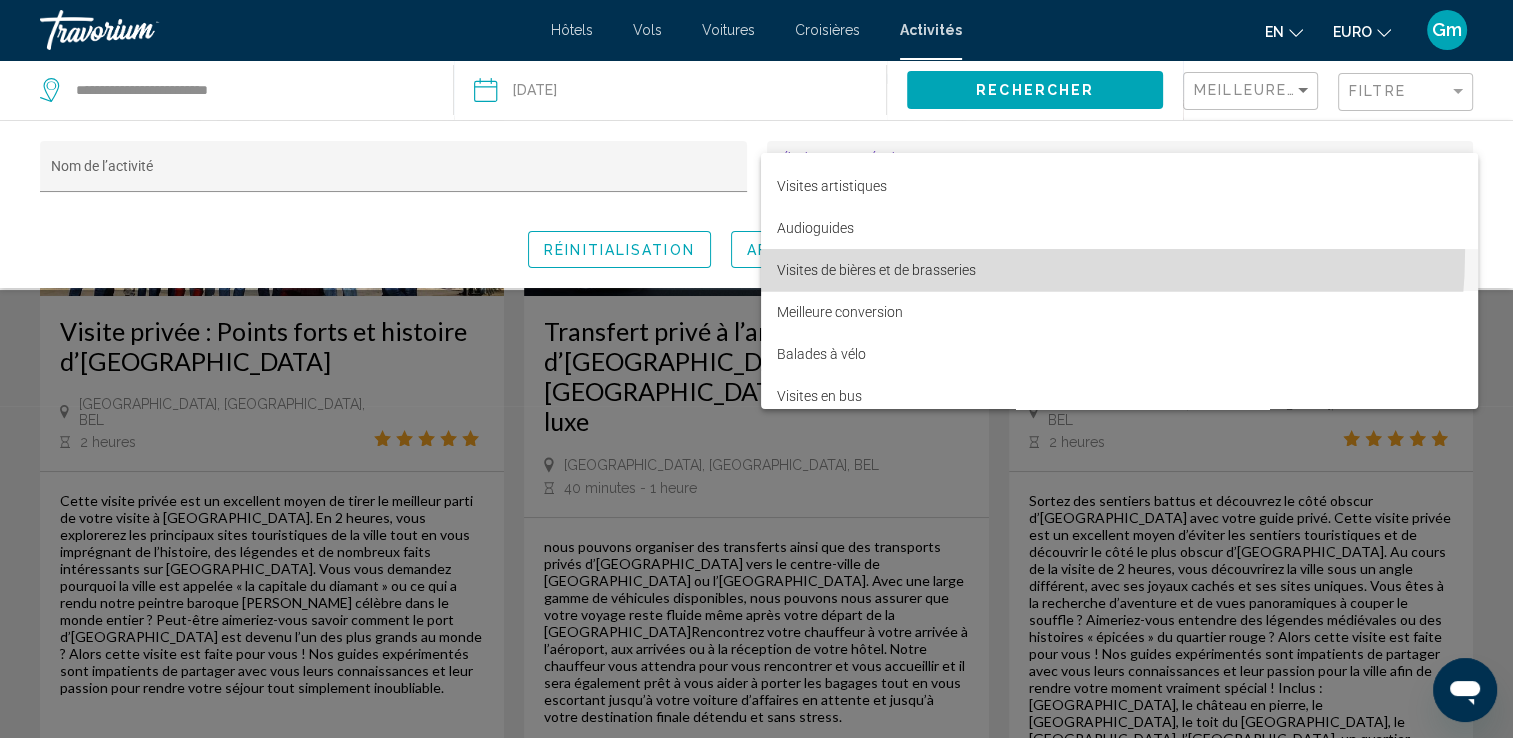 click on "Visites de bières et de brasseries" at bounding box center (1119, 270) 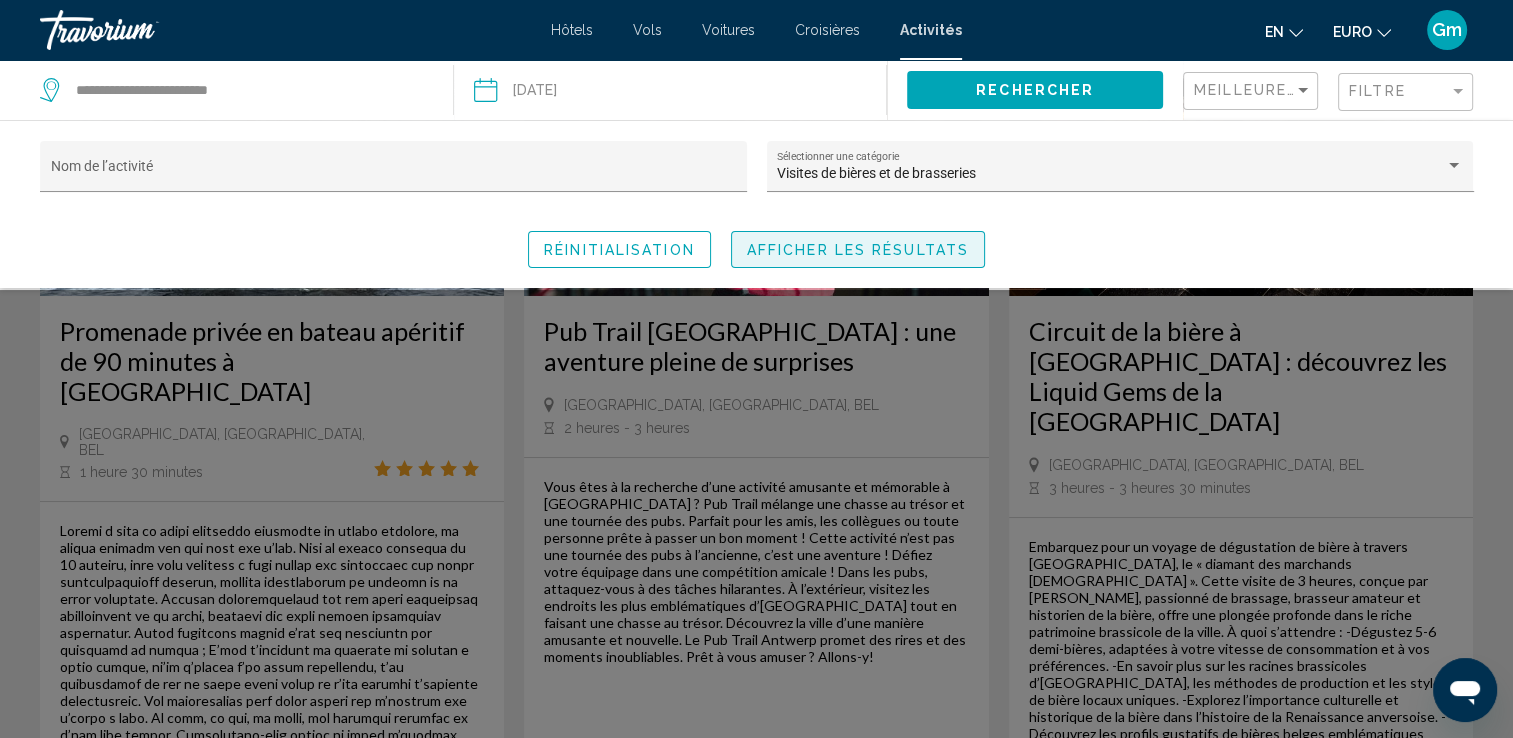 click on "Afficher les résultats" 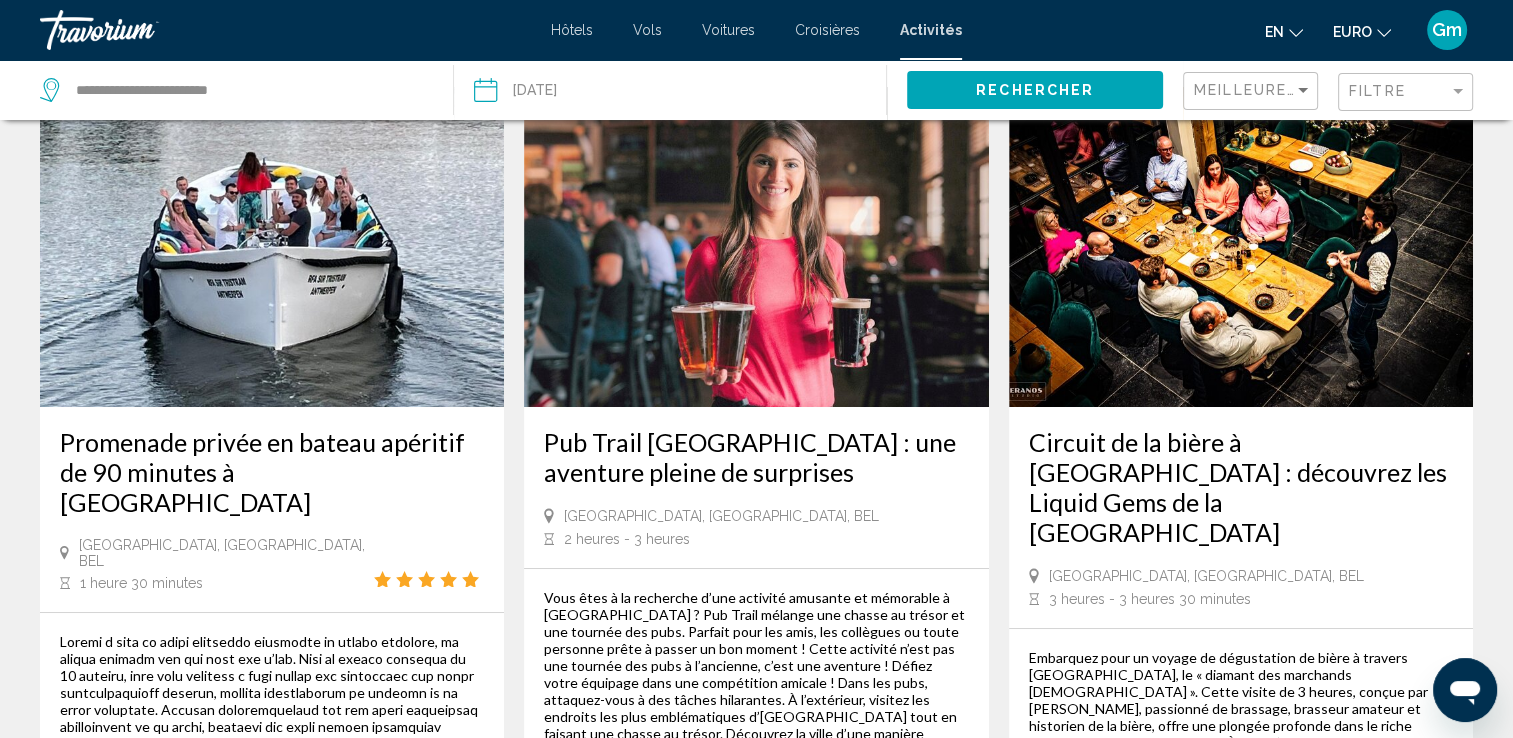 scroll, scrollTop: 0, scrollLeft: 0, axis: both 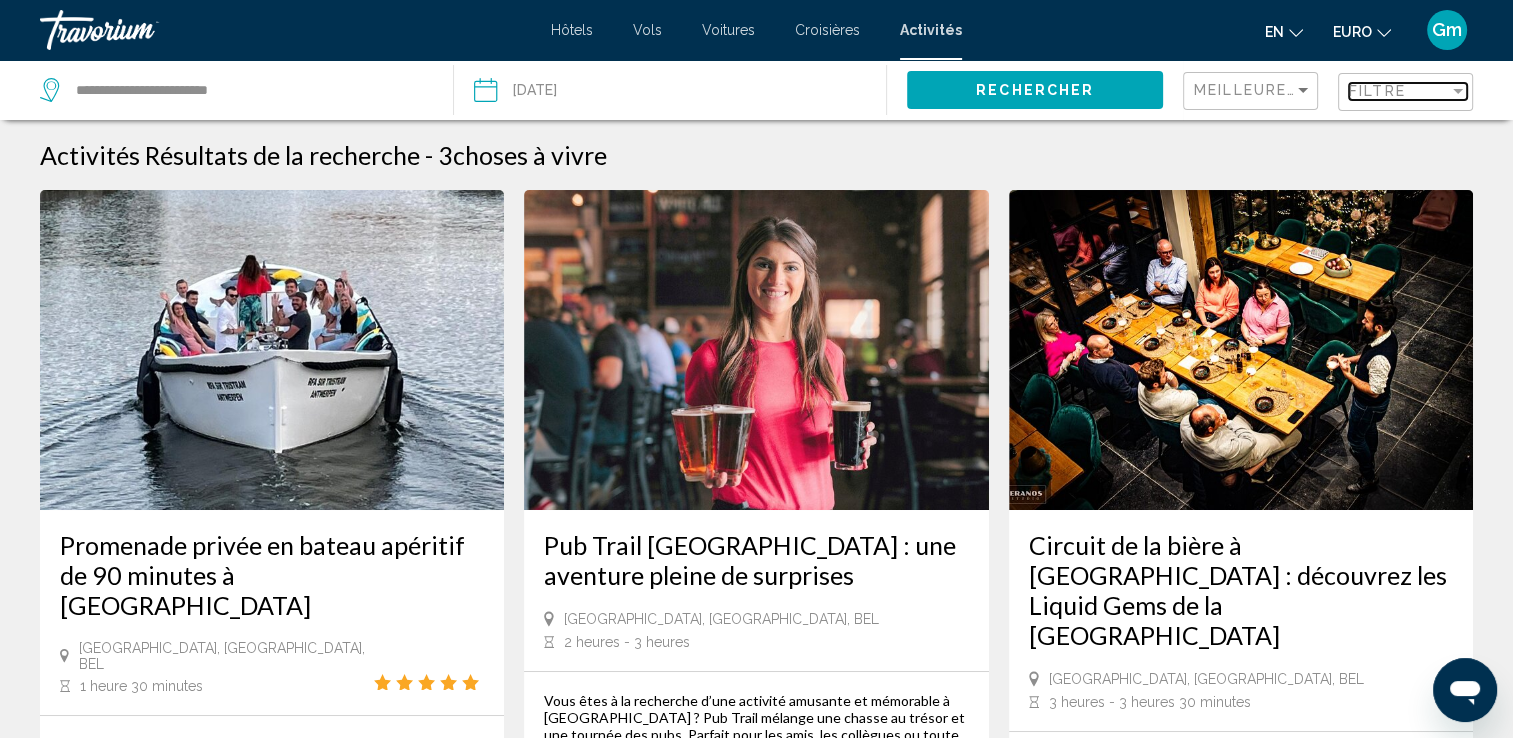 click on "Filtre" at bounding box center [1399, 91] 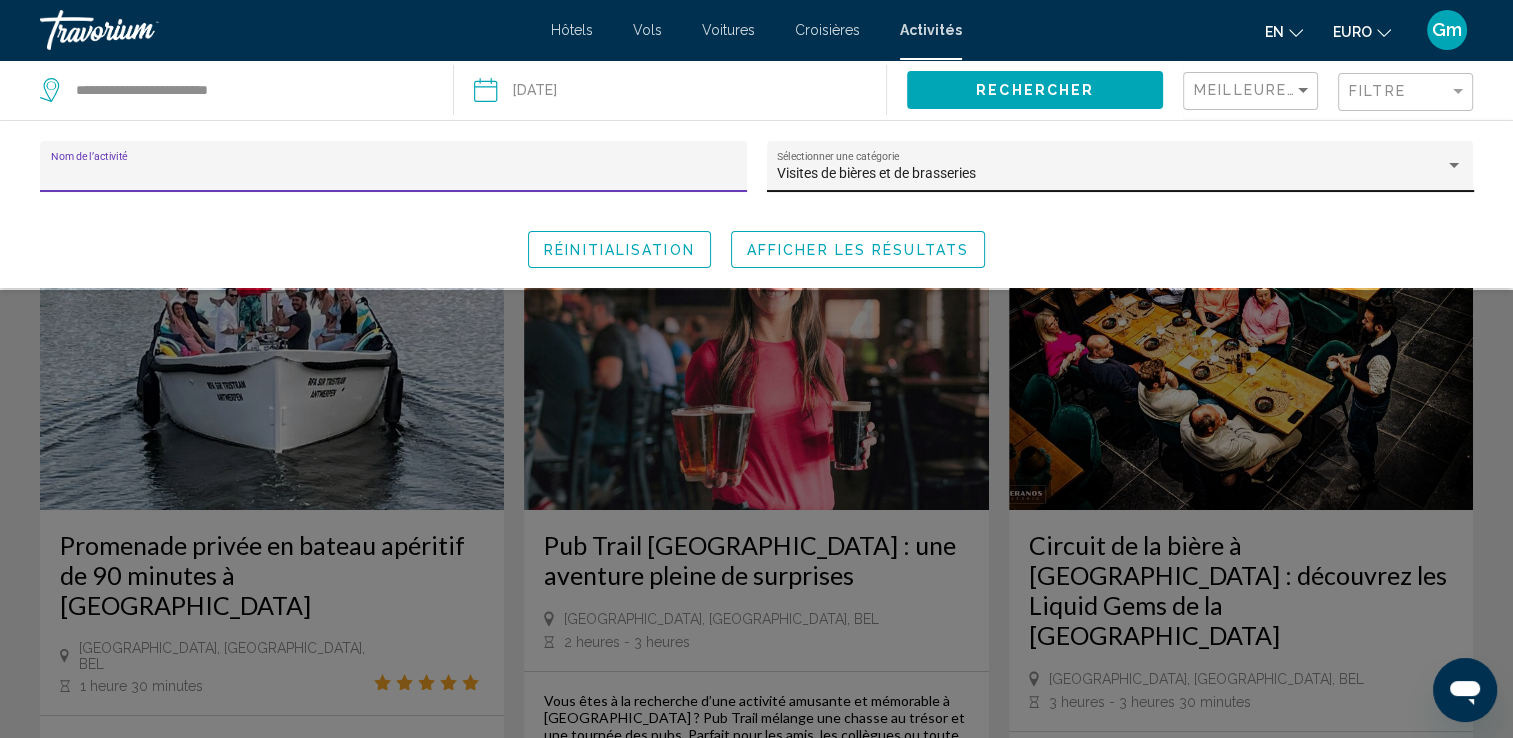 click on "Visites de bières et de brasseries Sélectionner une catégorie" 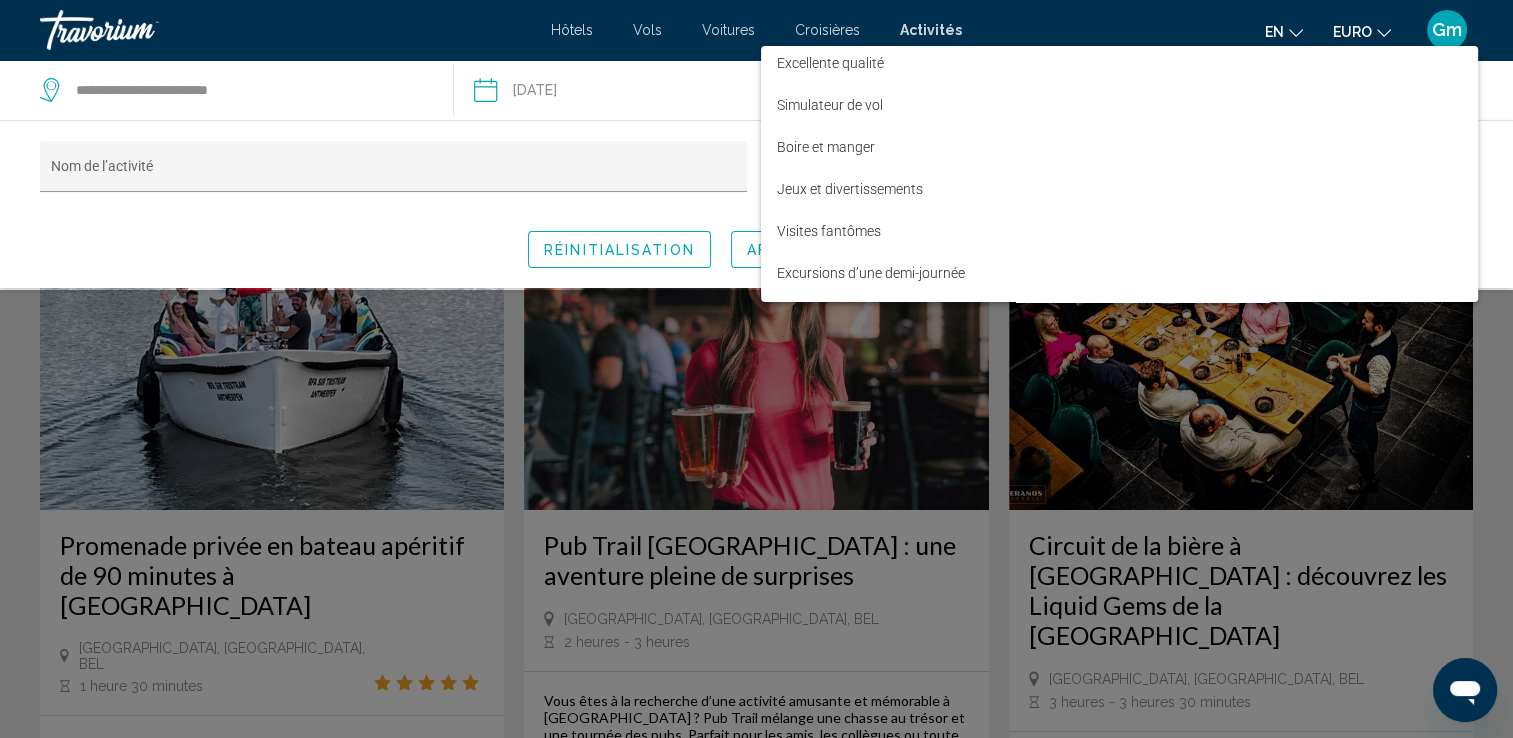 scroll, scrollTop: 594, scrollLeft: 0, axis: vertical 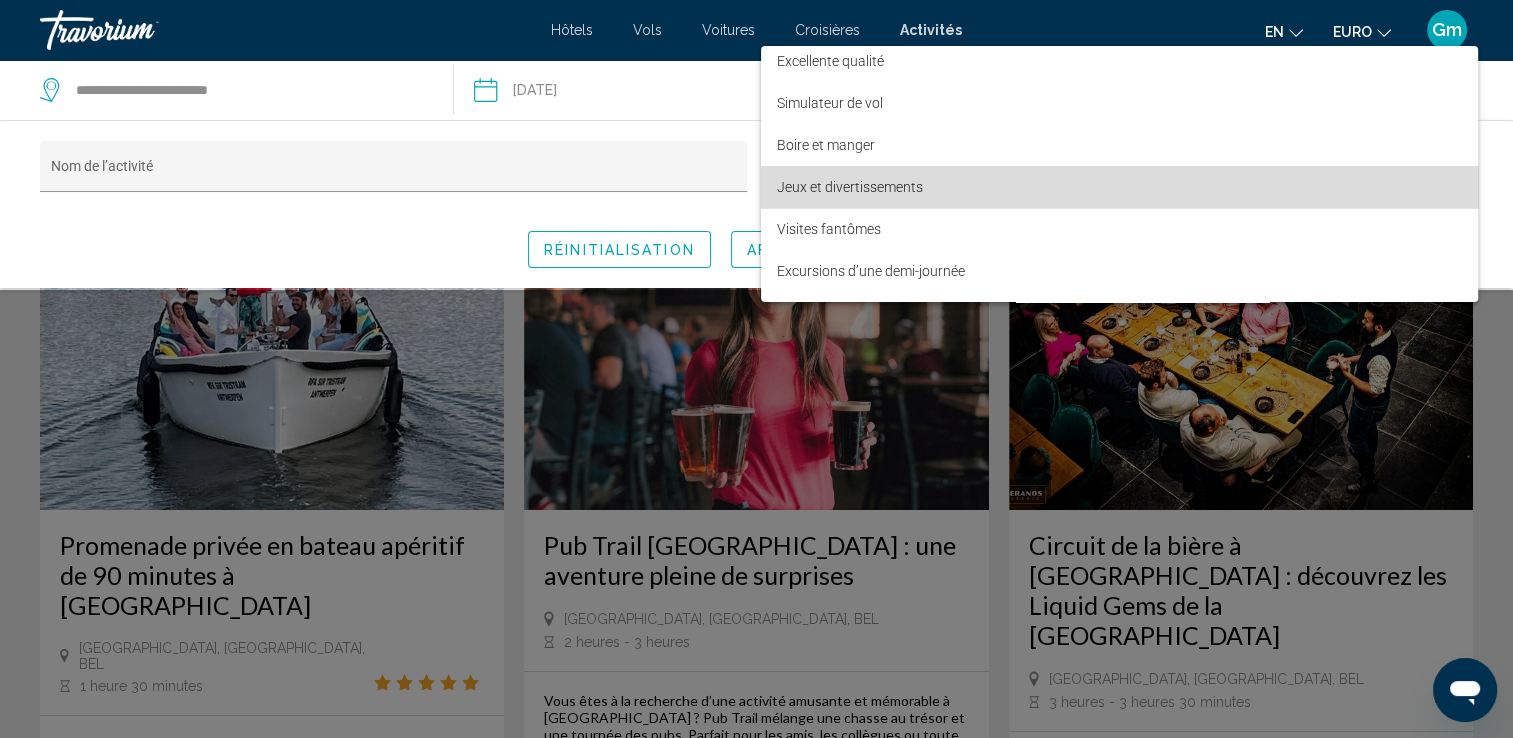 click on "Jeux et divertissements" at bounding box center (1119, 187) 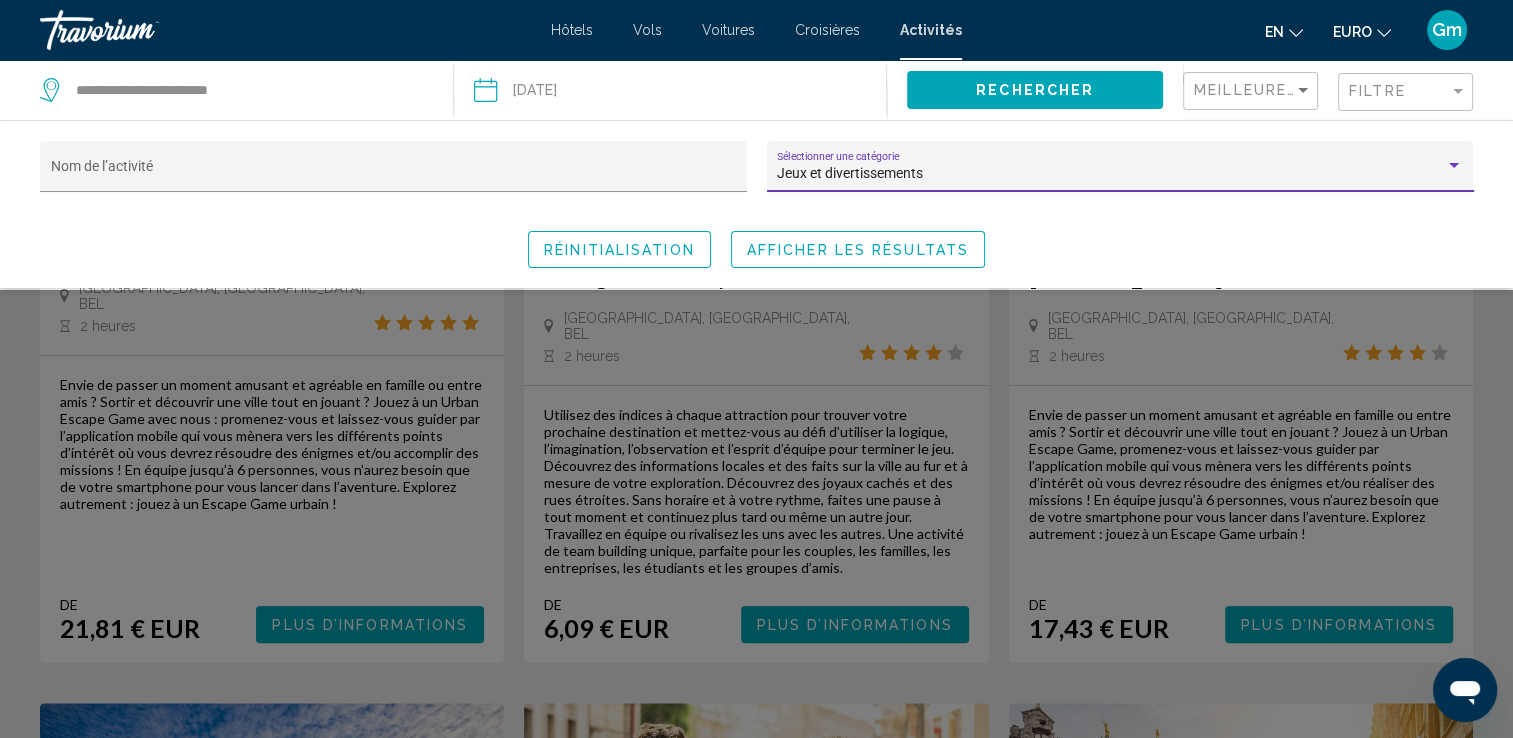 scroll, scrollTop: 331, scrollLeft: 0, axis: vertical 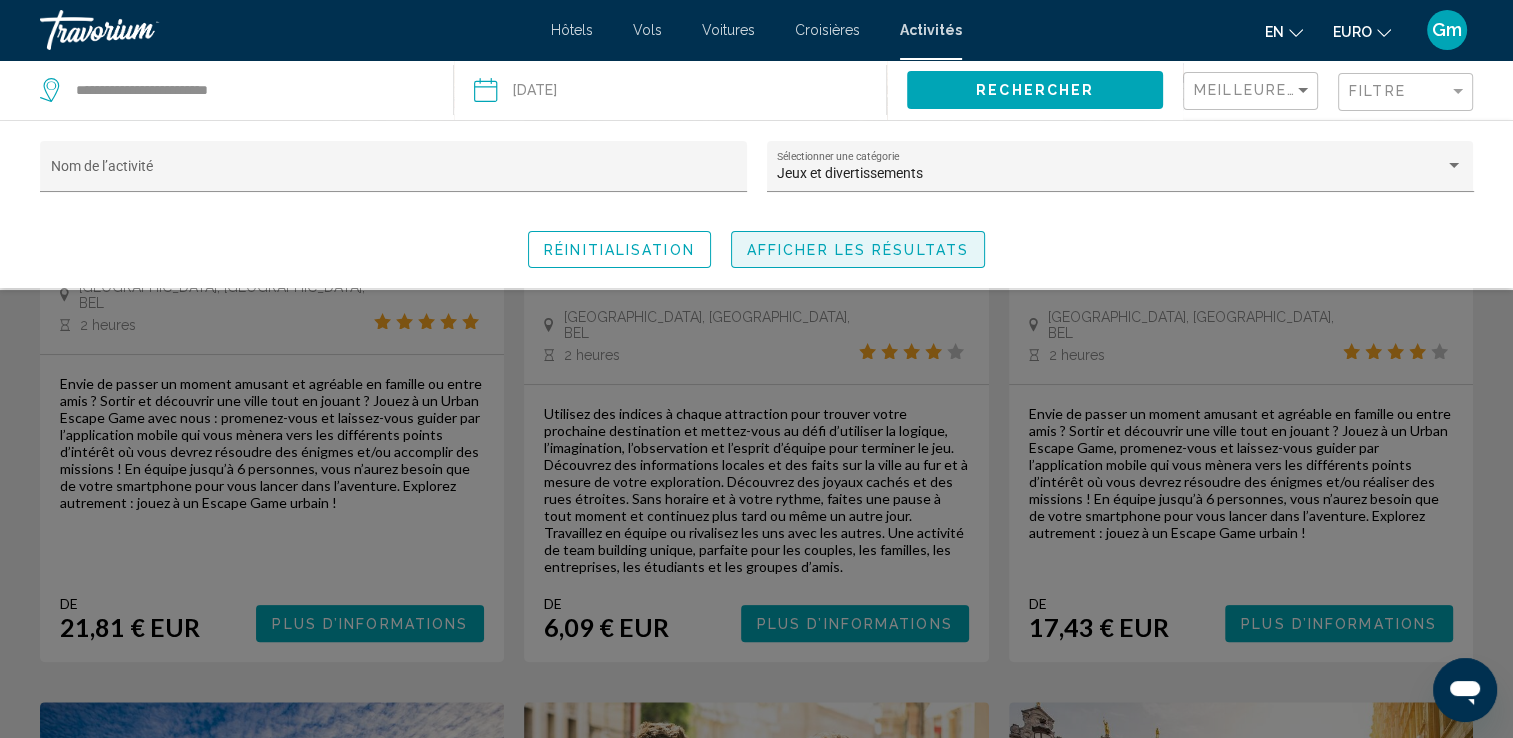 click on "Afficher les résultats" 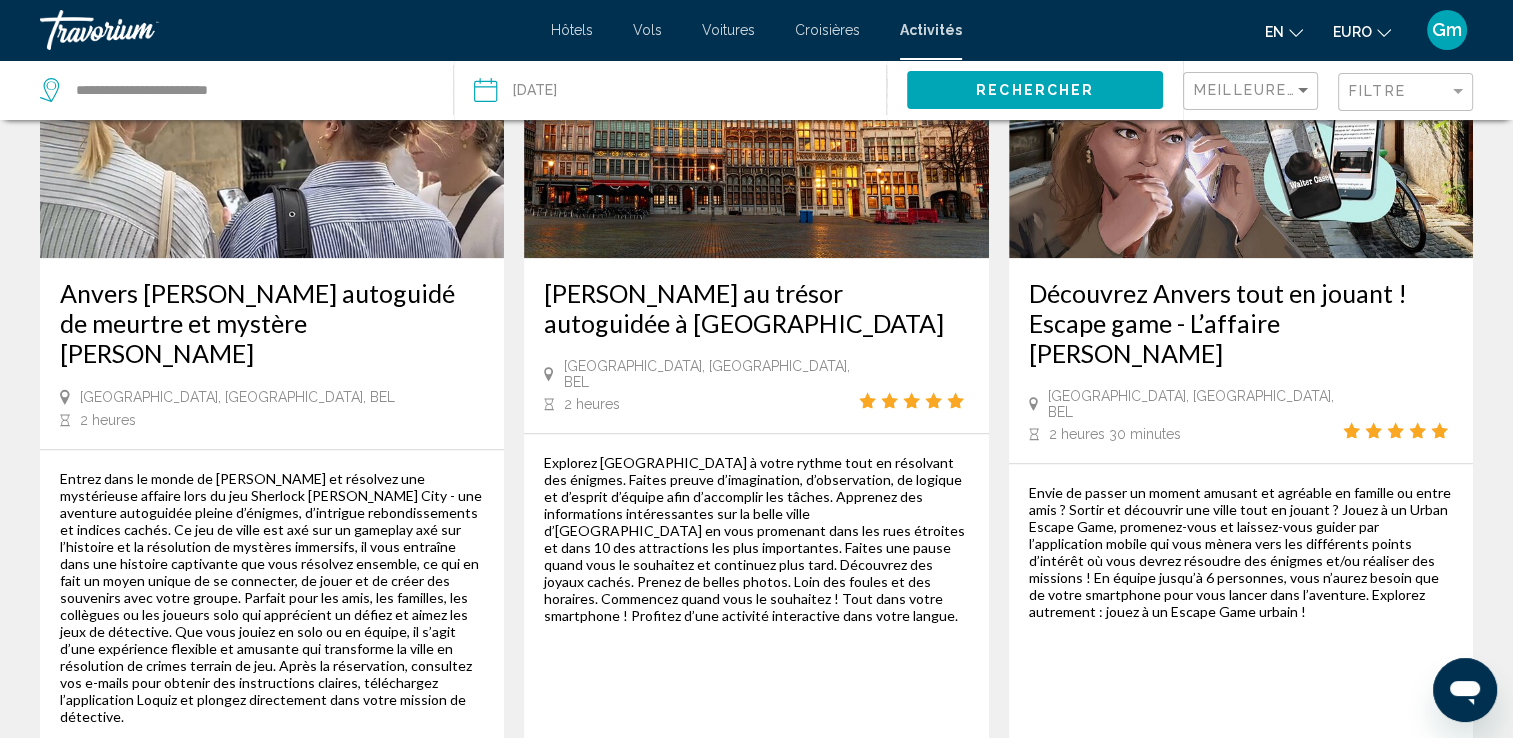 scroll, scrollTop: 2050, scrollLeft: 0, axis: vertical 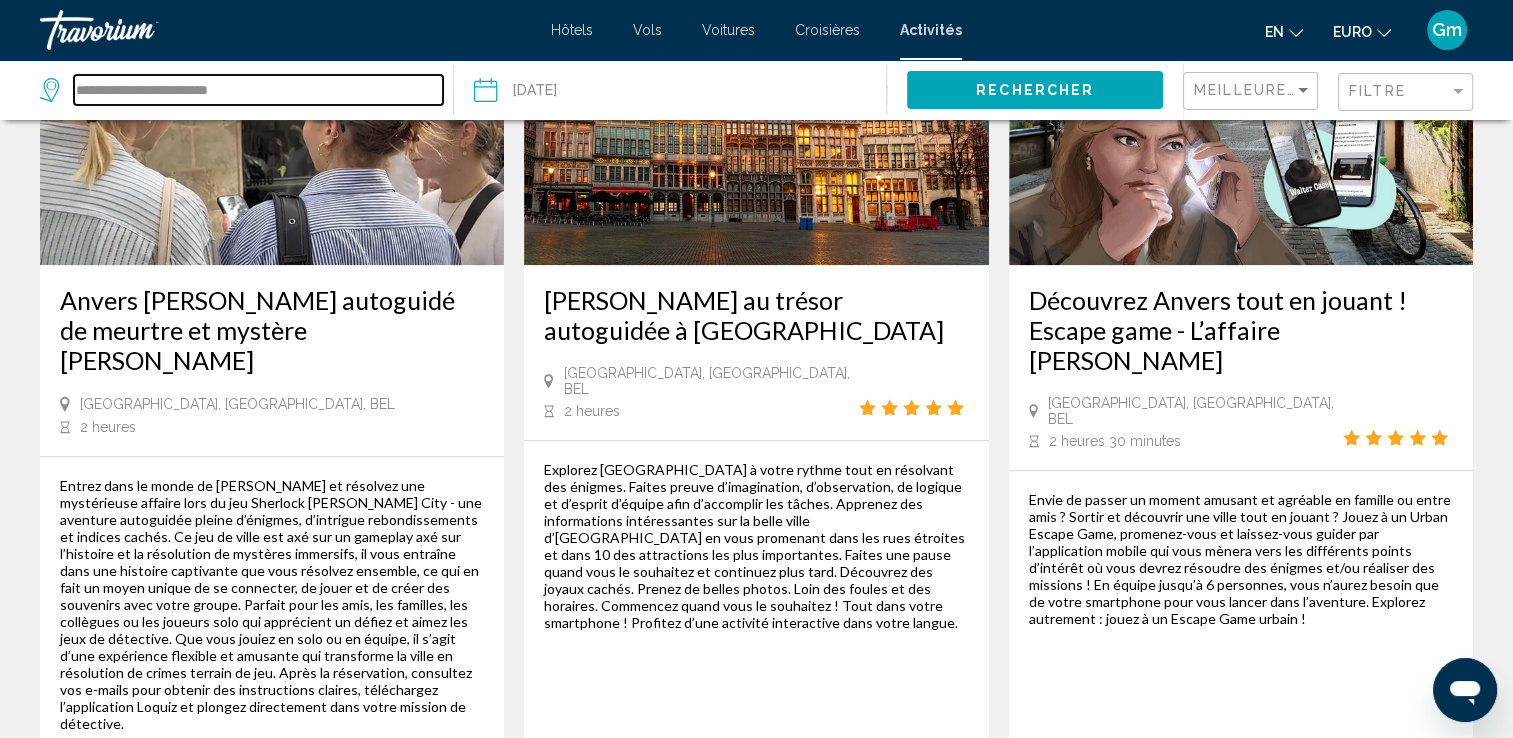 click on "**********" at bounding box center [258, 90] 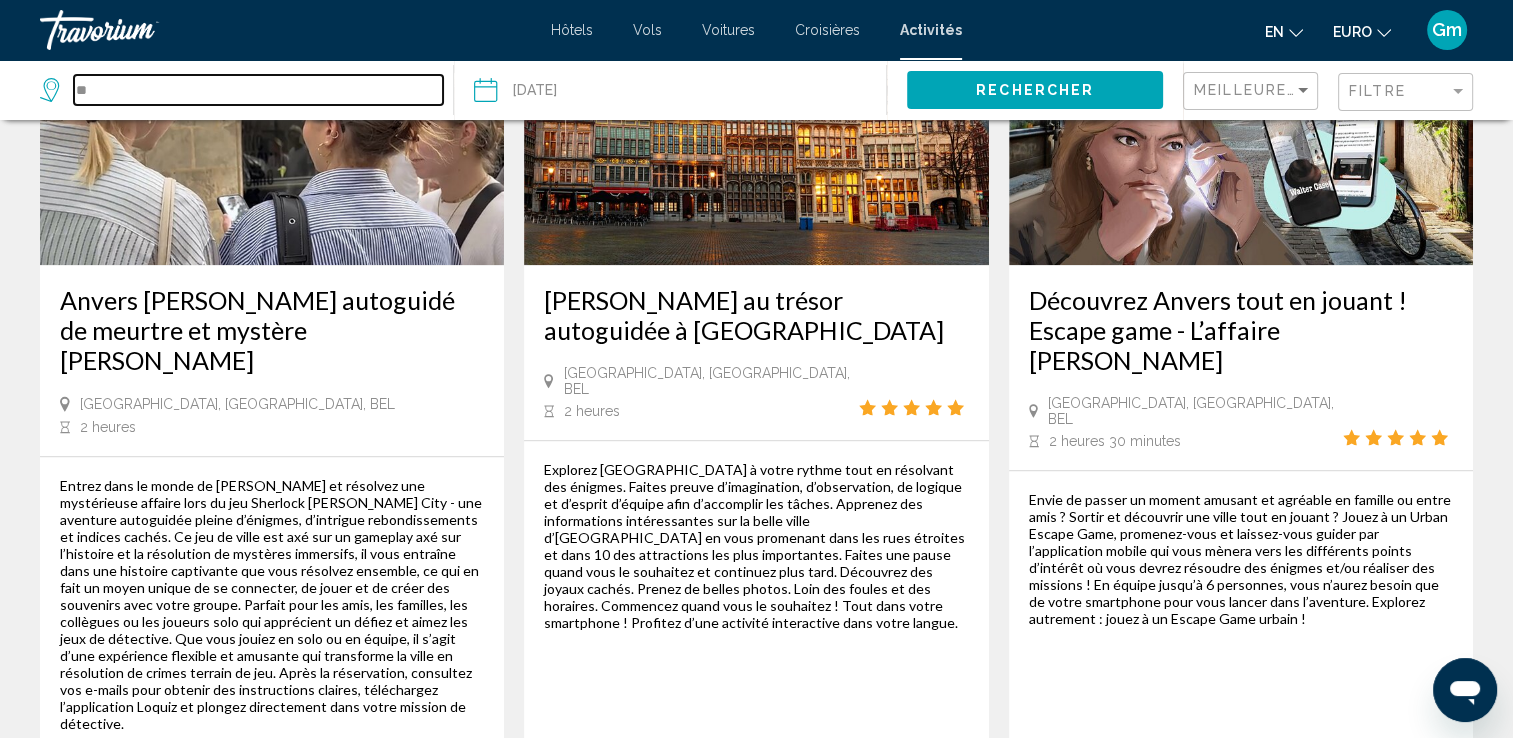 type on "*" 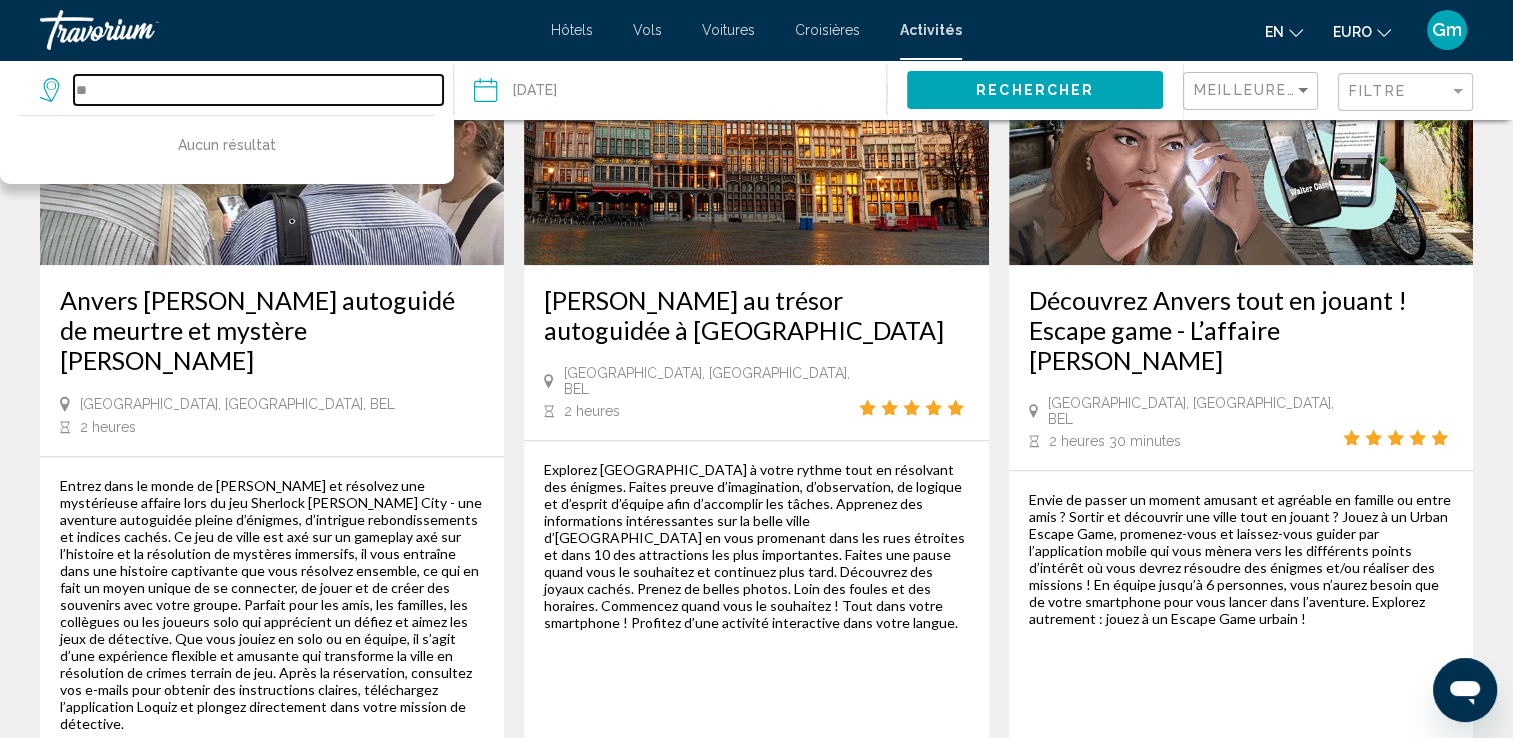 type on "*" 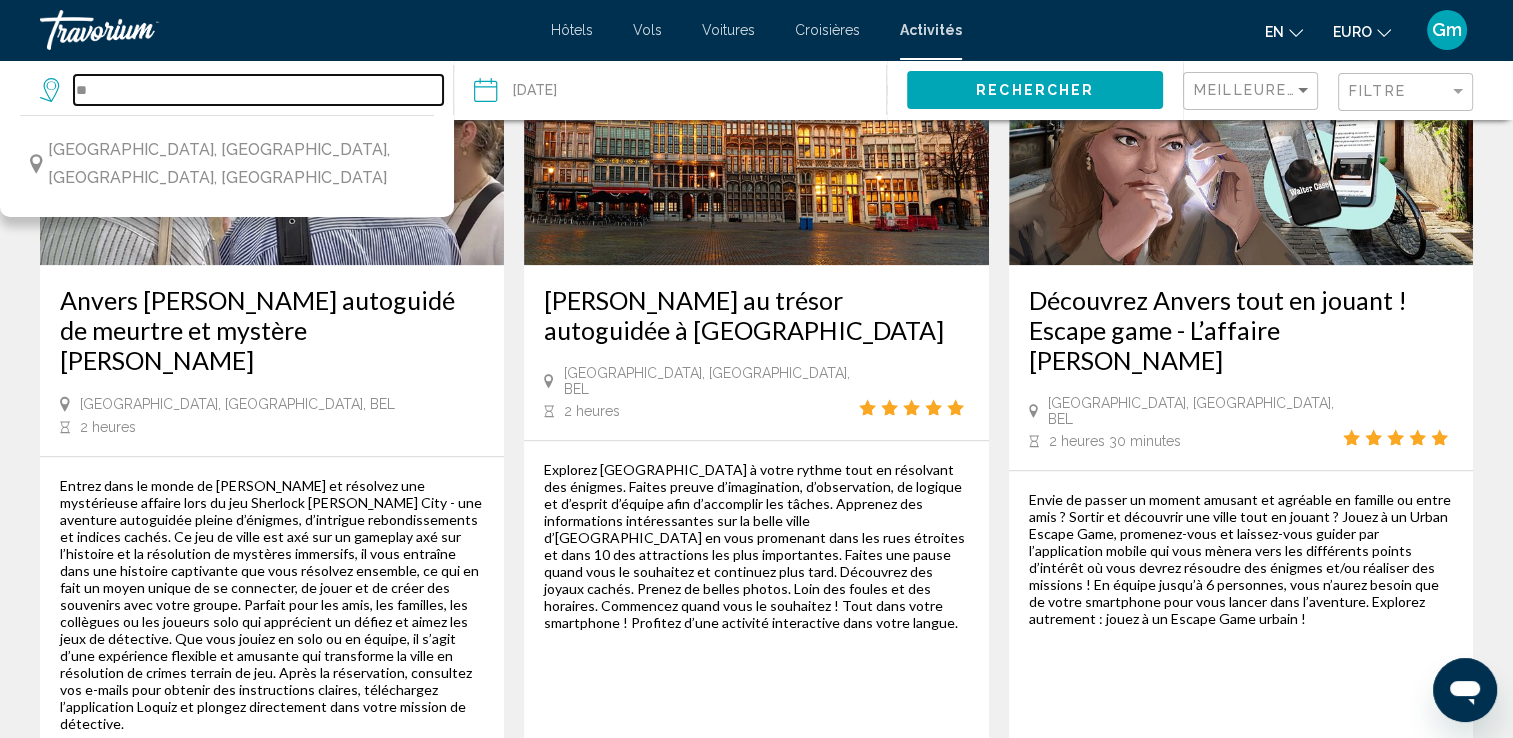 type on "*" 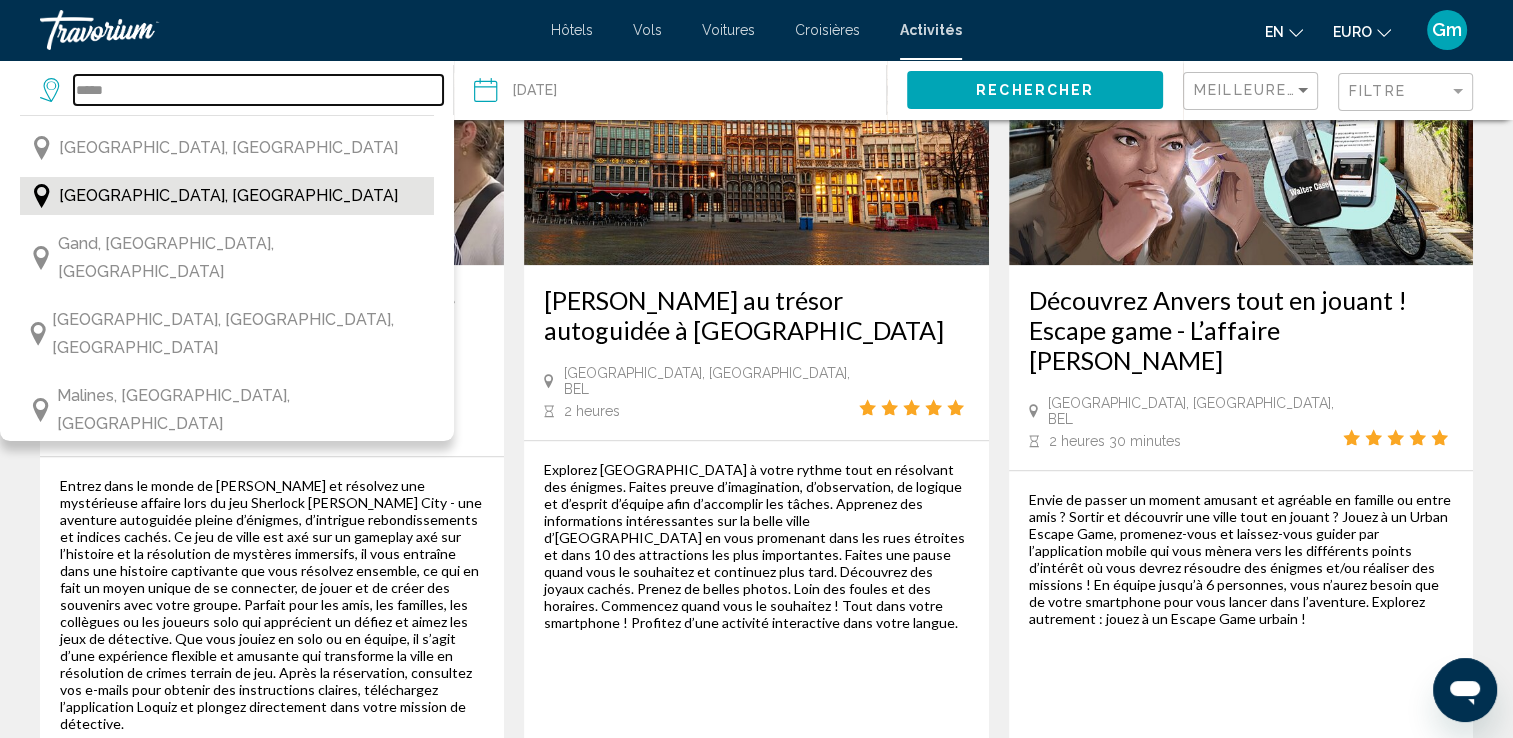 scroll, scrollTop: 228, scrollLeft: 0, axis: vertical 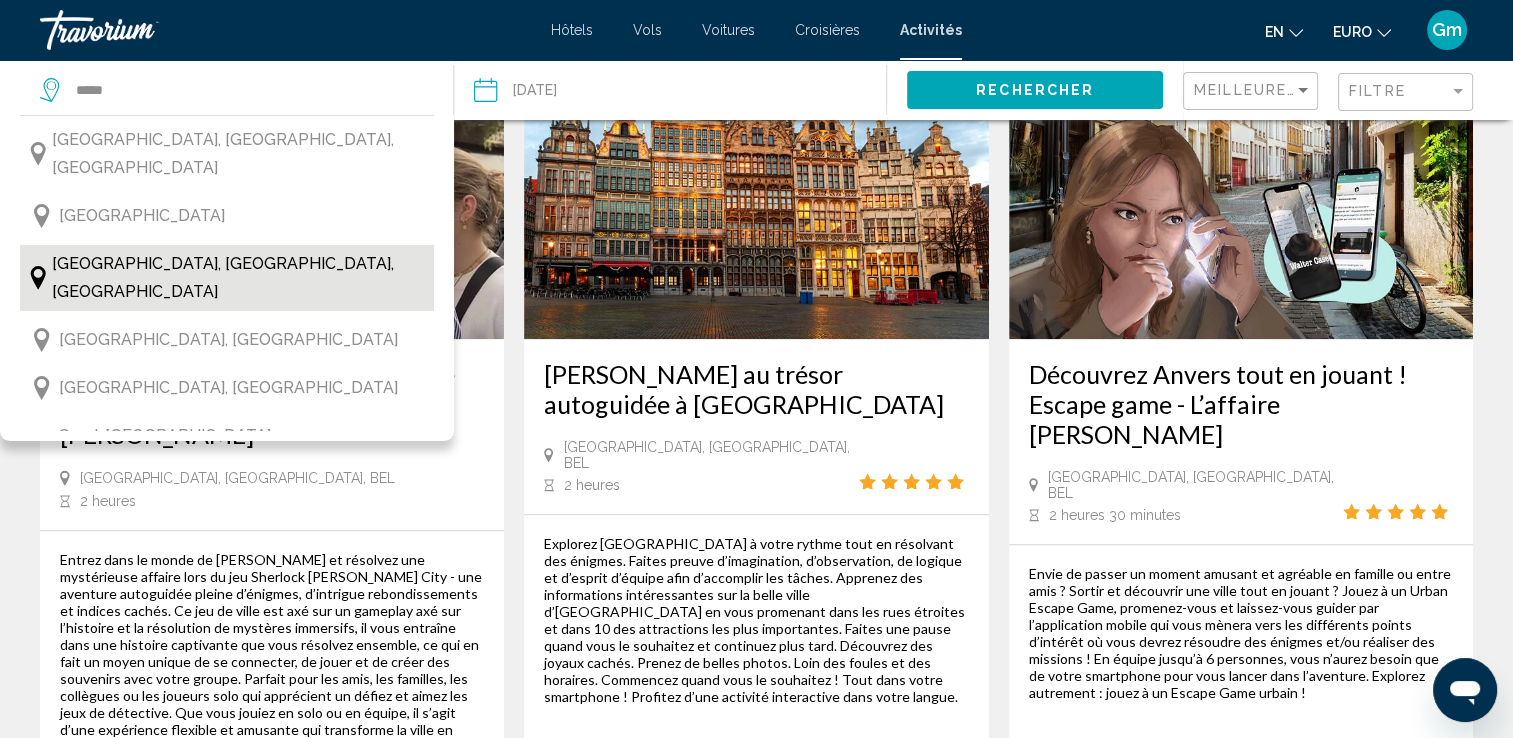 click on "[GEOGRAPHIC_DATA], [GEOGRAPHIC_DATA], [GEOGRAPHIC_DATA]" at bounding box center (237, 278) 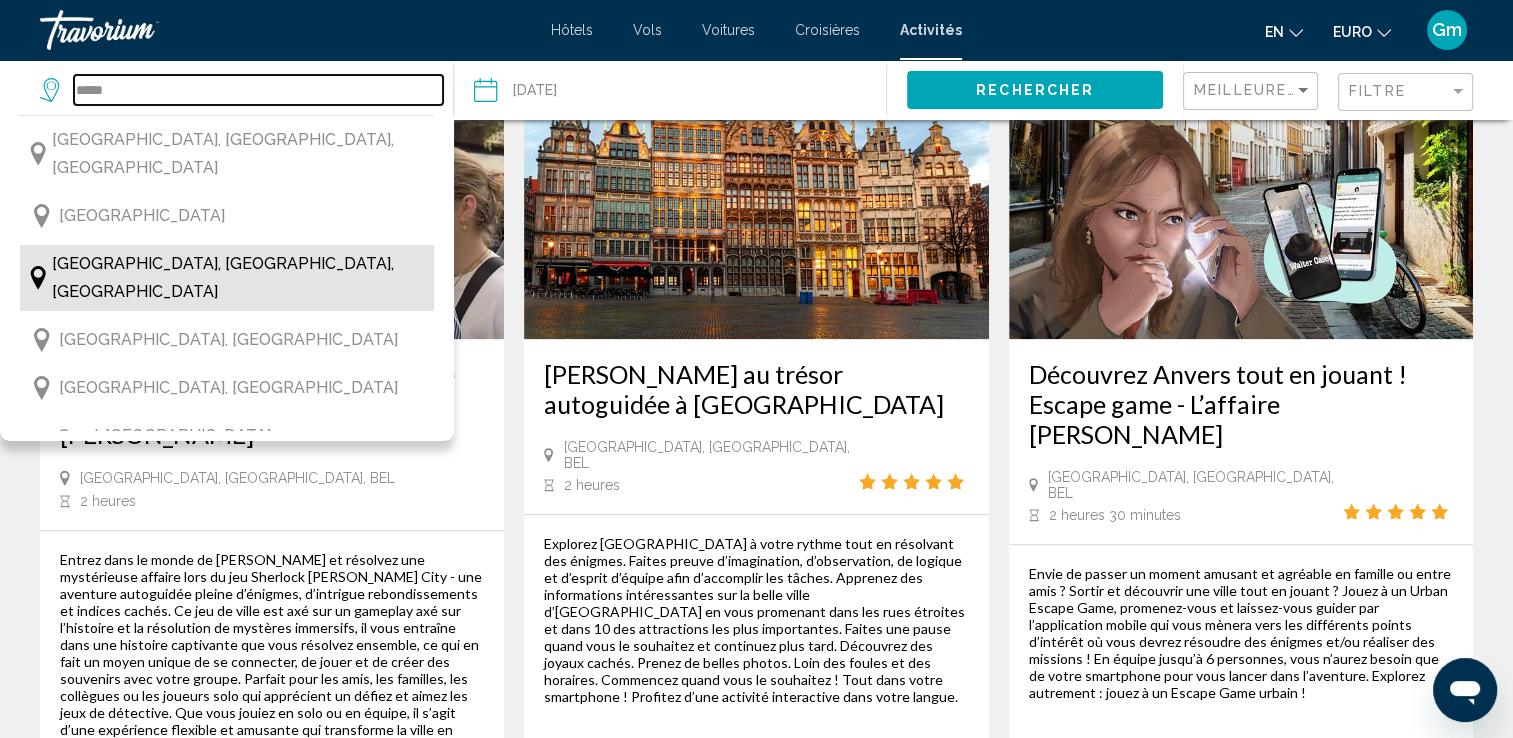 type on "**********" 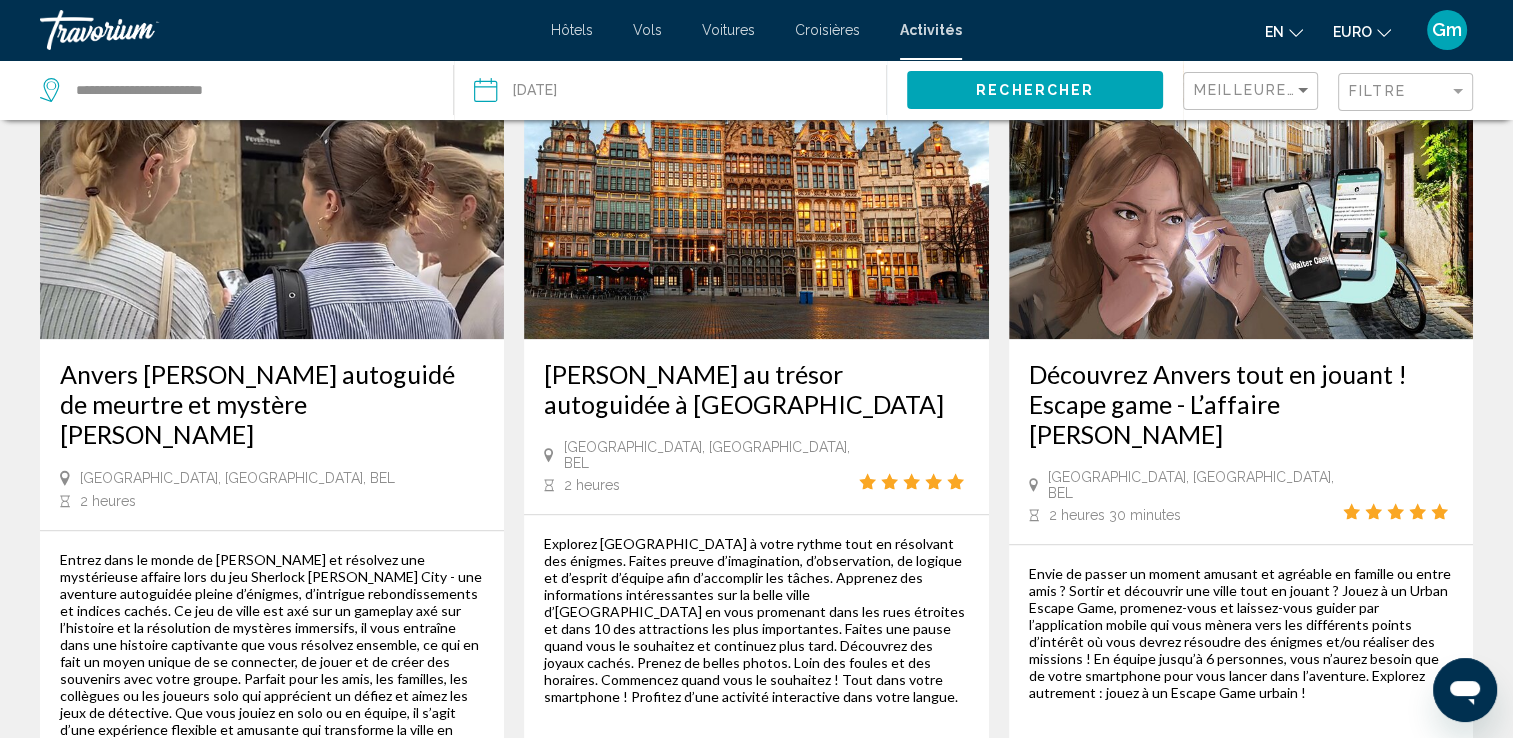 click on "Rechercher" 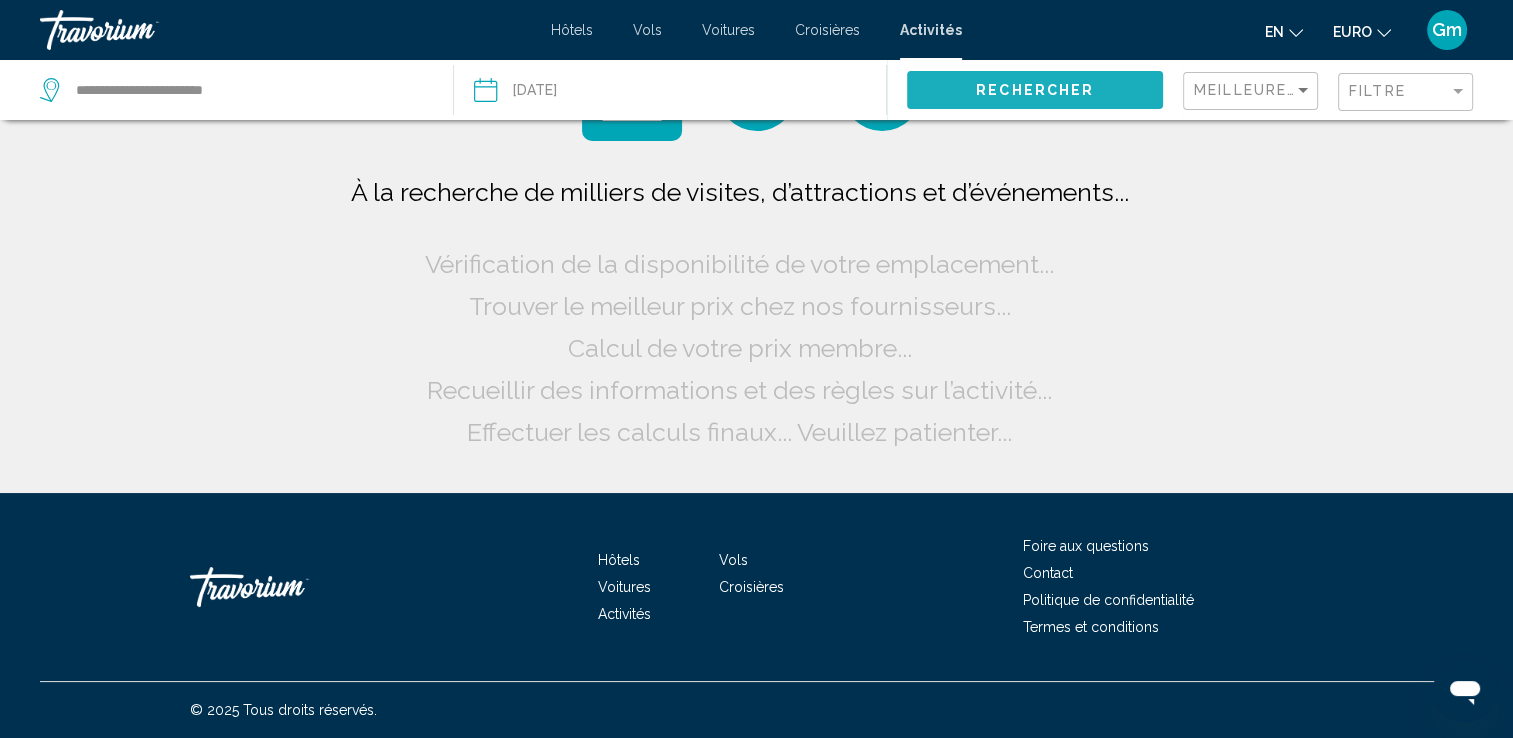 scroll, scrollTop: 0, scrollLeft: 0, axis: both 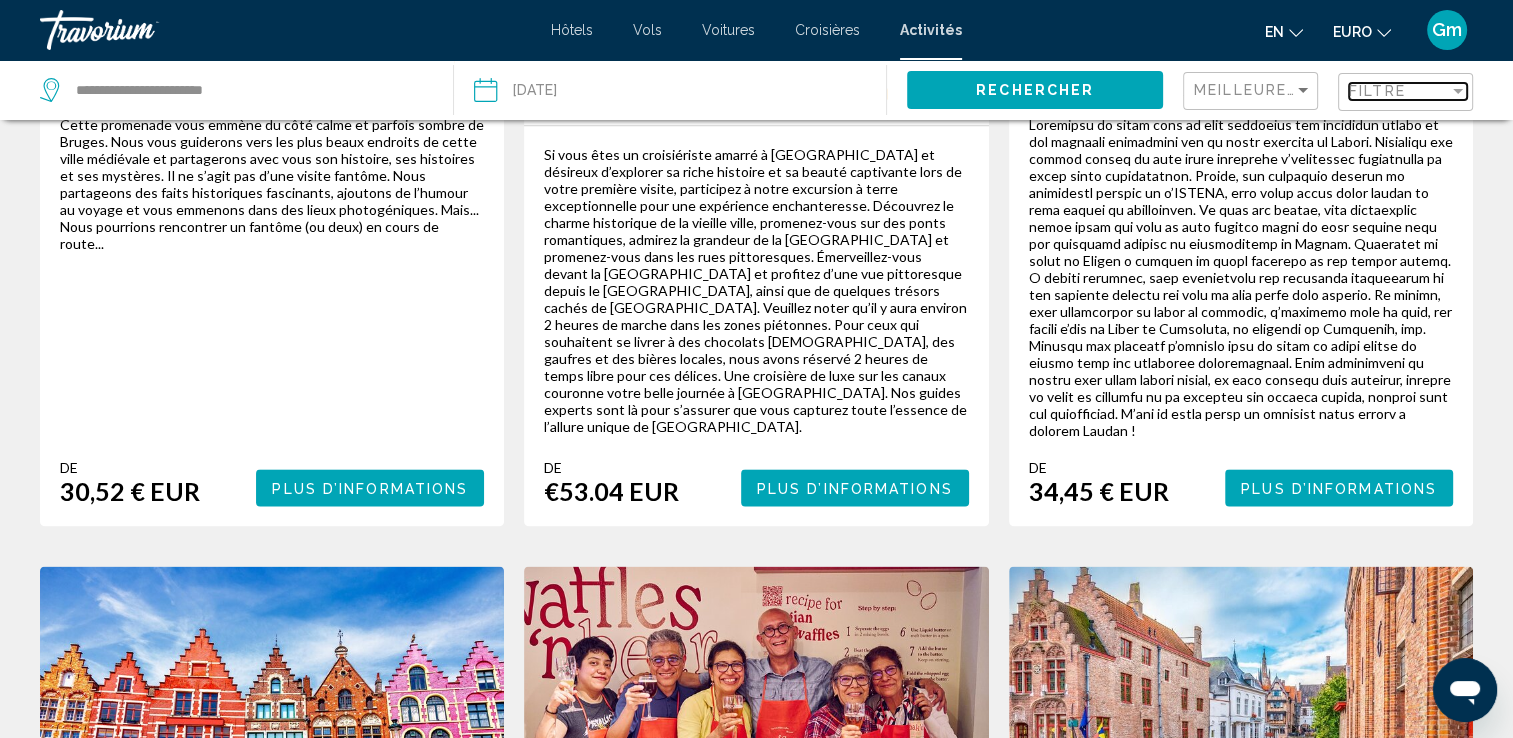 click at bounding box center (1458, 91) 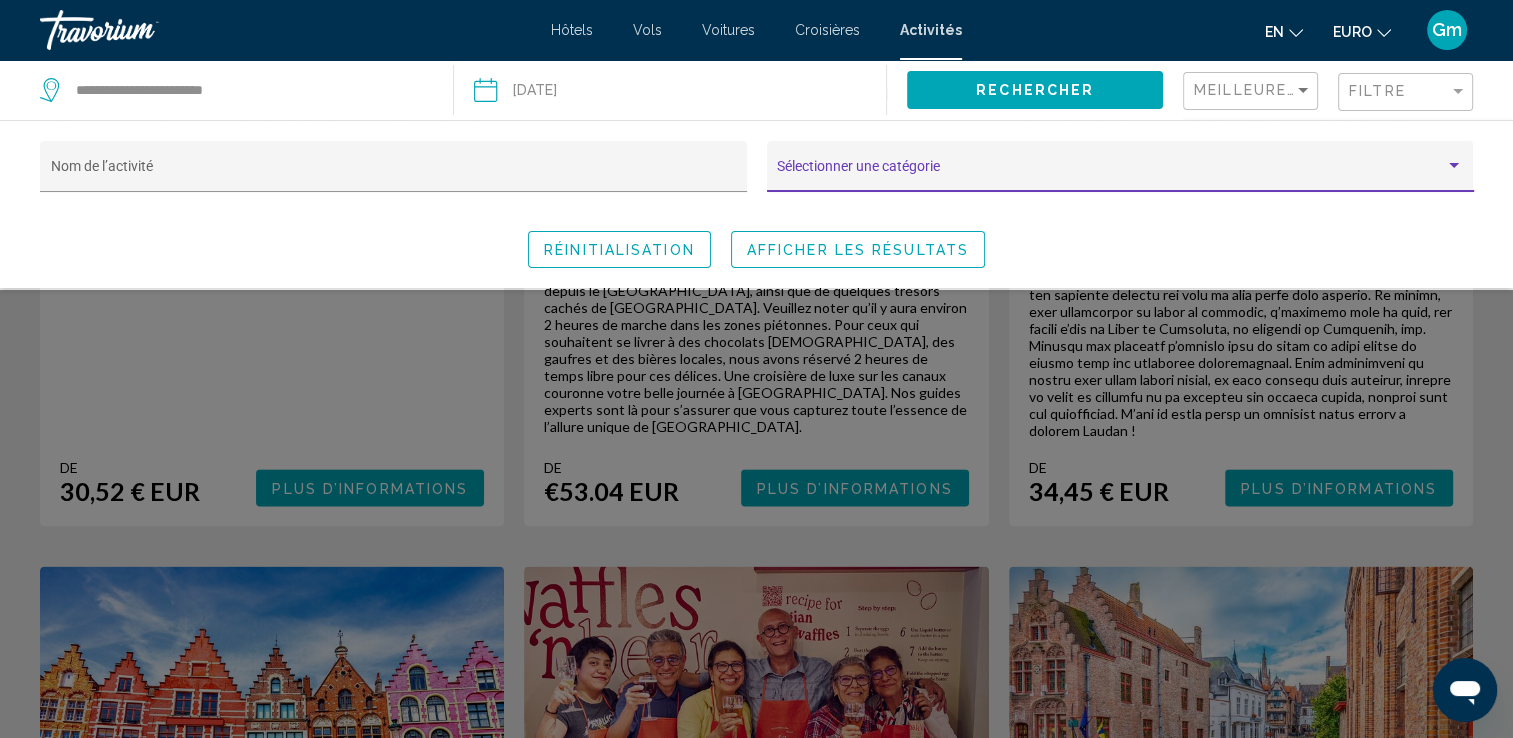 click at bounding box center (1454, 166) 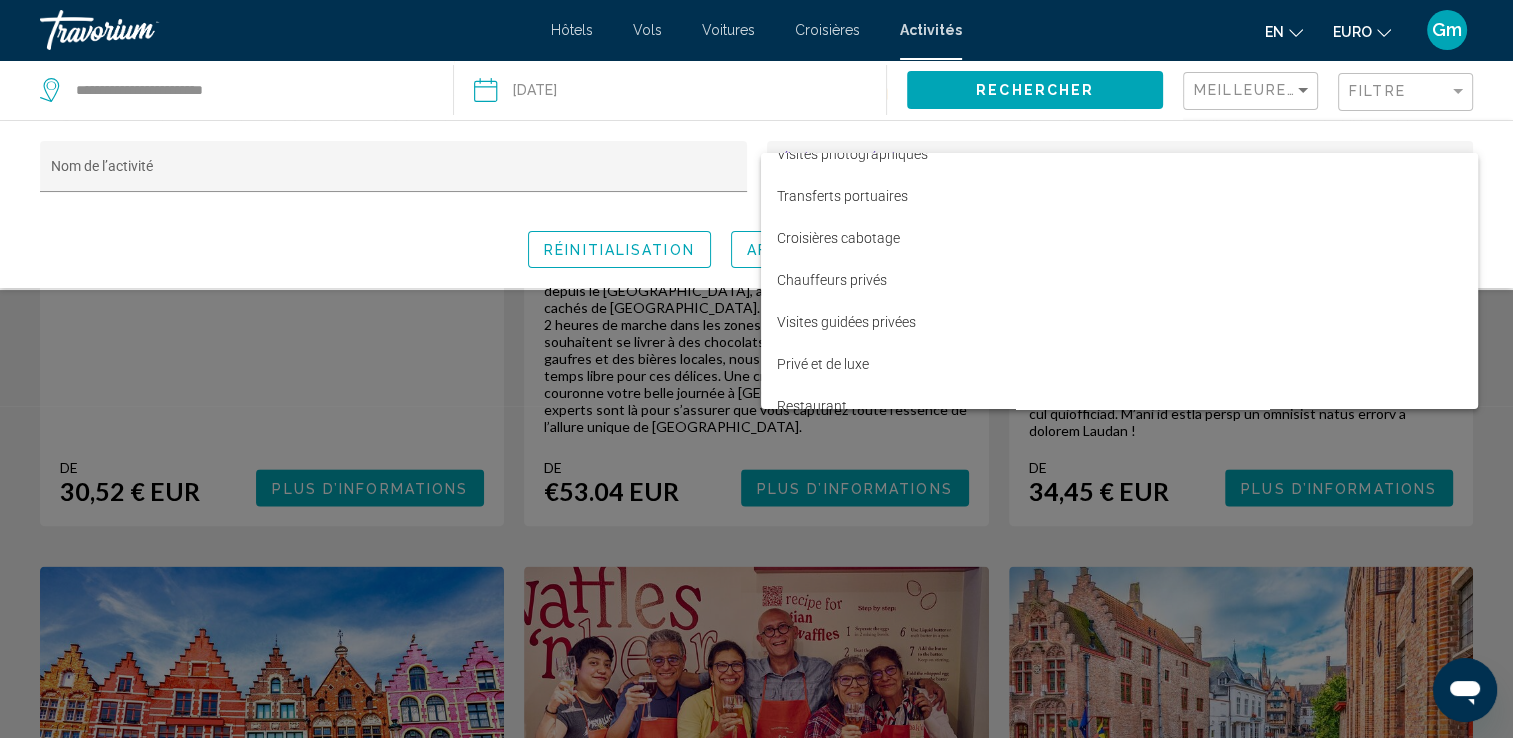 scroll, scrollTop: 2107, scrollLeft: 0, axis: vertical 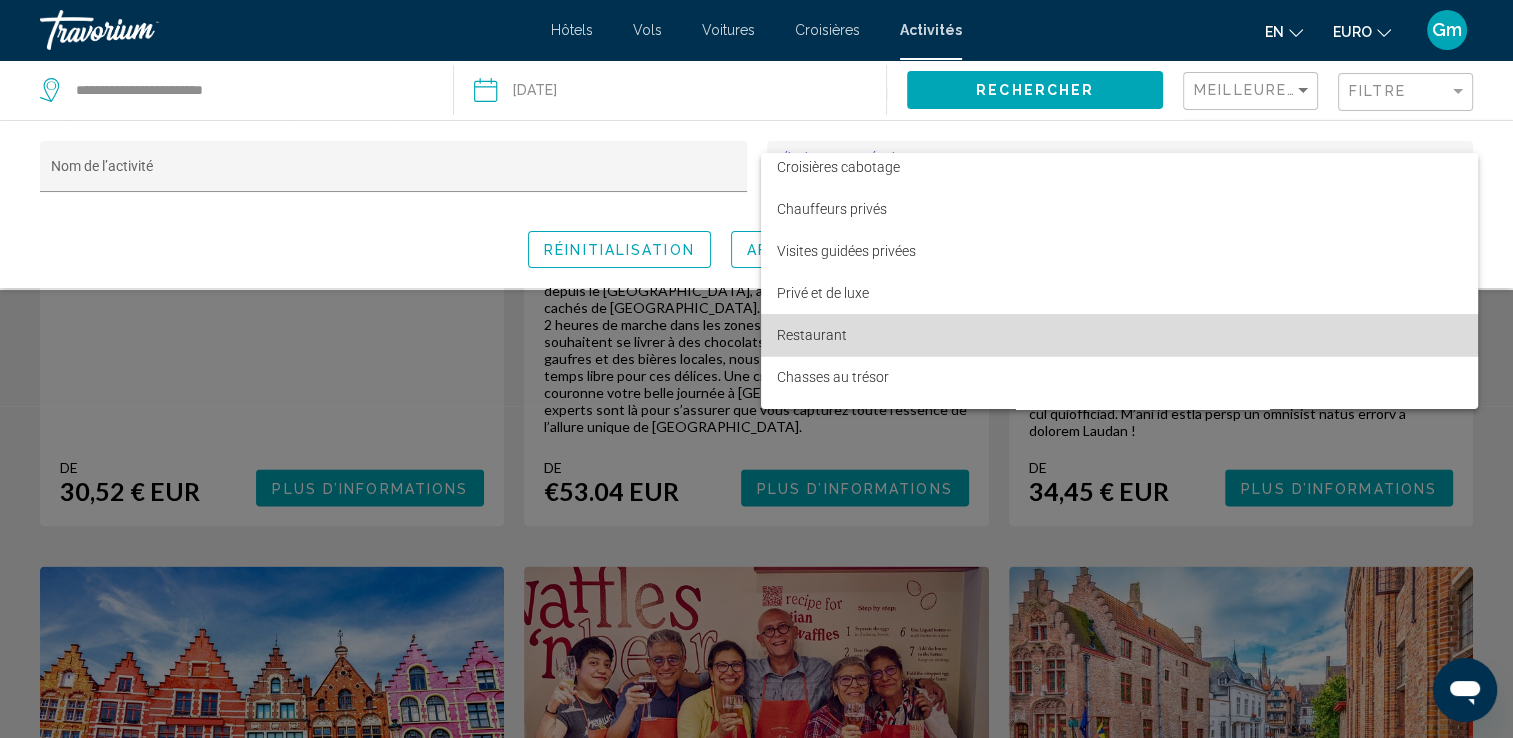 click on "Restaurant" at bounding box center [1119, 335] 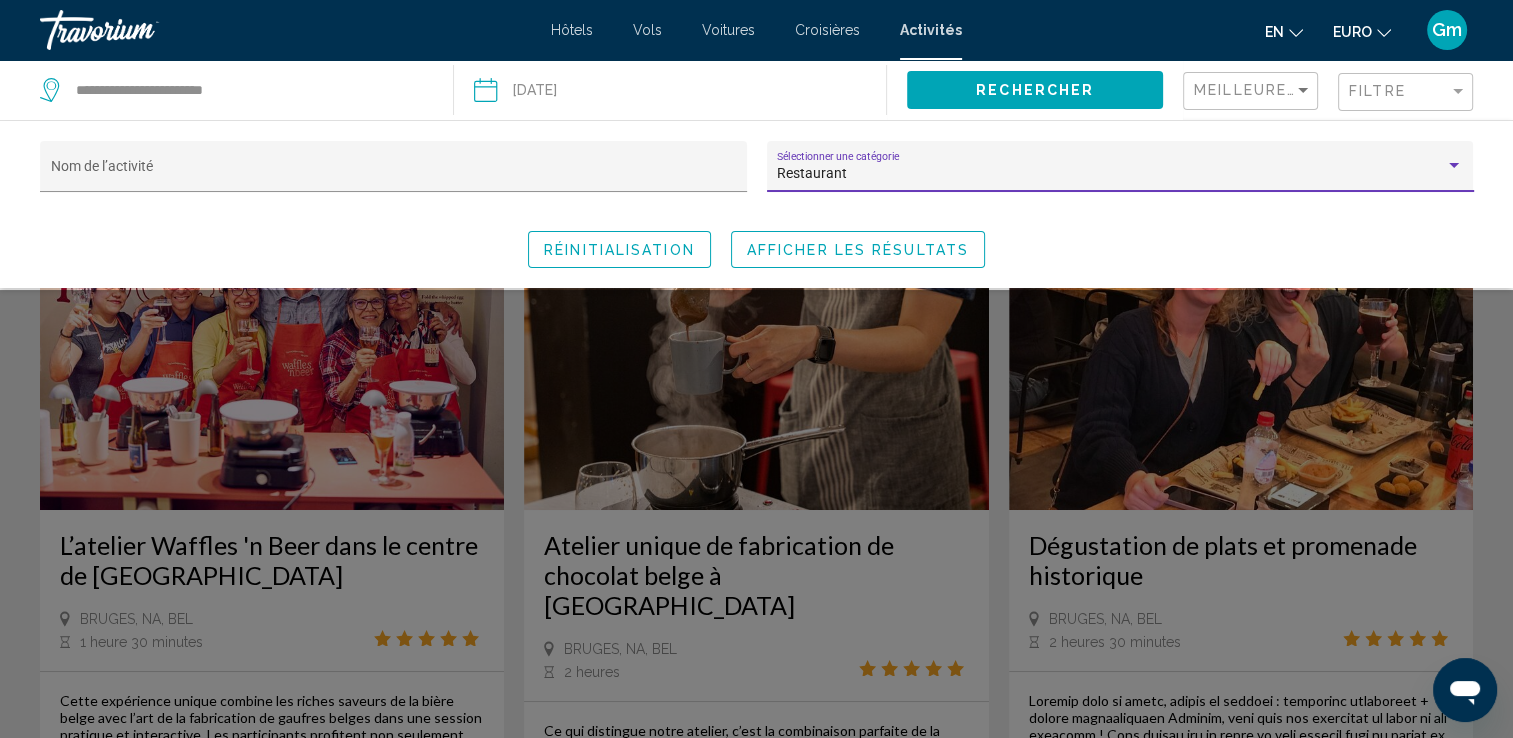 click on "Afficher les résultats" 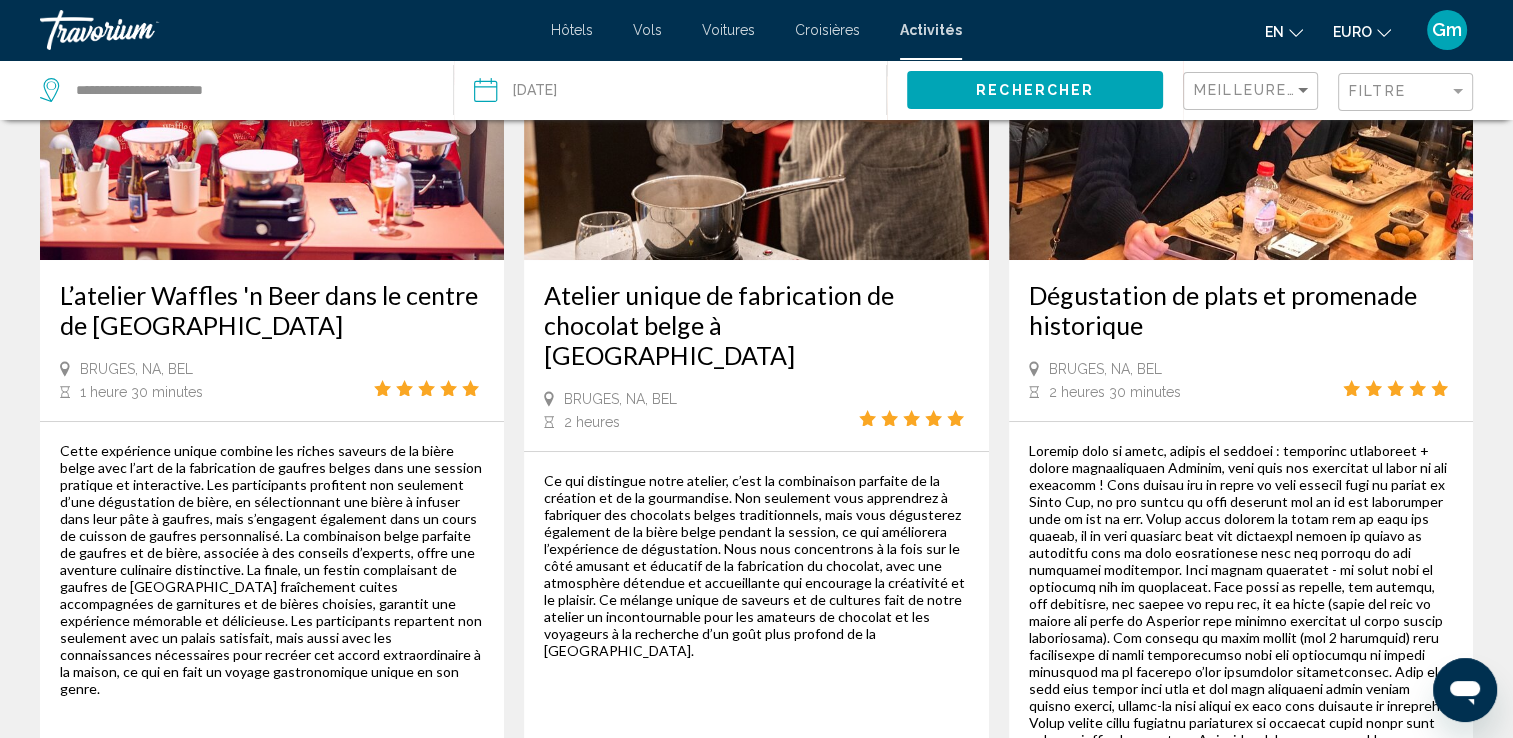 scroll, scrollTop: 0, scrollLeft: 0, axis: both 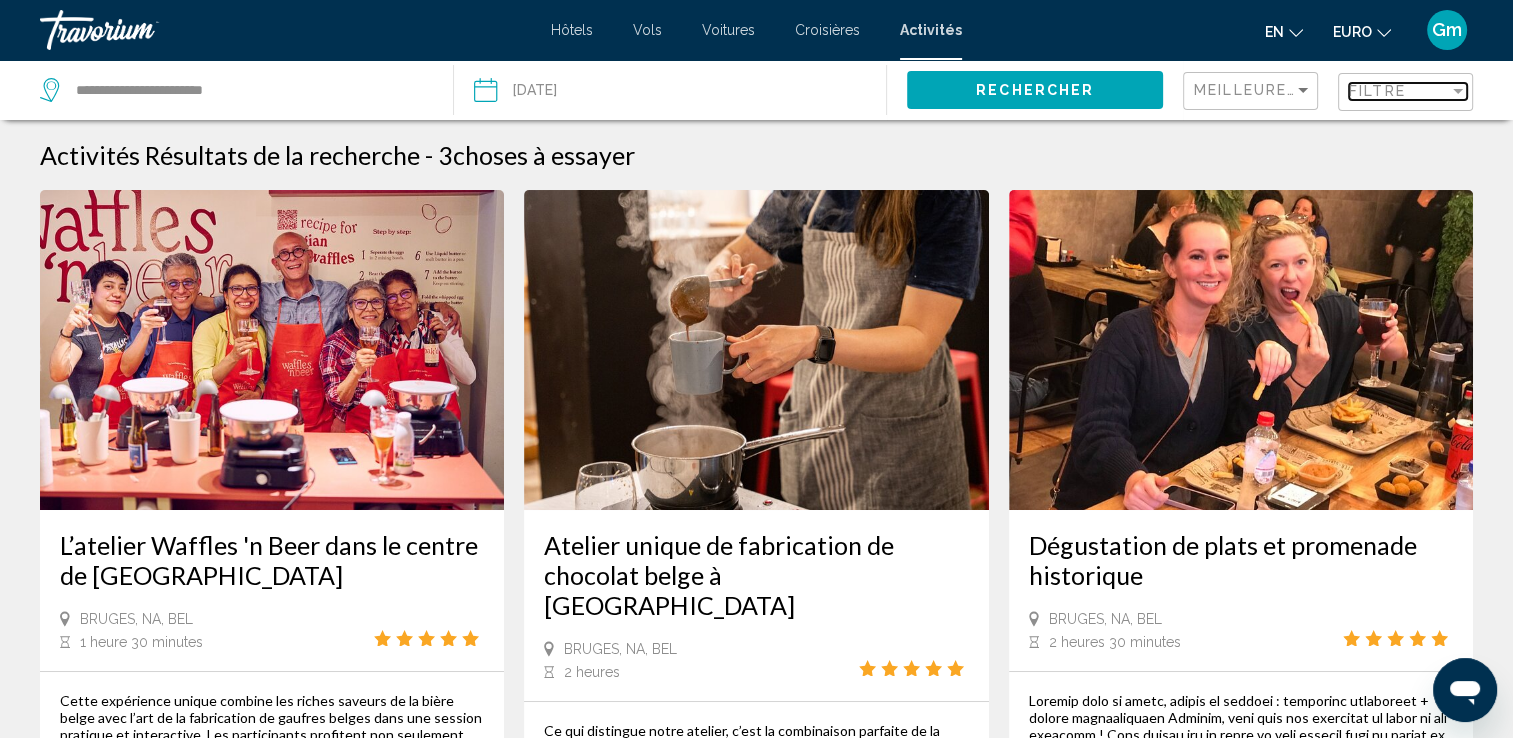 click at bounding box center (1458, 91) 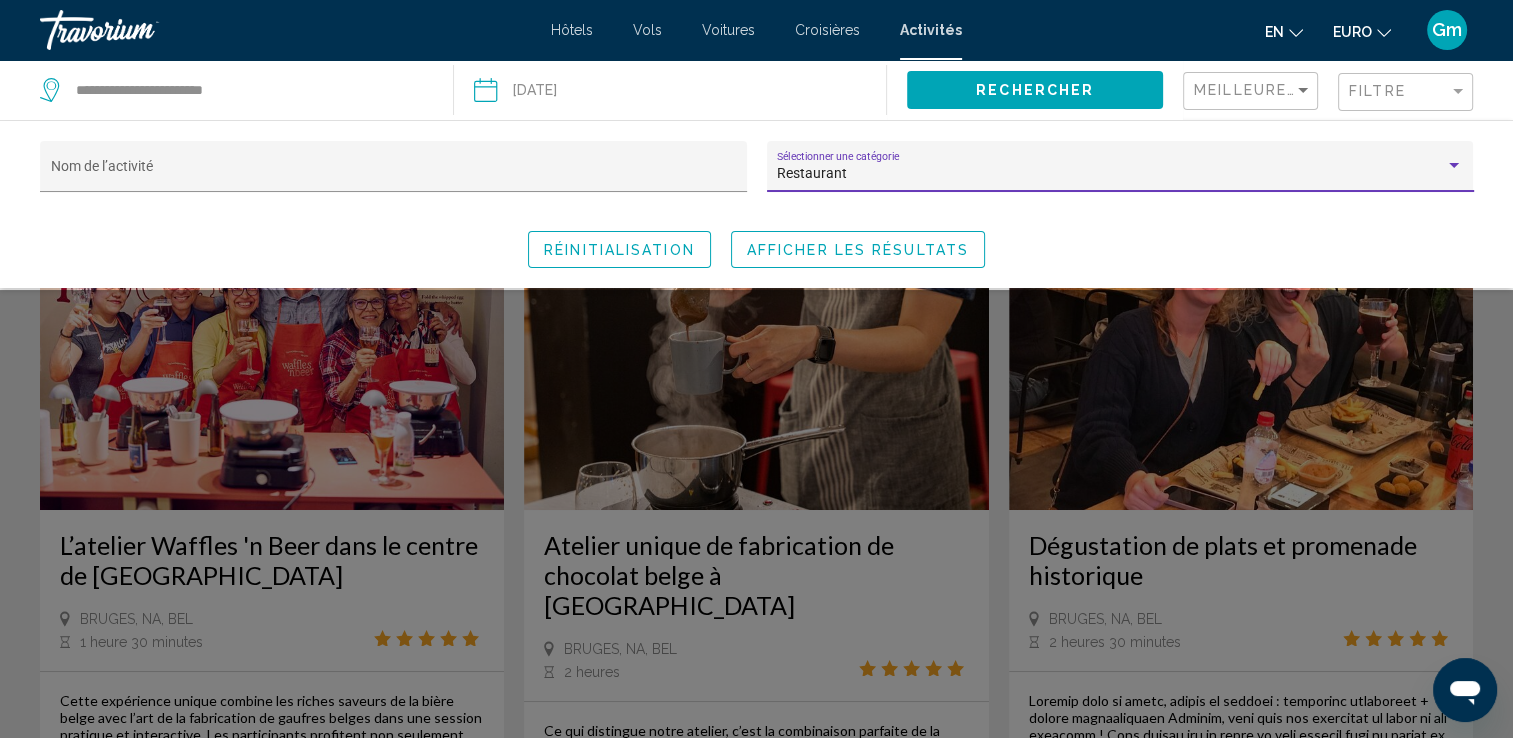 click at bounding box center (1454, 166) 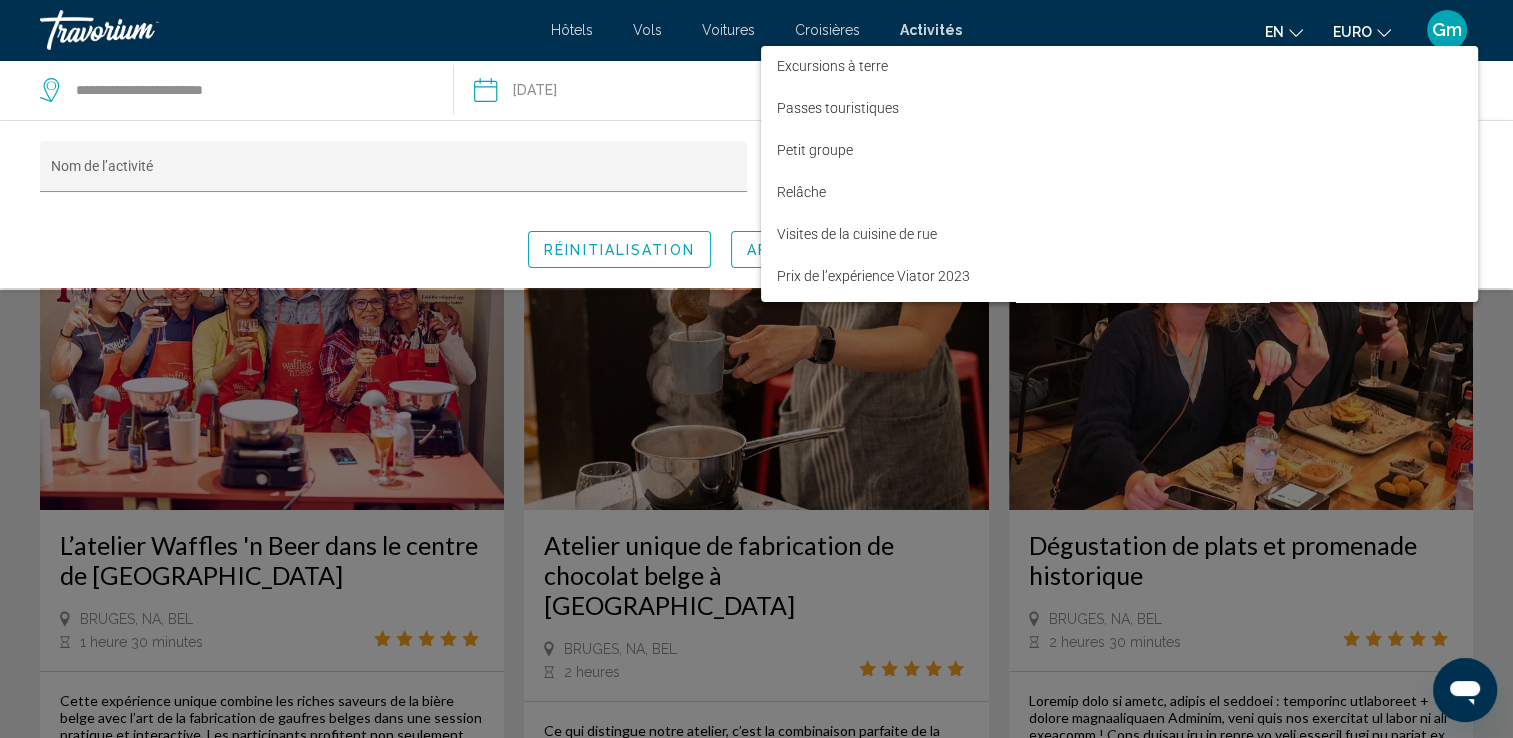 scroll, scrollTop: 2388, scrollLeft: 0, axis: vertical 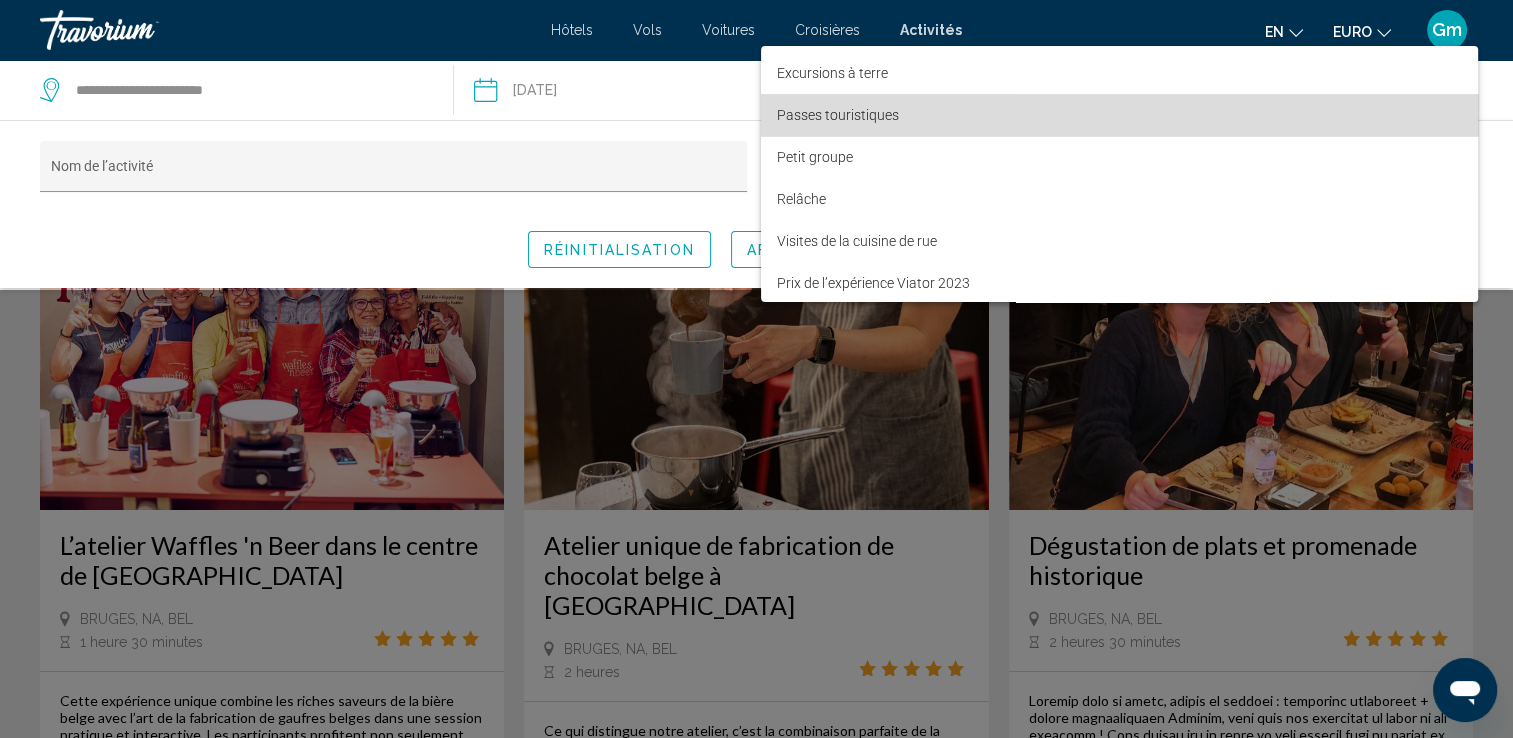 click on "Passes touristiques" at bounding box center [1119, 115] 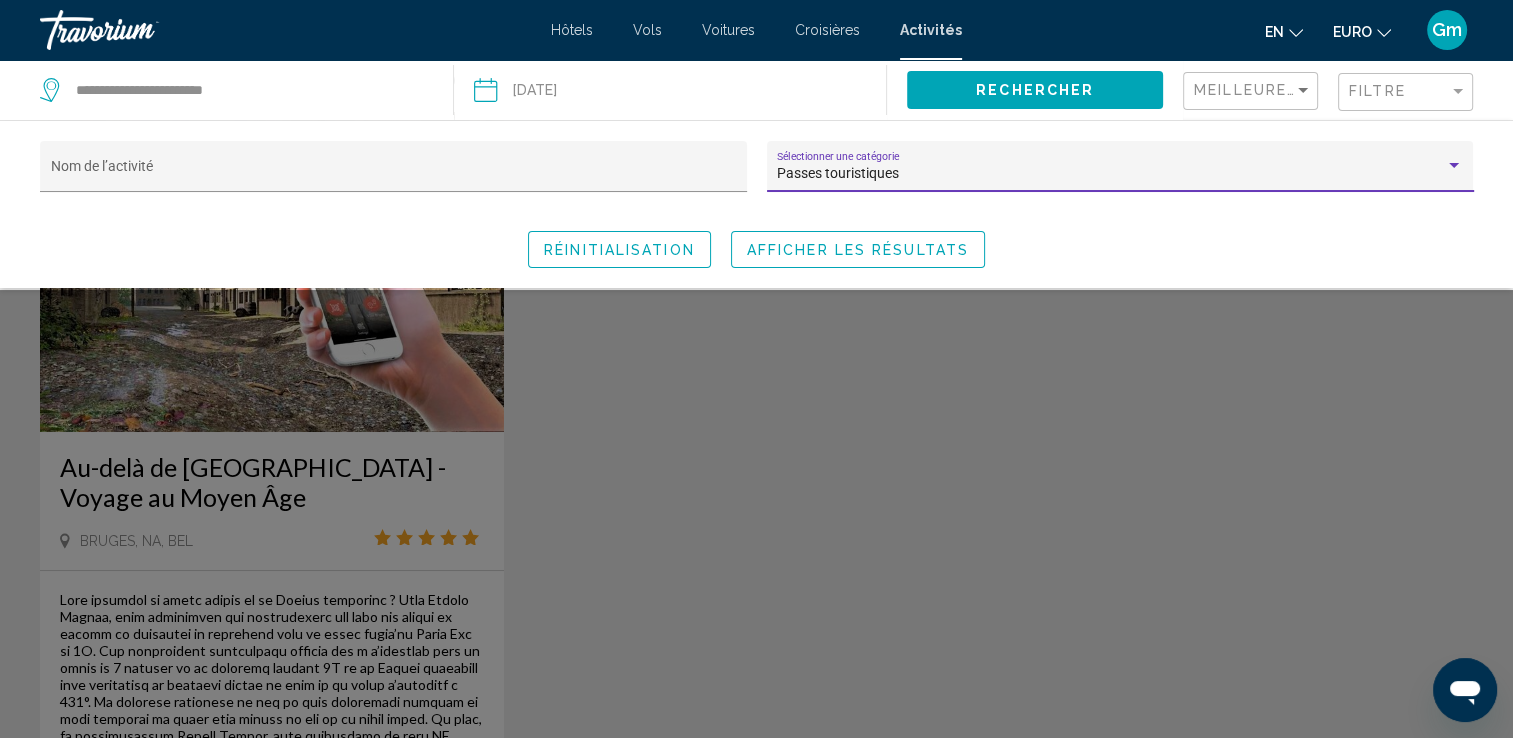 scroll, scrollTop: 0, scrollLeft: 0, axis: both 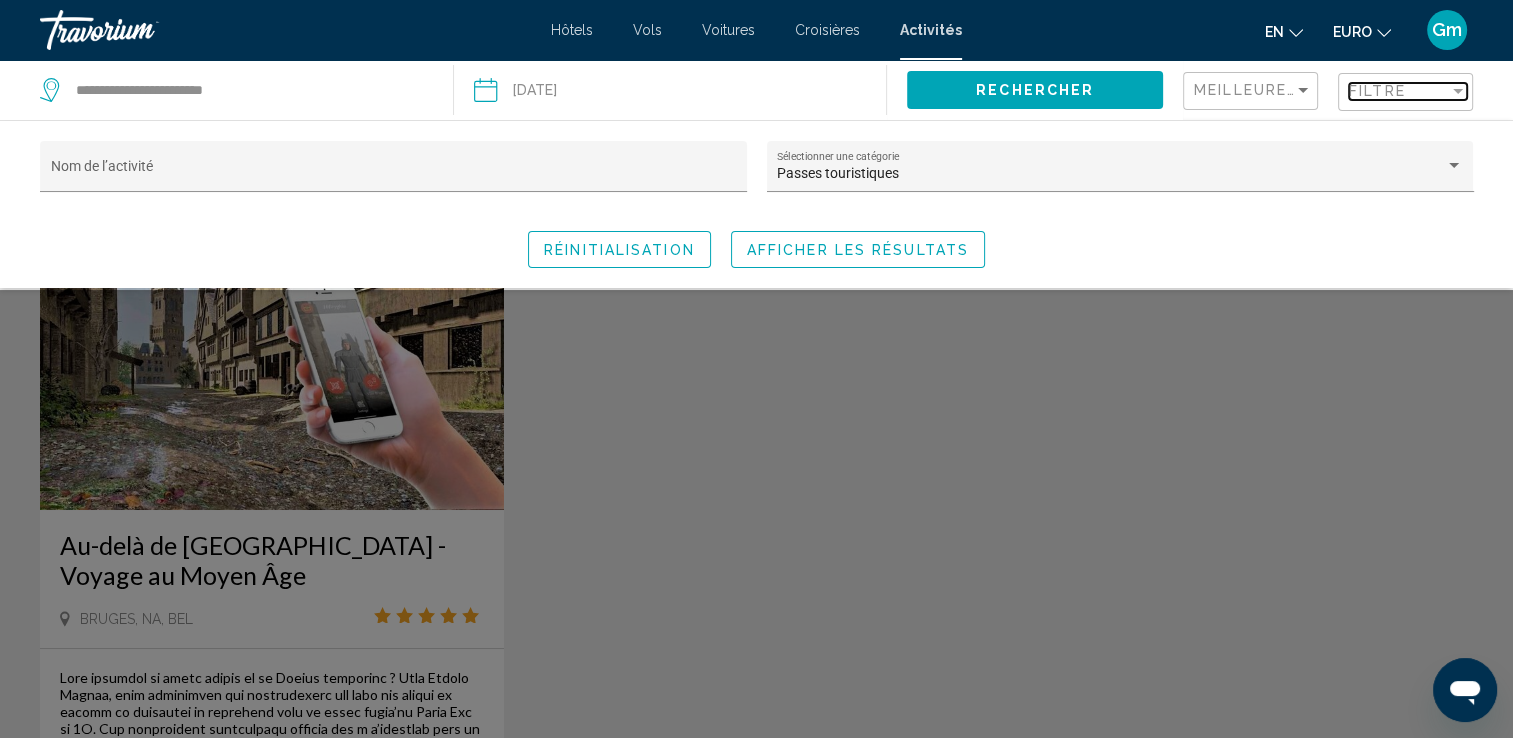 click at bounding box center [1458, 91] 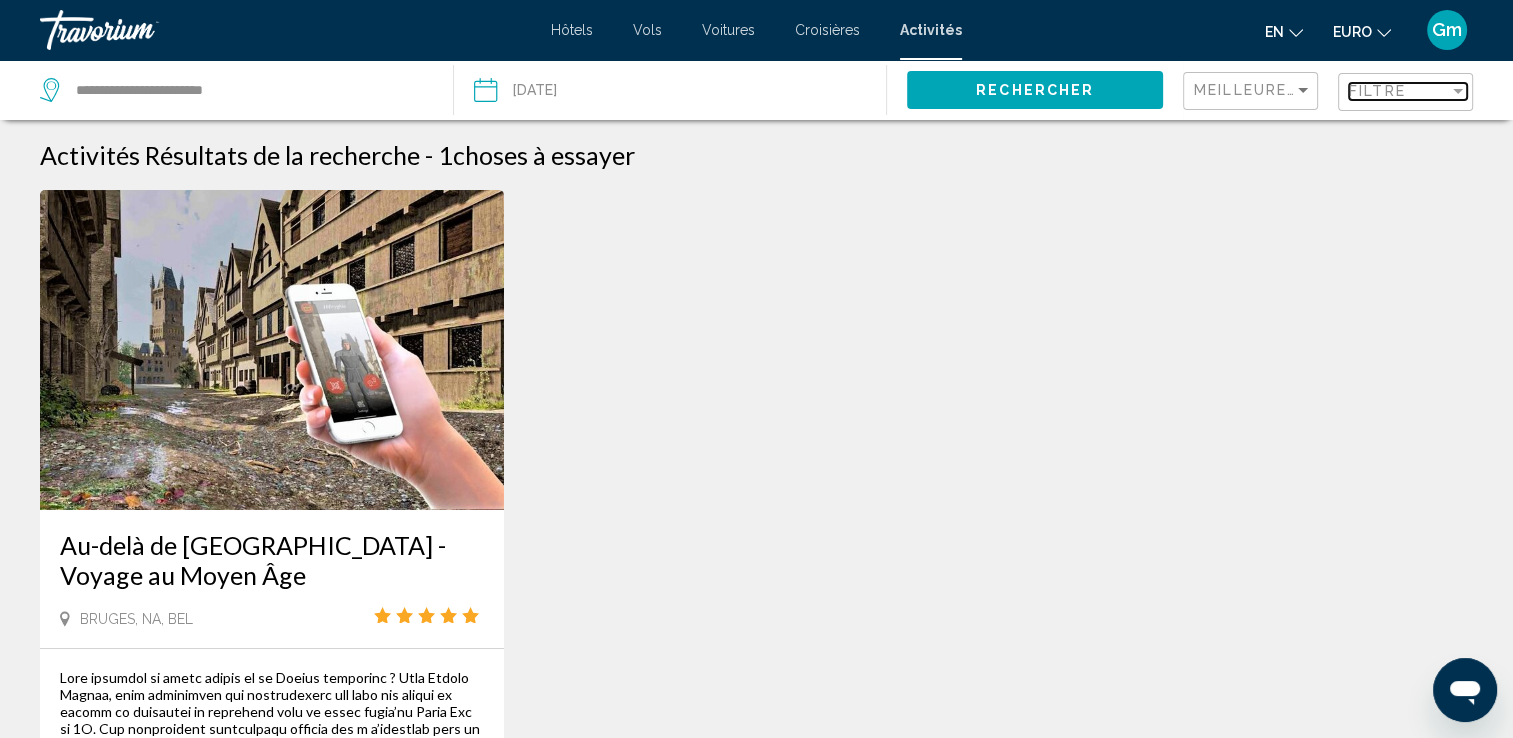 click on "Filtre" at bounding box center (1399, 91) 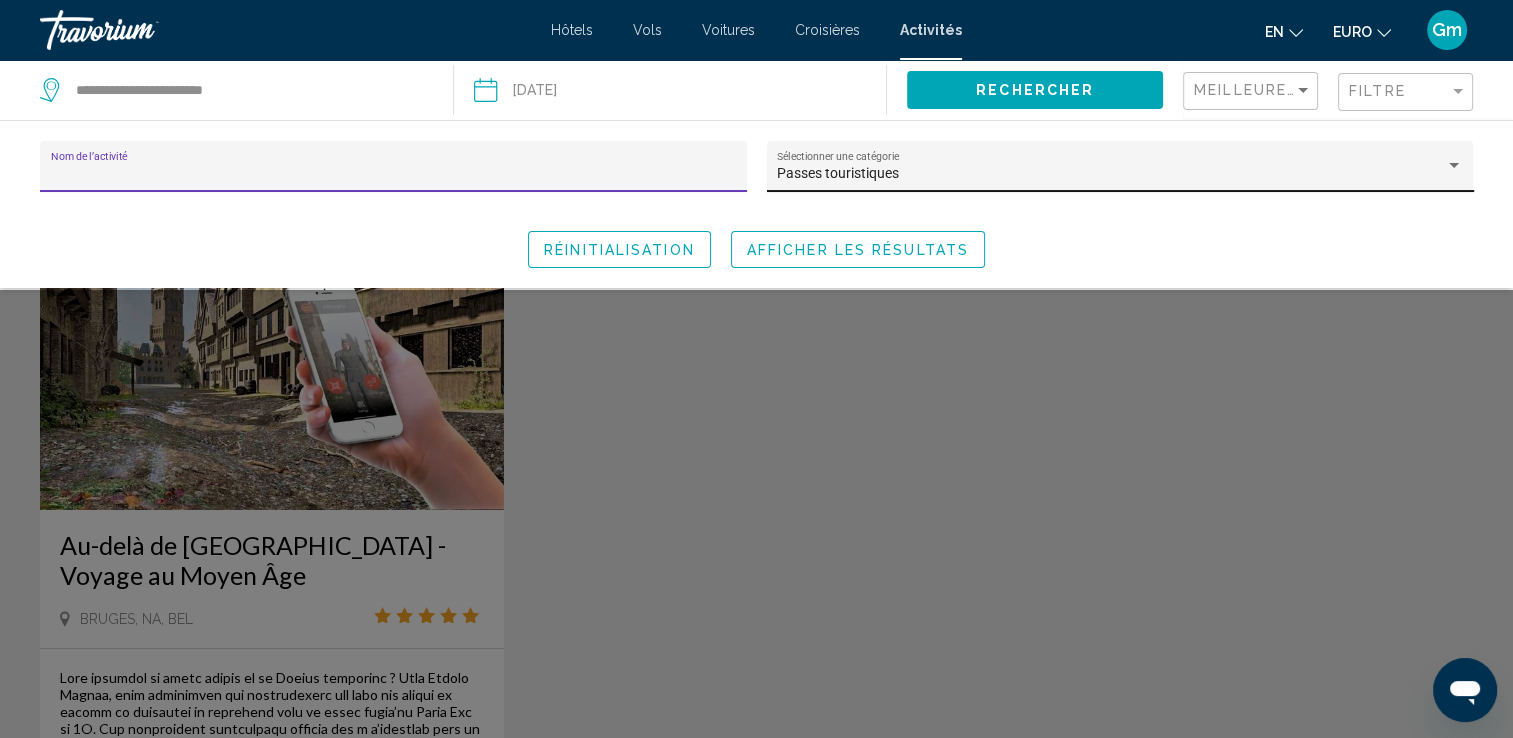 click at bounding box center (1454, 166) 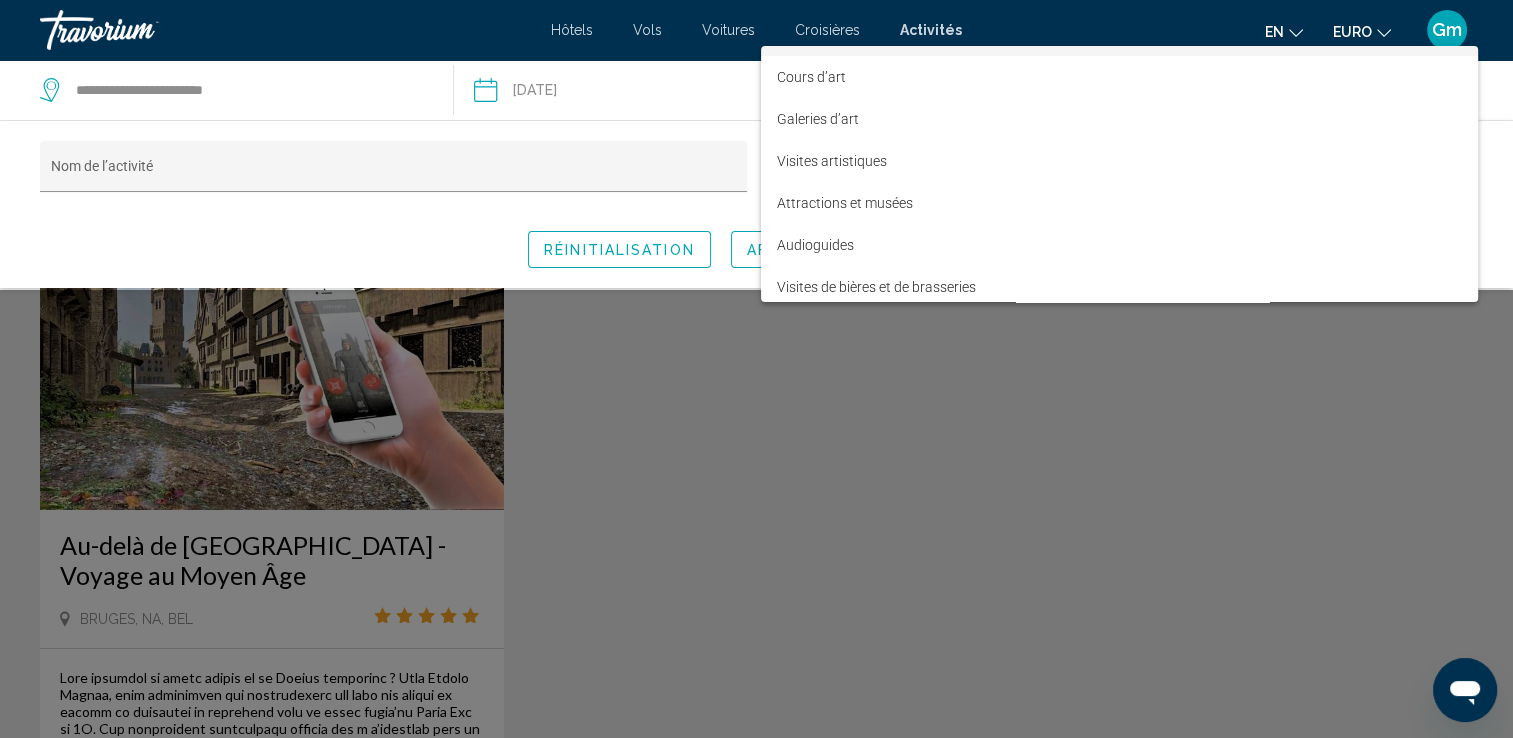 scroll, scrollTop: 159, scrollLeft: 0, axis: vertical 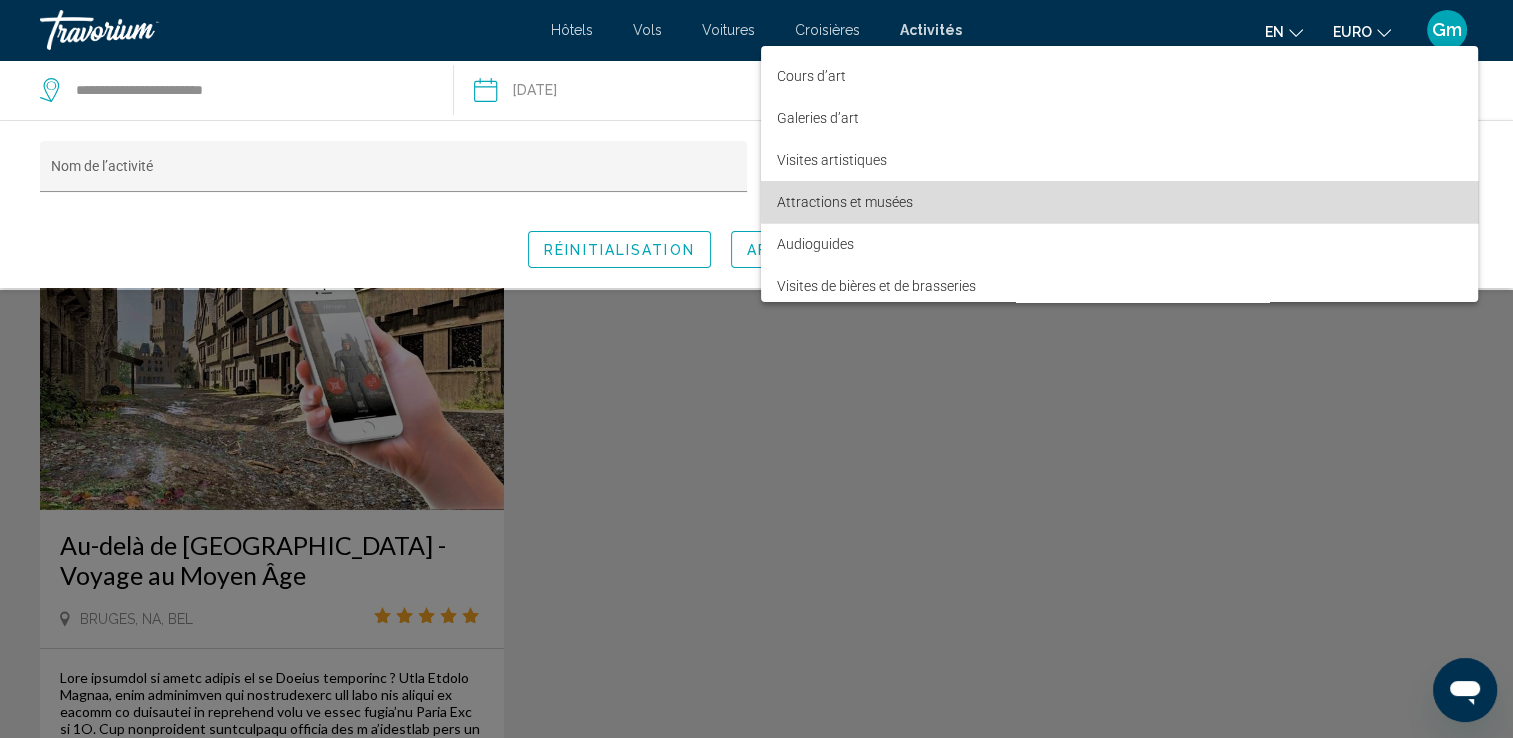 click on "Attractions et musées" at bounding box center [1119, 202] 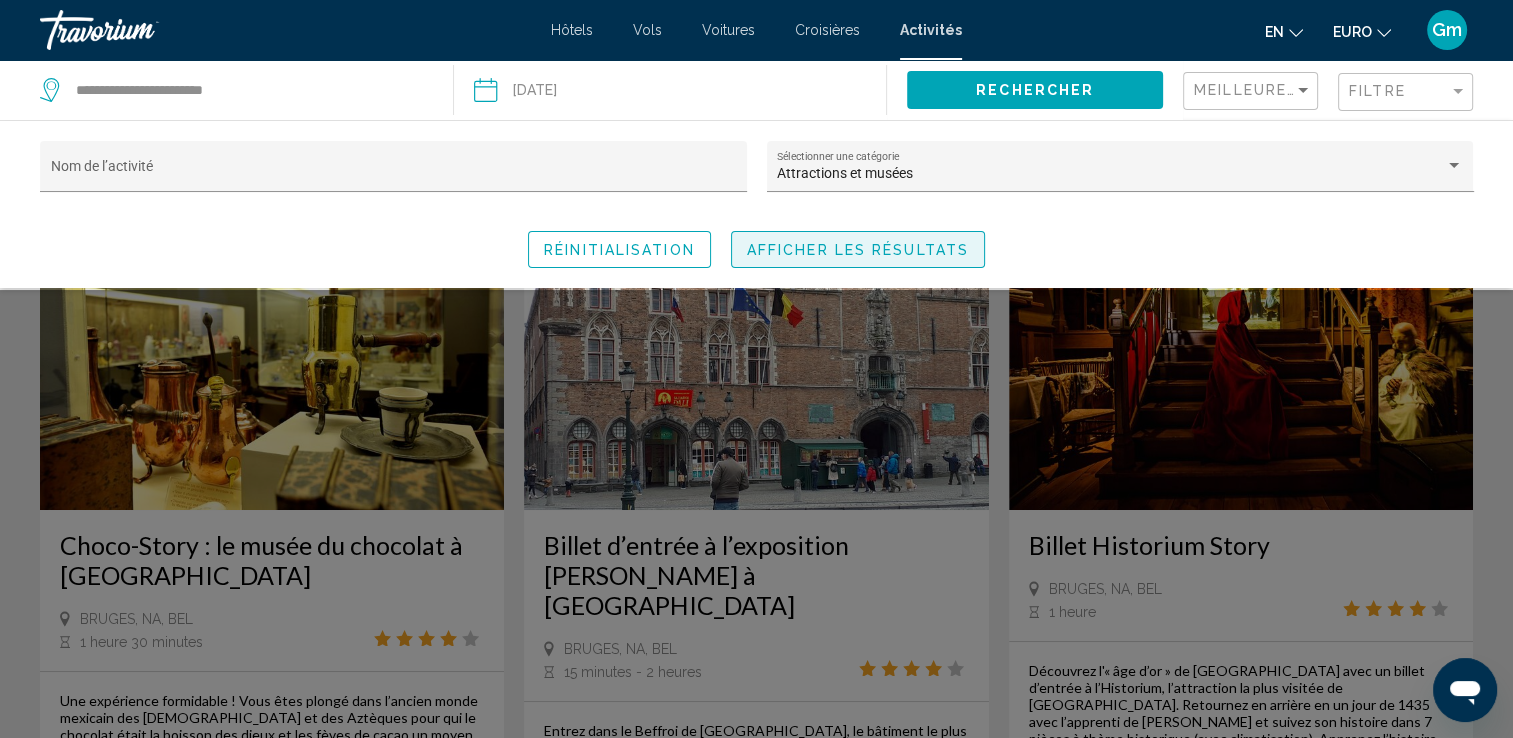 click on "Afficher les résultats" 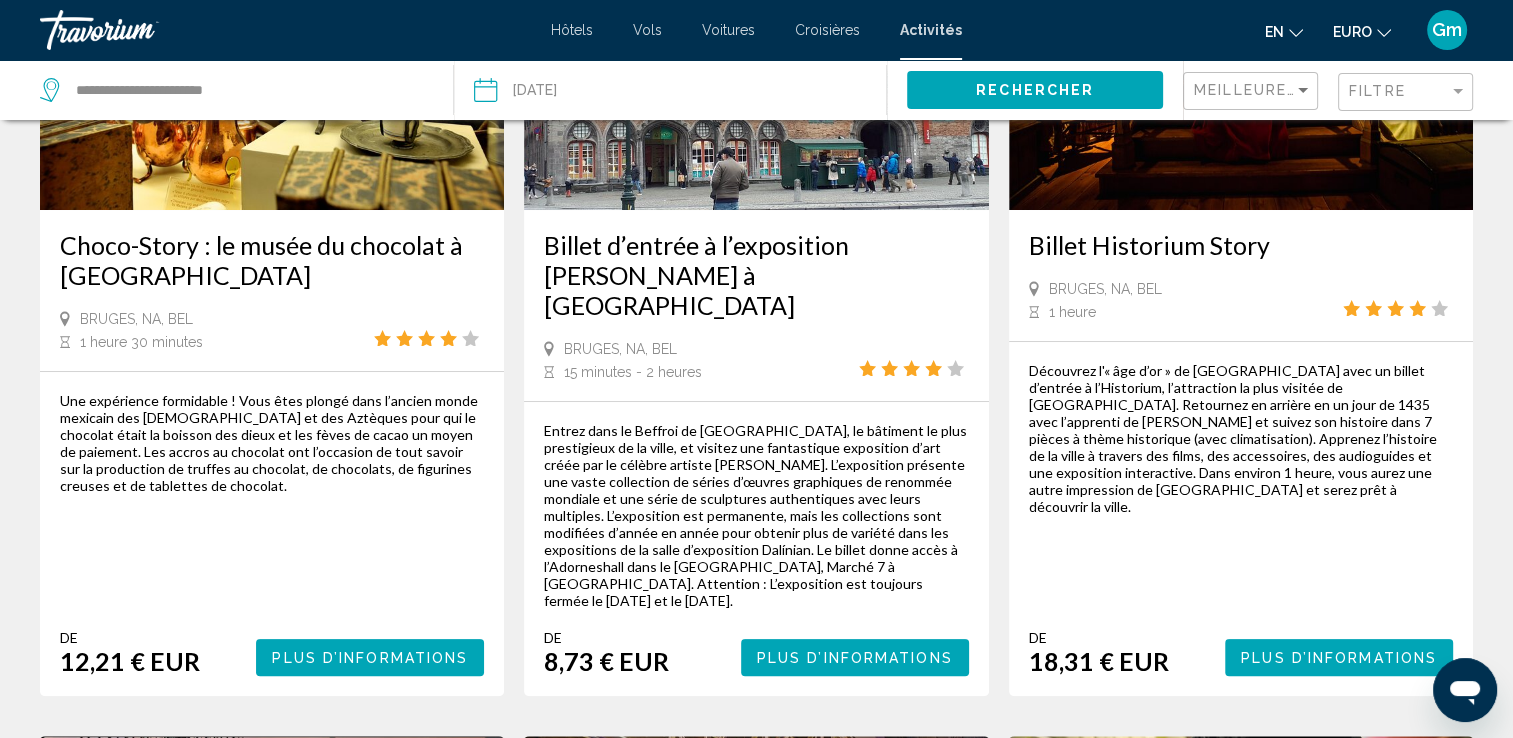 scroll, scrollTop: 320, scrollLeft: 0, axis: vertical 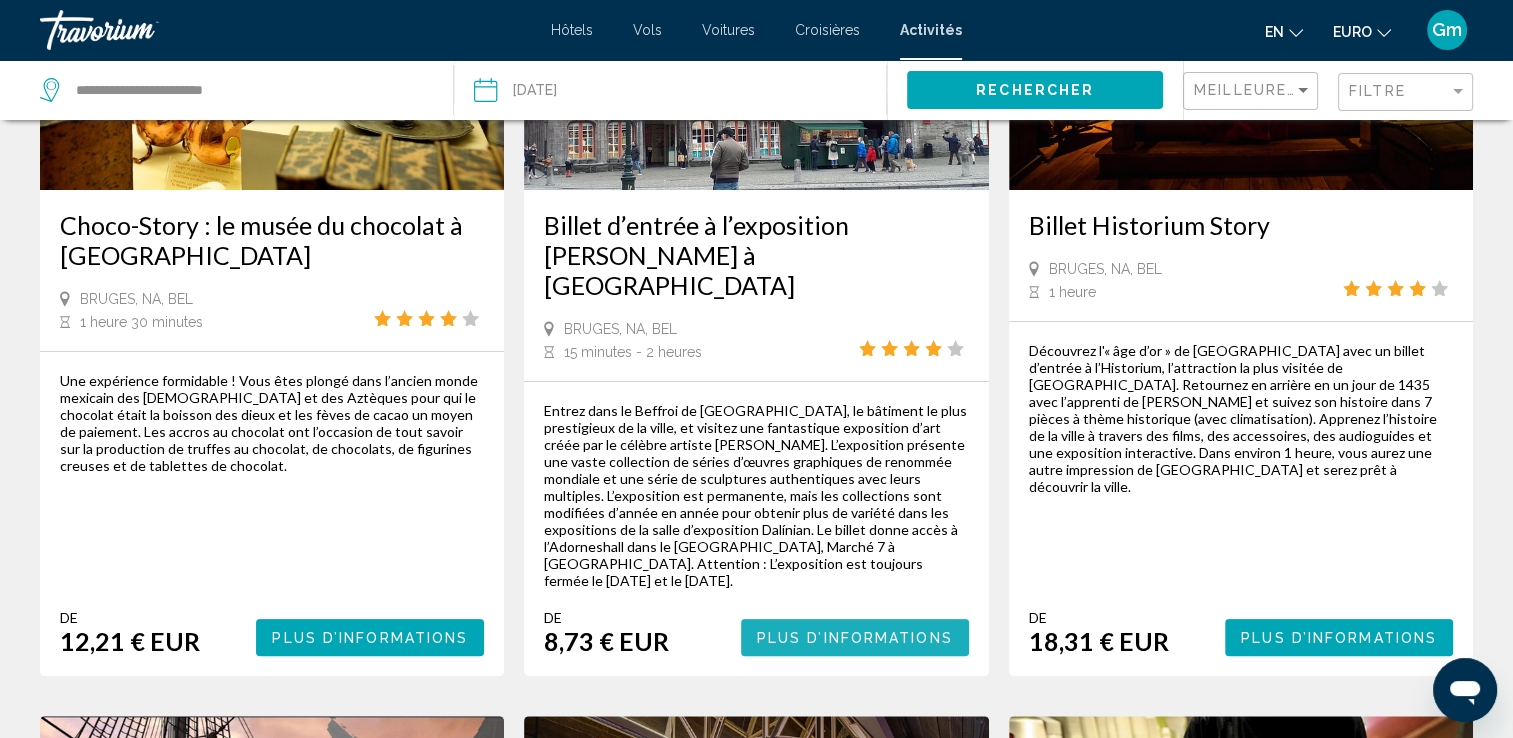 click on "Plus d’informations" at bounding box center [855, 637] 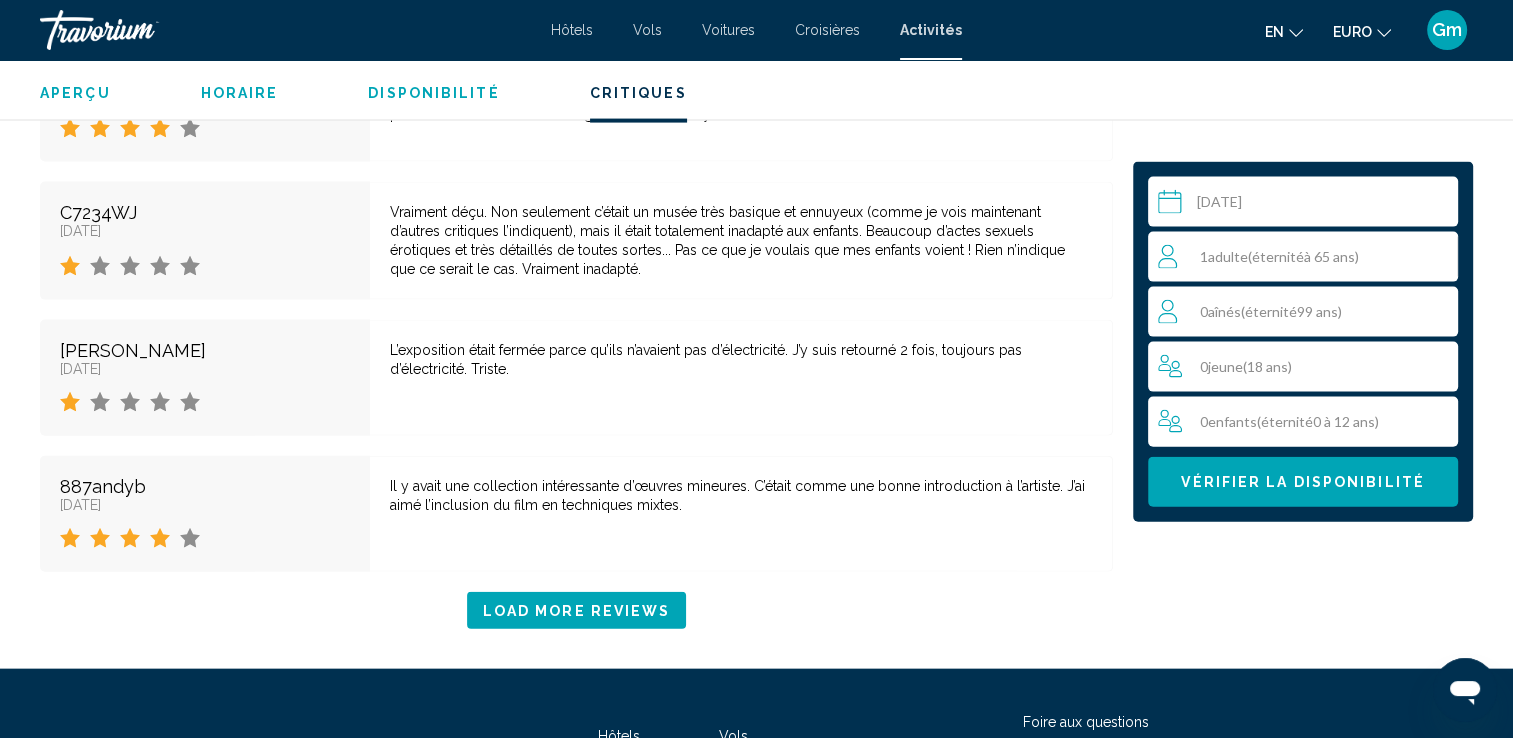 scroll, scrollTop: 4292, scrollLeft: 0, axis: vertical 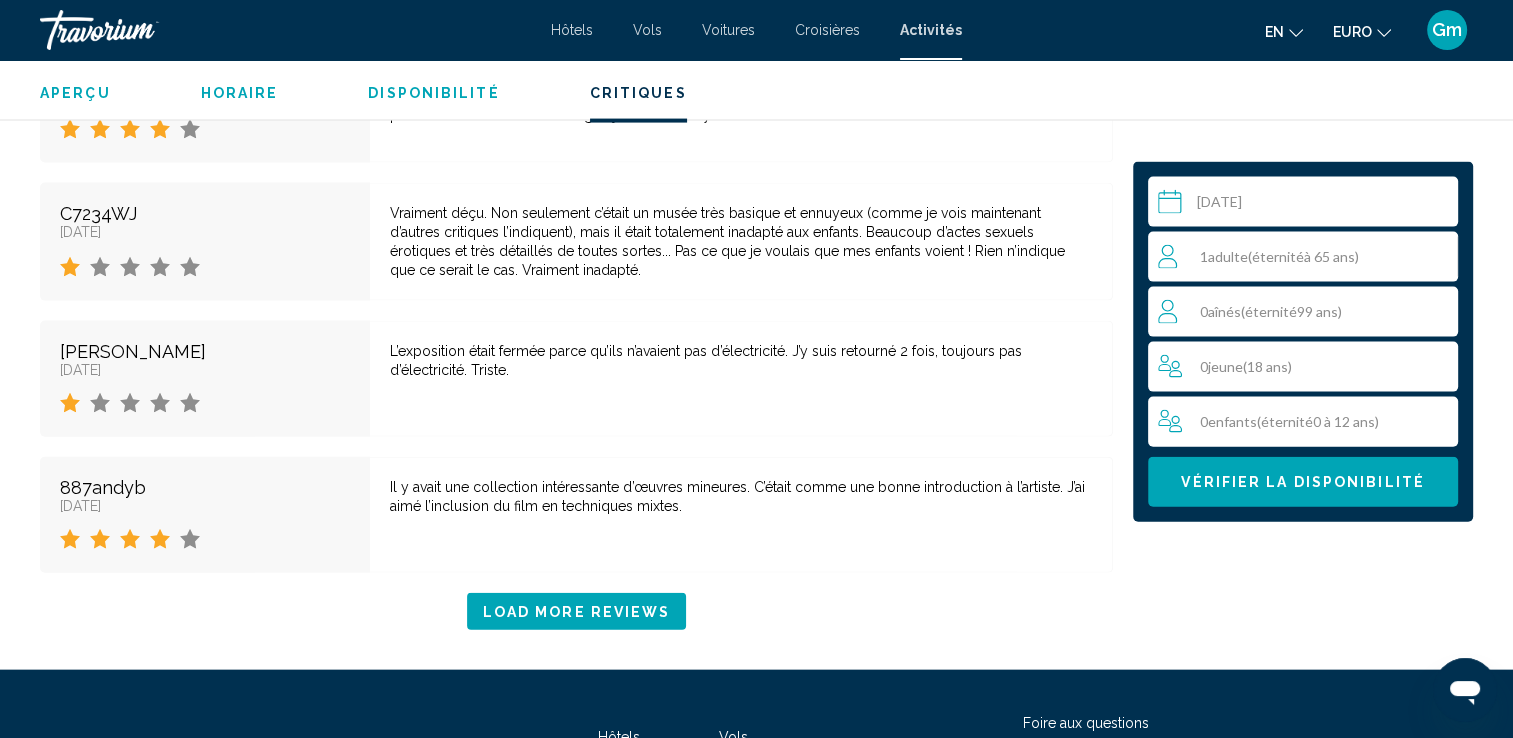 click on "Vérifier la disponibilité" at bounding box center (1303, 483) 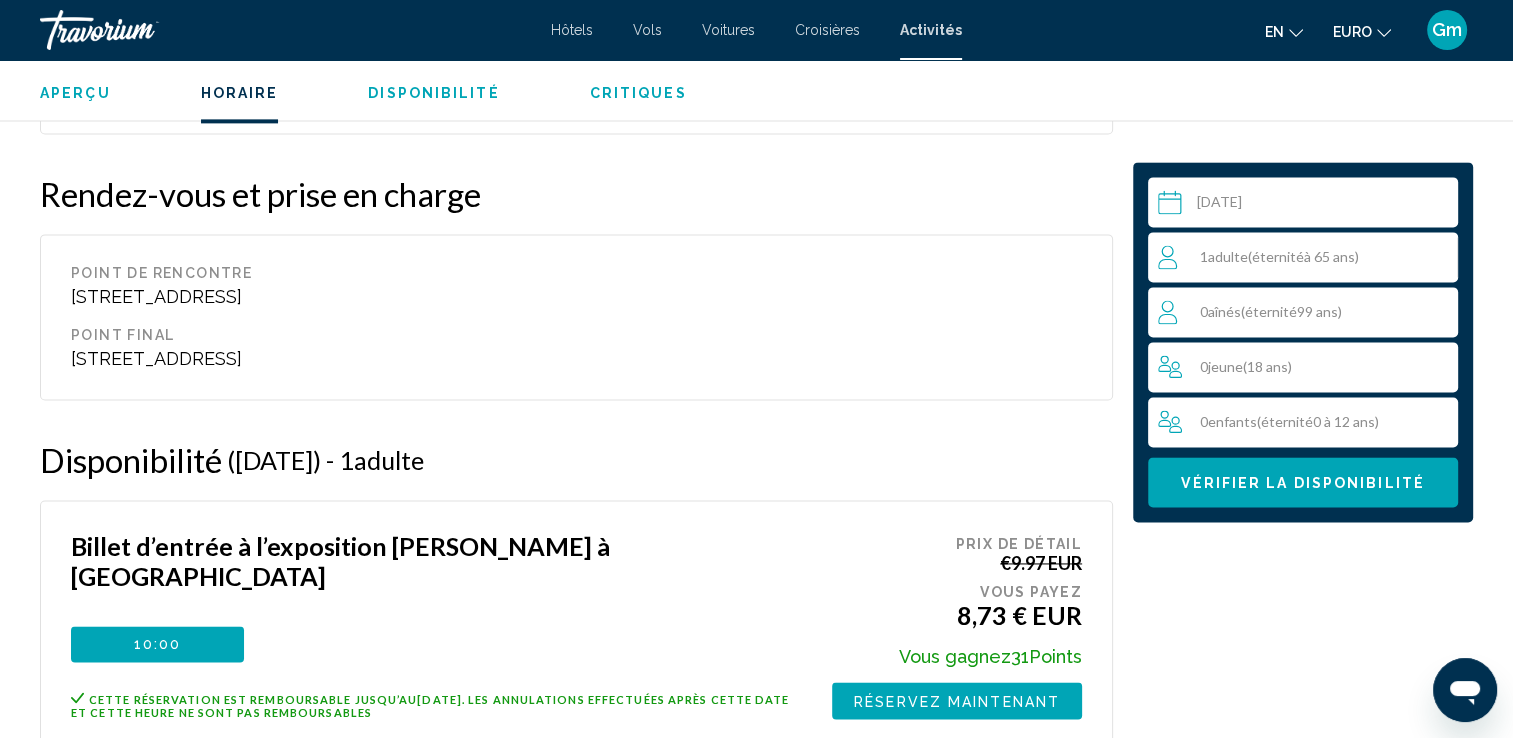 scroll, scrollTop: 2744, scrollLeft: 0, axis: vertical 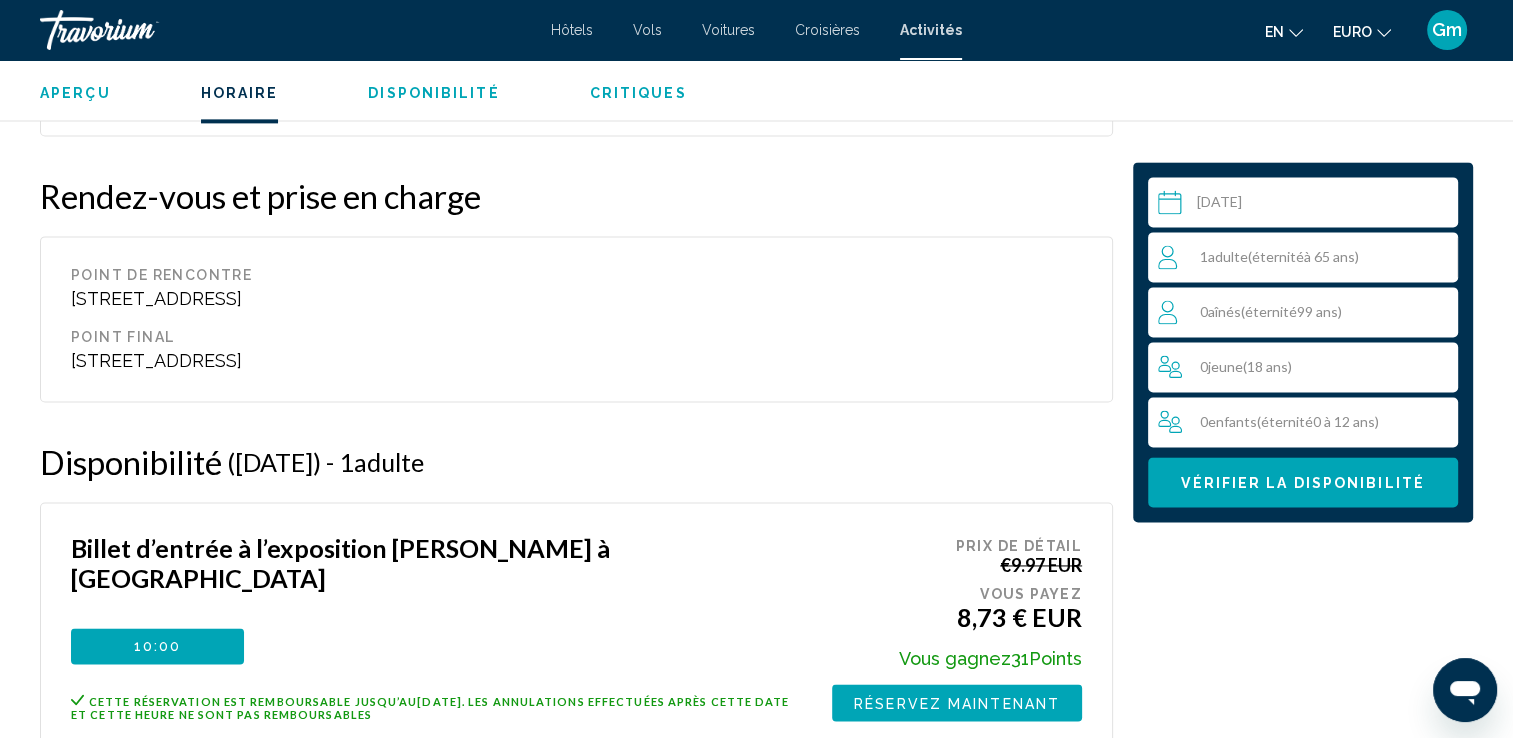 click on "Activités" at bounding box center (931, 30) 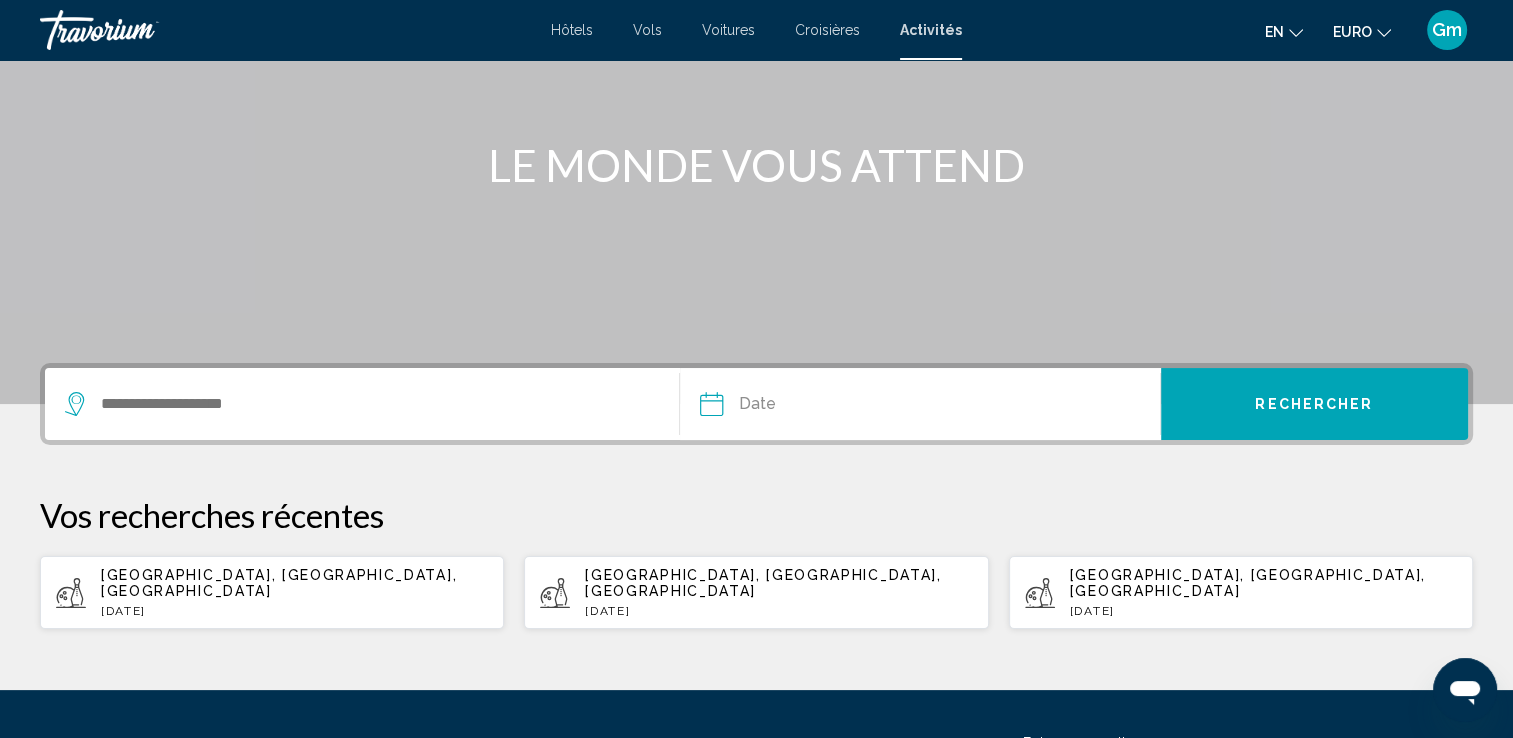 scroll, scrollTop: 0, scrollLeft: 0, axis: both 